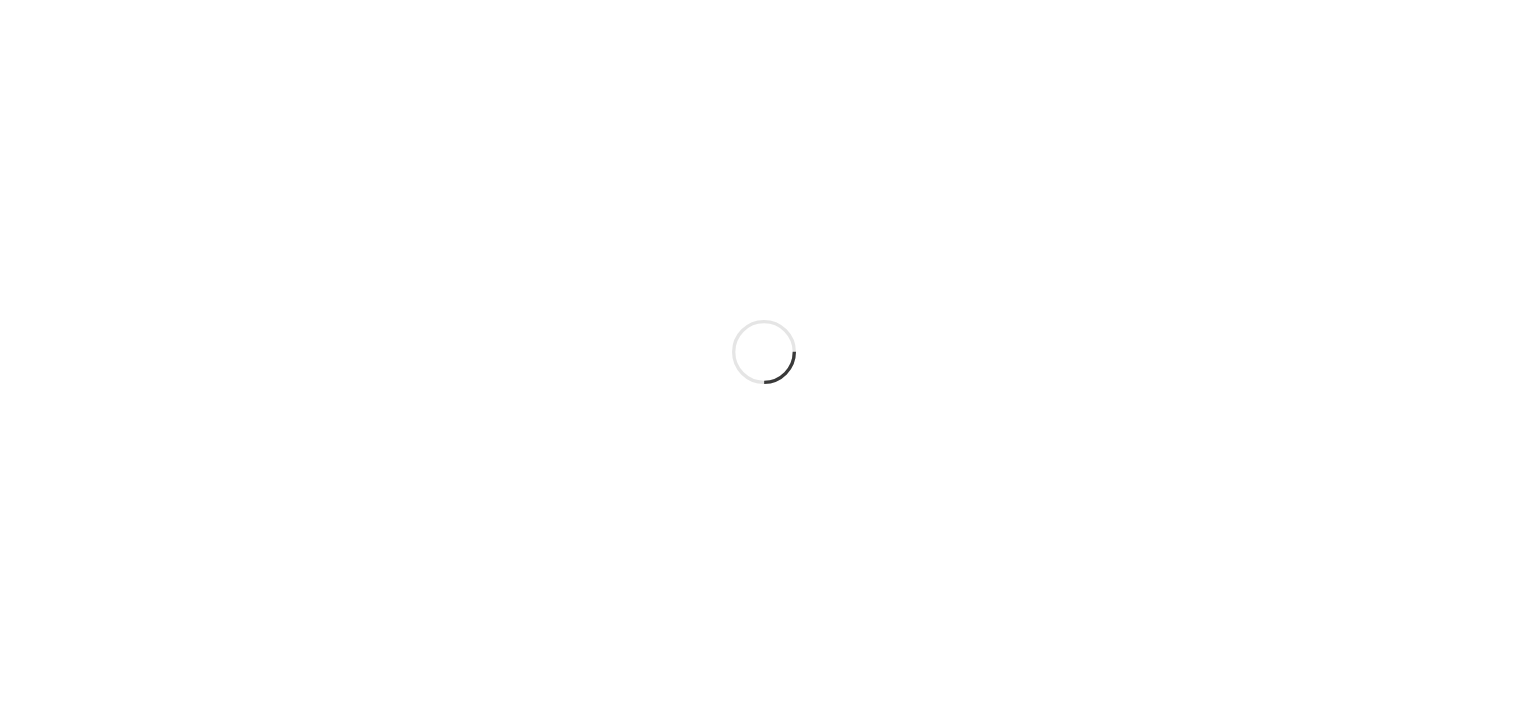 scroll, scrollTop: 0, scrollLeft: 0, axis: both 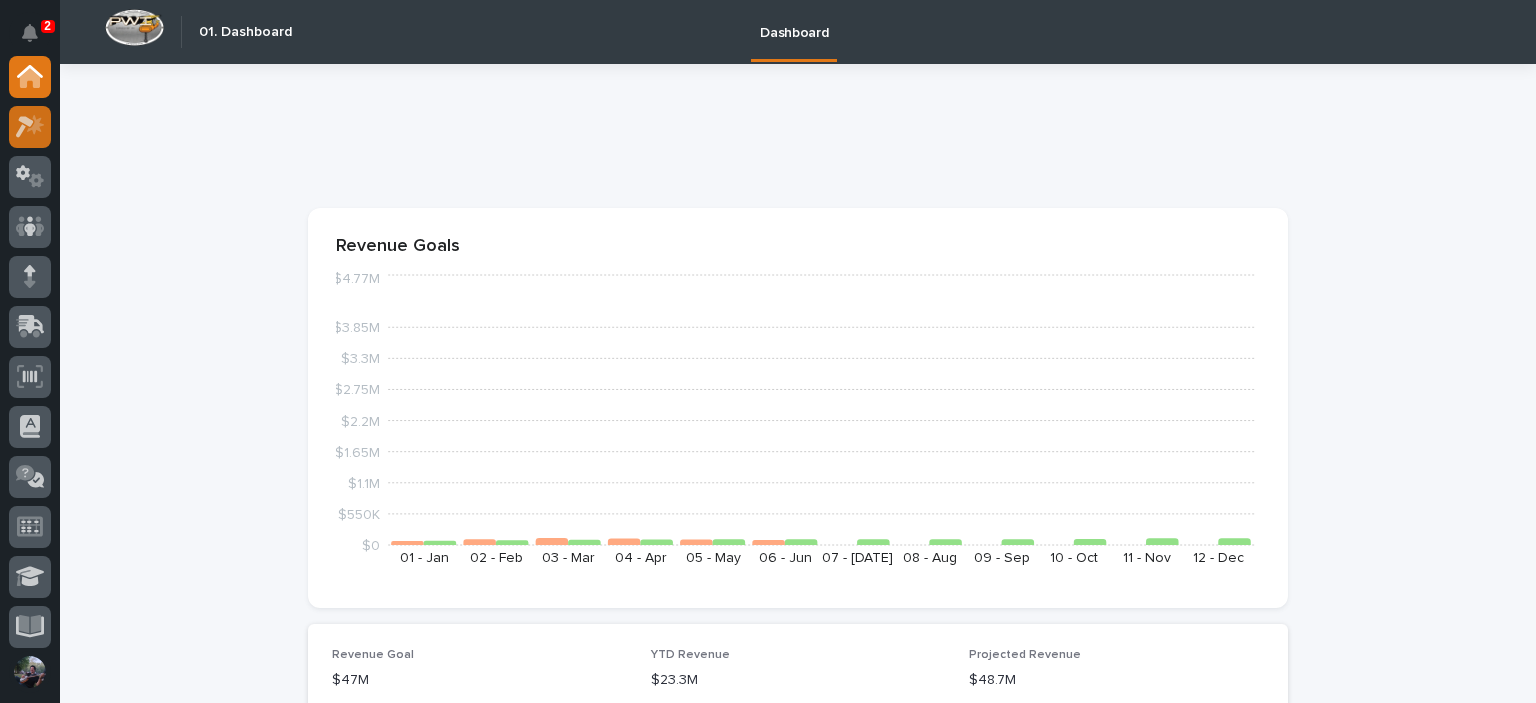 click at bounding box center (30, 127) 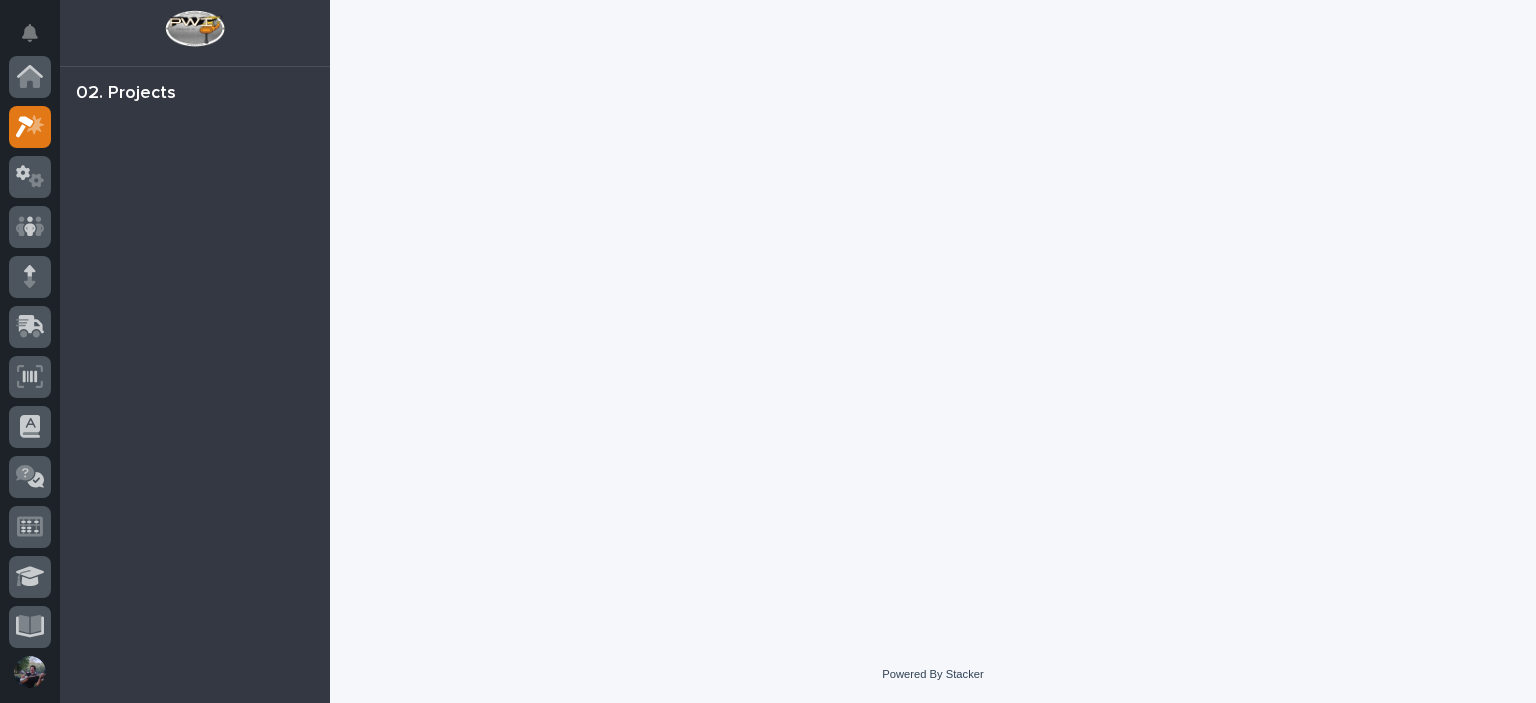 scroll, scrollTop: 50, scrollLeft: 0, axis: vertical 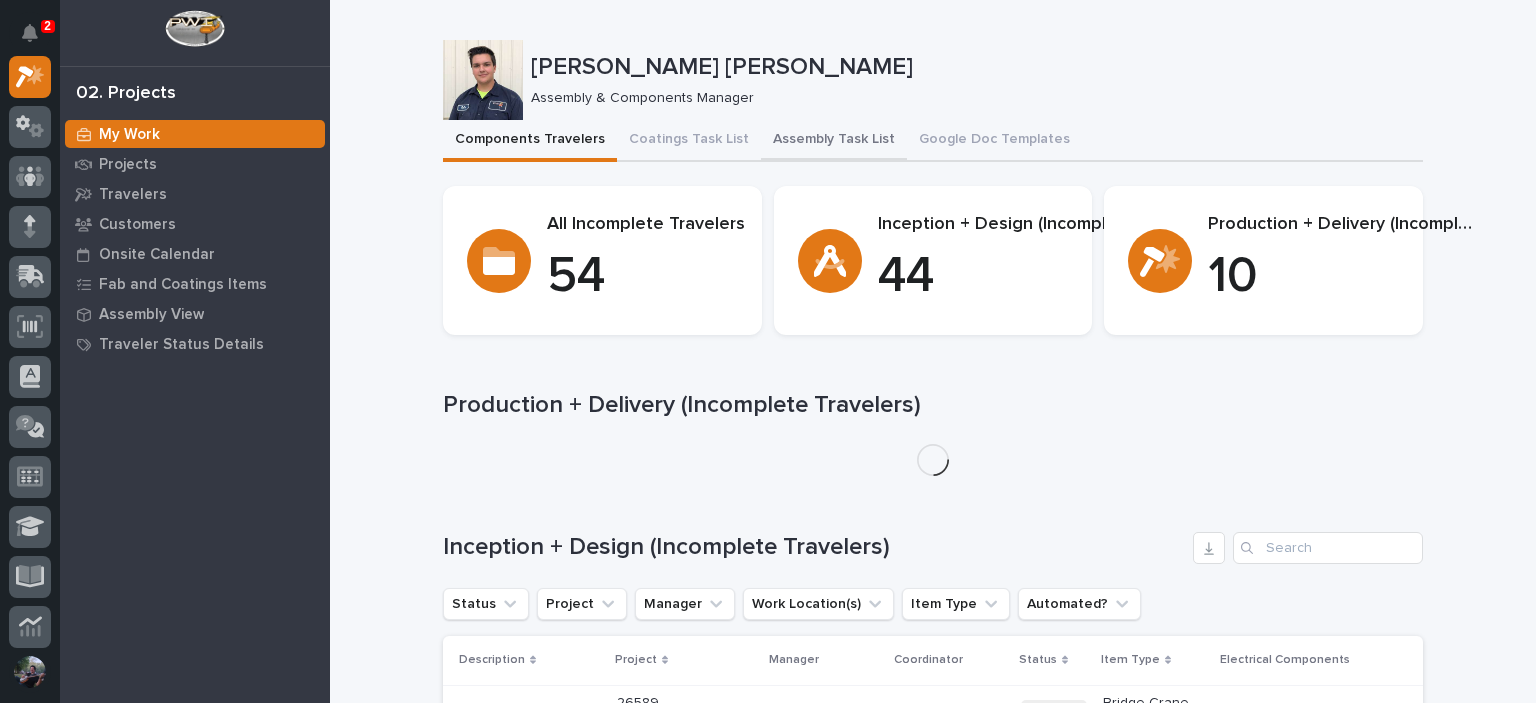 click on "Assembly Task List" at bounding box center [834, 141] 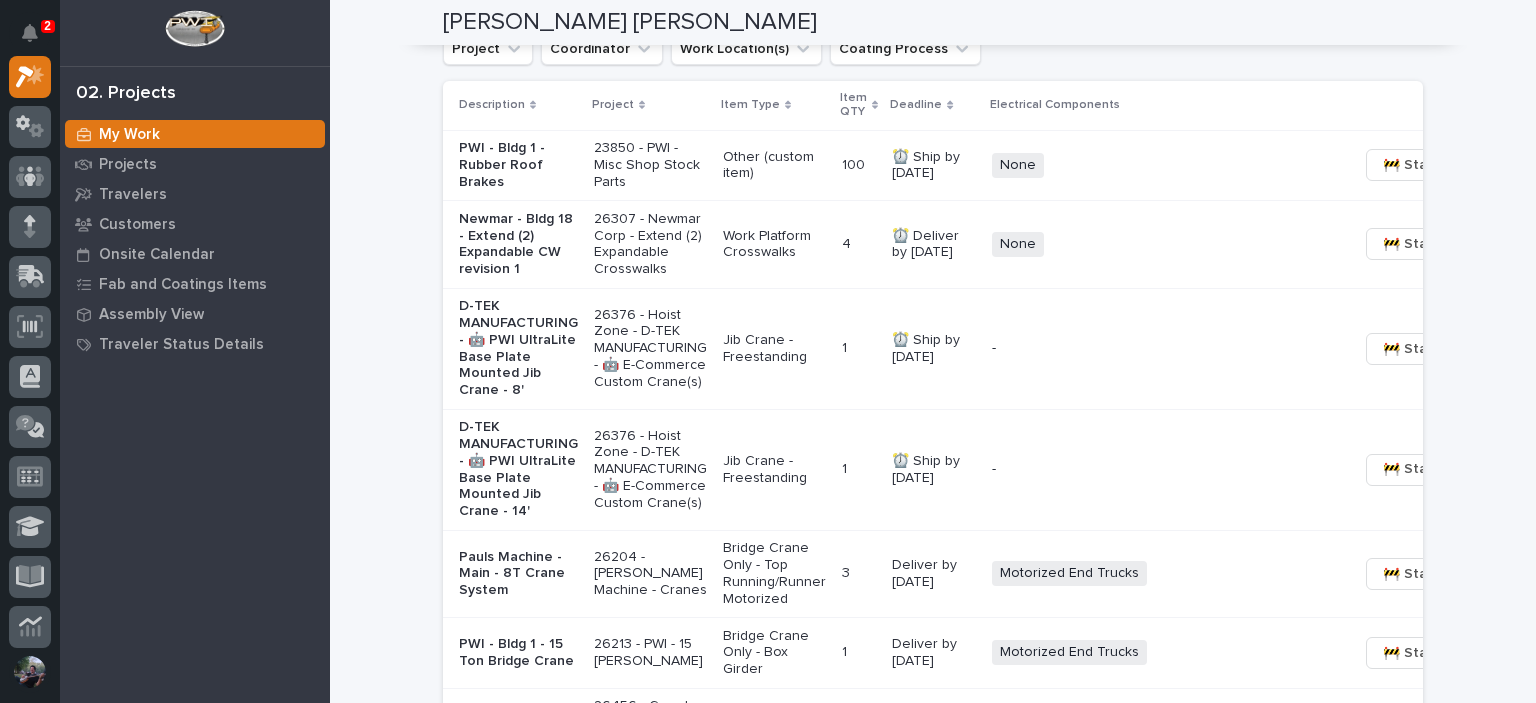 scroll, scrollTop: 1199, scrollLeft: 0, axis: vertical 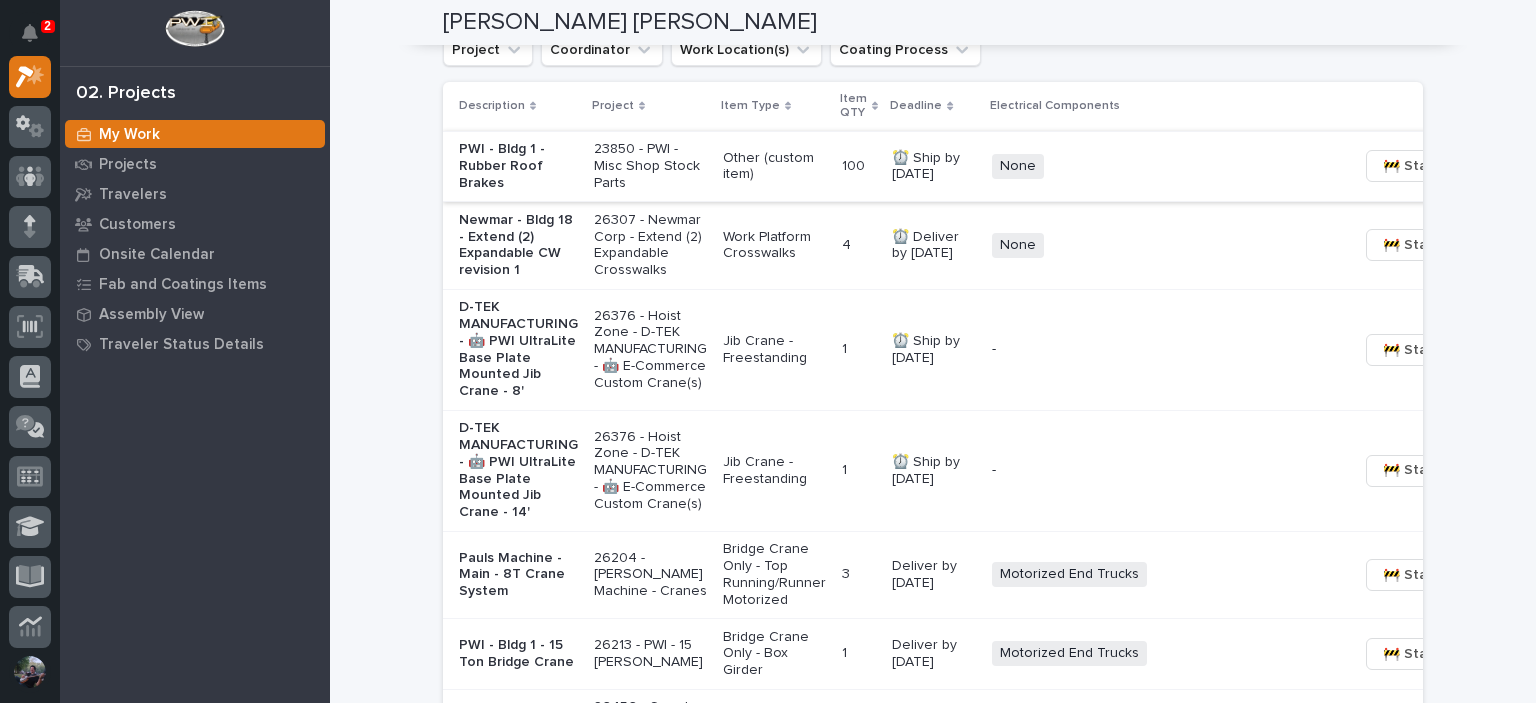 click on "🚧 Staging →" at bounding box center (1424, 166) 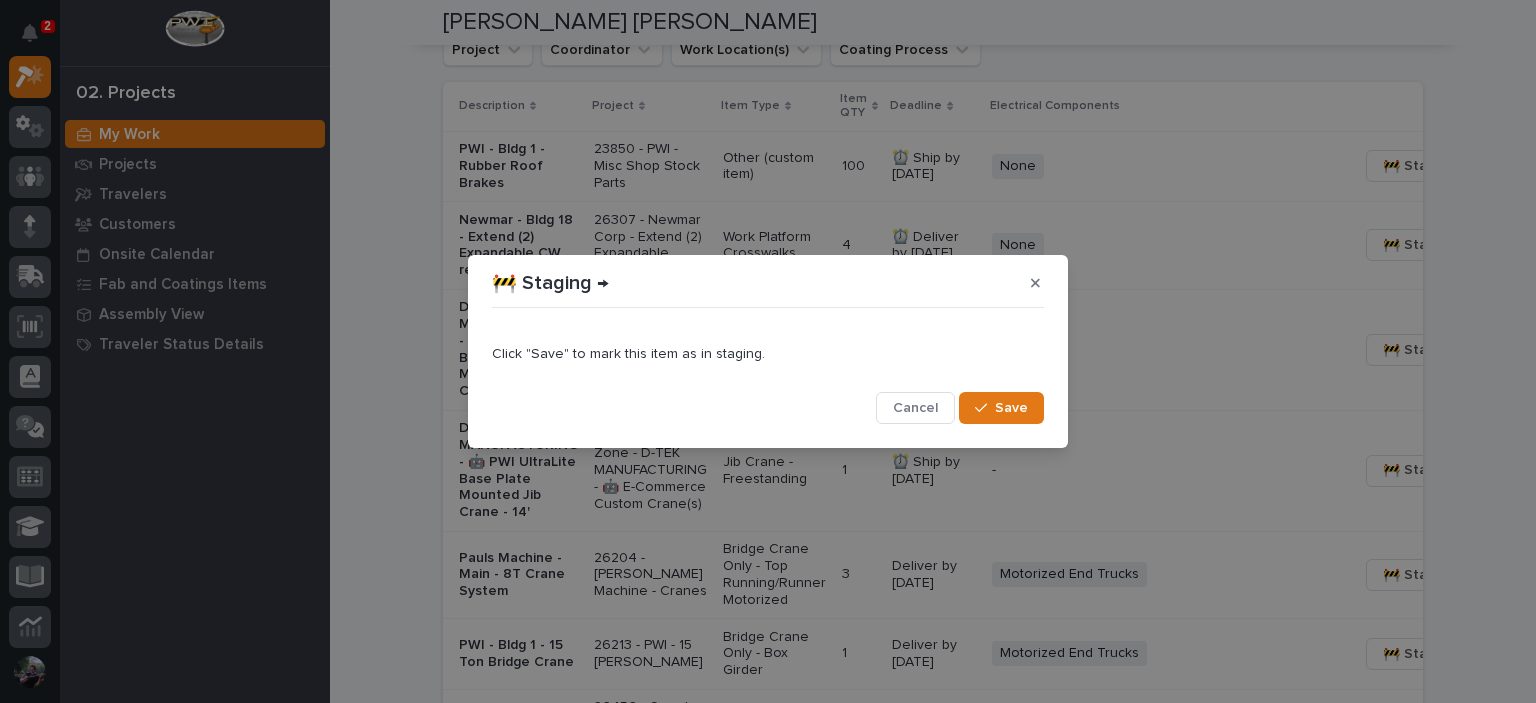 click on "Save" at bounding box center [1001, 408] 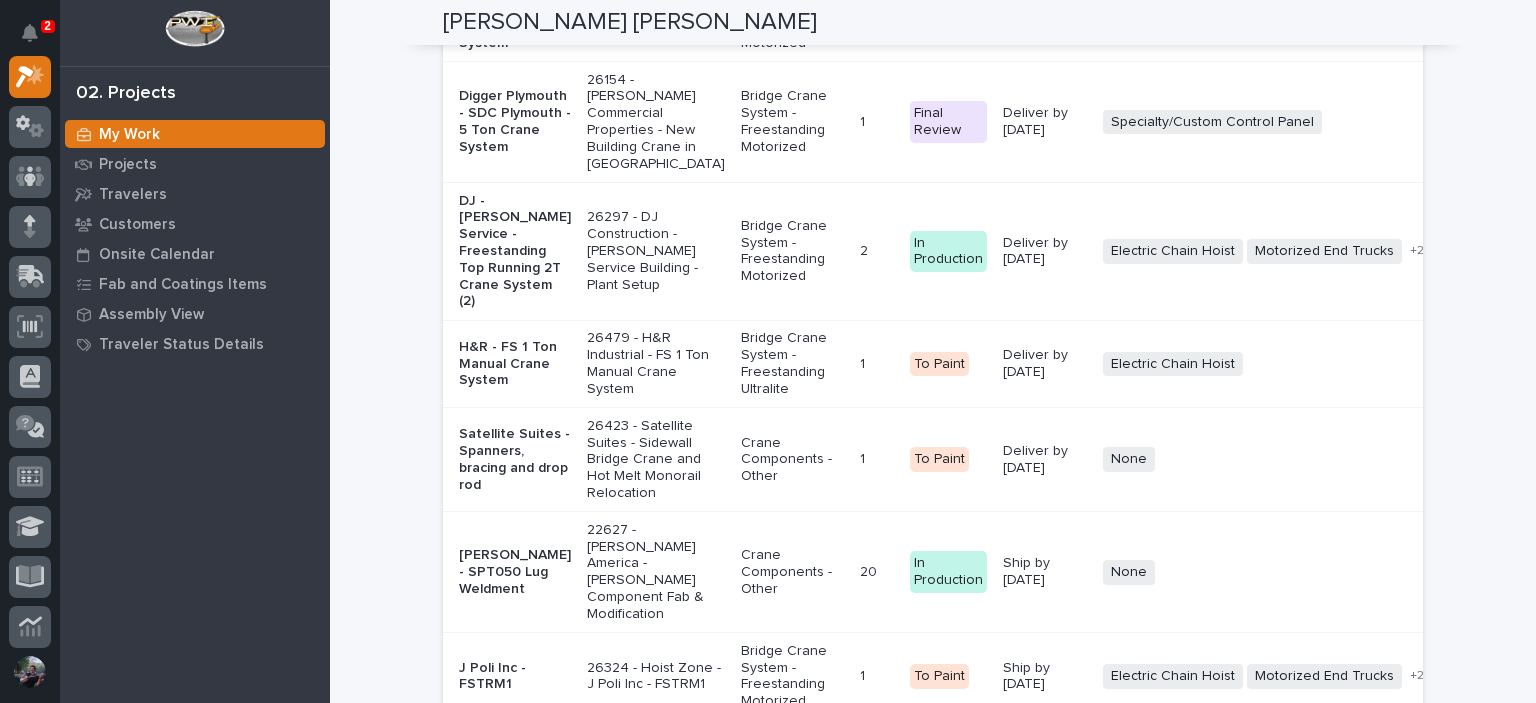 scroll, scrollTop: 3999, scrollLeft: 0, axis: vertical 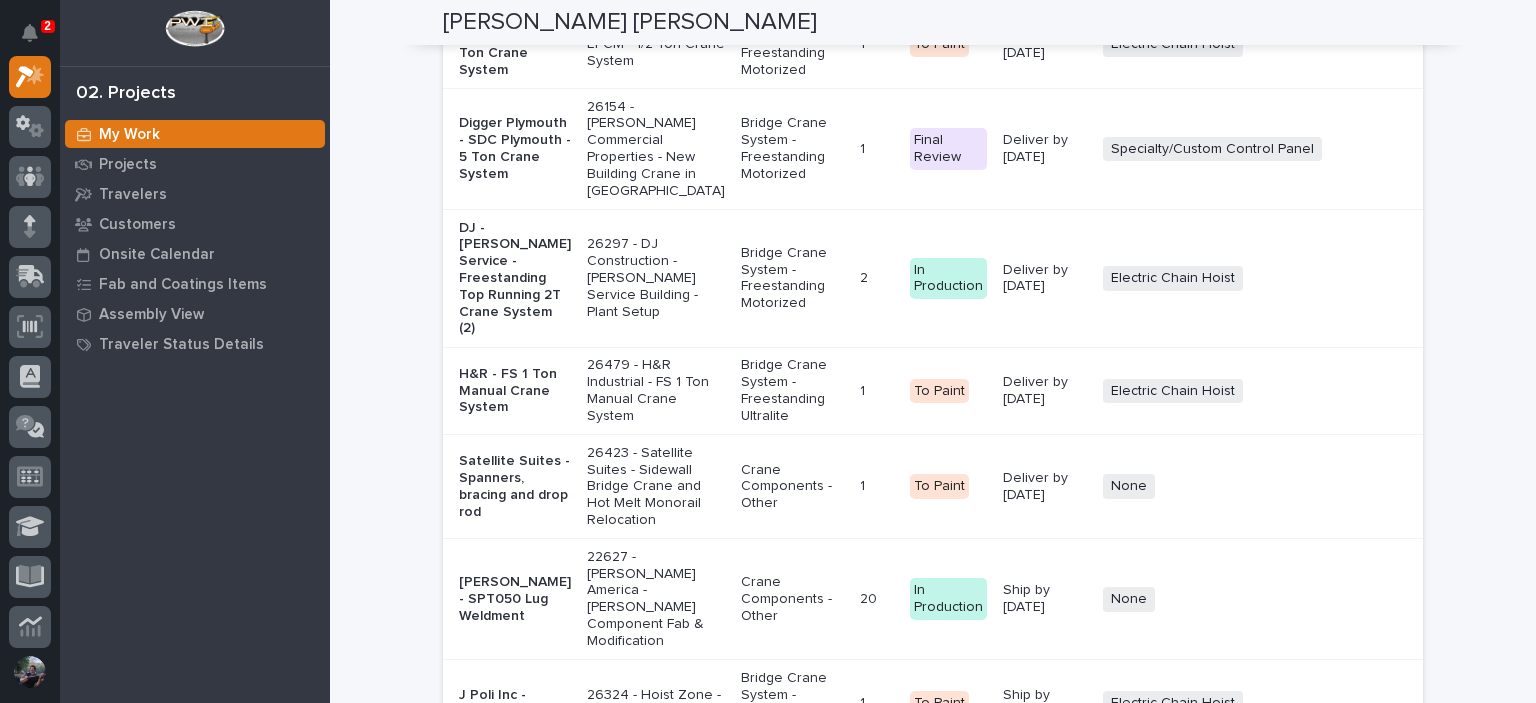 click on "Loading... Saving… Loading... Saving… Kyle Dean Miller Kyle Dean Miller Assembly & Components Manager Sorry, there was an error saving your record. Please try again. Please fill out the required fields below. Components Travelers Coatings Task List Assembly Task List Google Doc Templates Can't display tree at index  25 Can't display tree at index  11 Loading... Saving… Loading... Saving… Loading... Saving… Crane Kits Project Coordinator Work Location(s) Coating Process Description Project Item Type Item QTY Coating Process Deadline Electrical Components Hardware Status Belmont - Crane Kit 26395 - Belmont Trailers - Crane Kit Bridge Crane Kit 1 1   In-House Paint/Powder   Ship by 9/1/25 Electric Chain Hoist Motorized End Trucks Radio Control + 0 Not Pulled 🚧 Staging → 📦 Ready to Ship → 🔩 Hardware 1  of  1 Show 30 records per page Back Next Loading... Saving… Hoist and Trolley Components Name Company Contact Payment Status Shipping Reqeusts Status (from Shipping Reqeusts) HZ 43729" at bounding box center (933, -561) 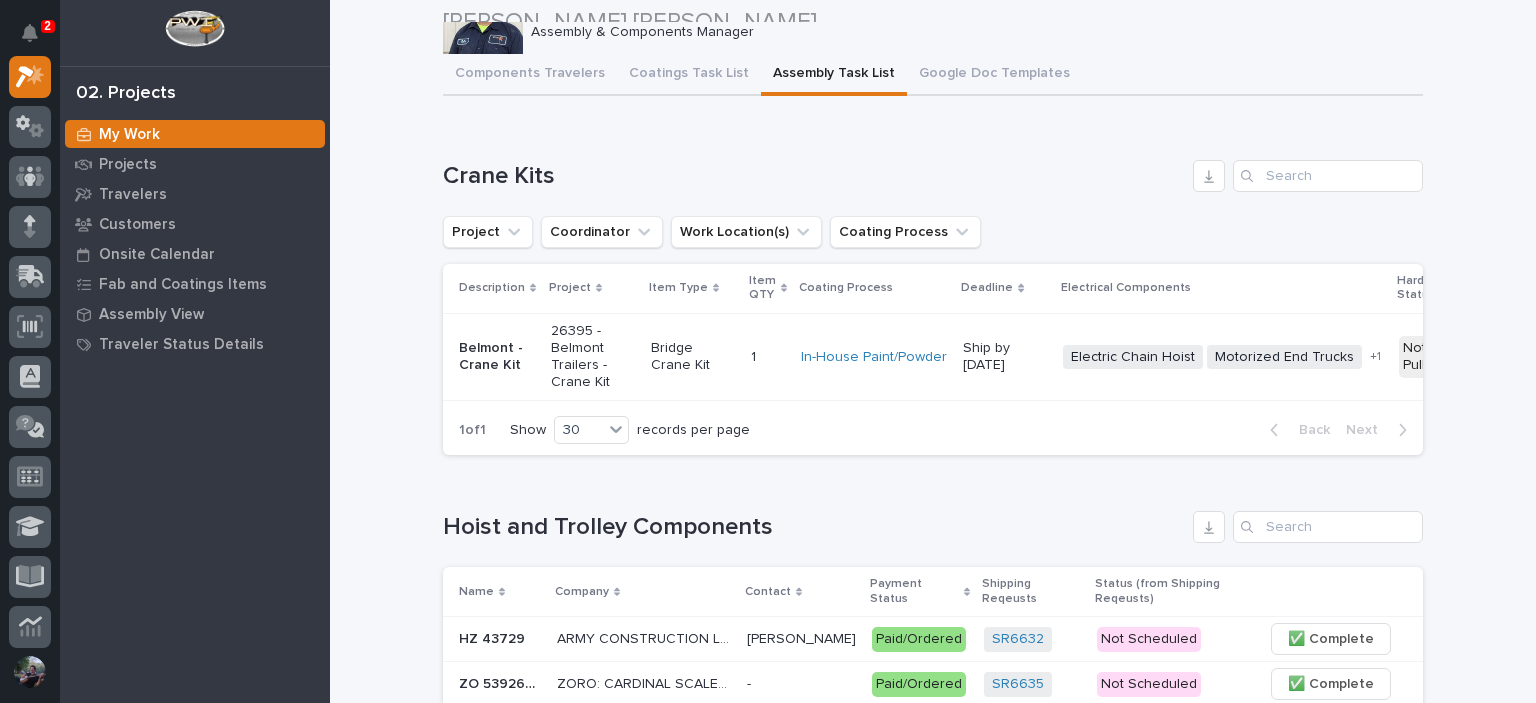 scroll, scrollTop: 0, scrollLeft: 0, axis: both 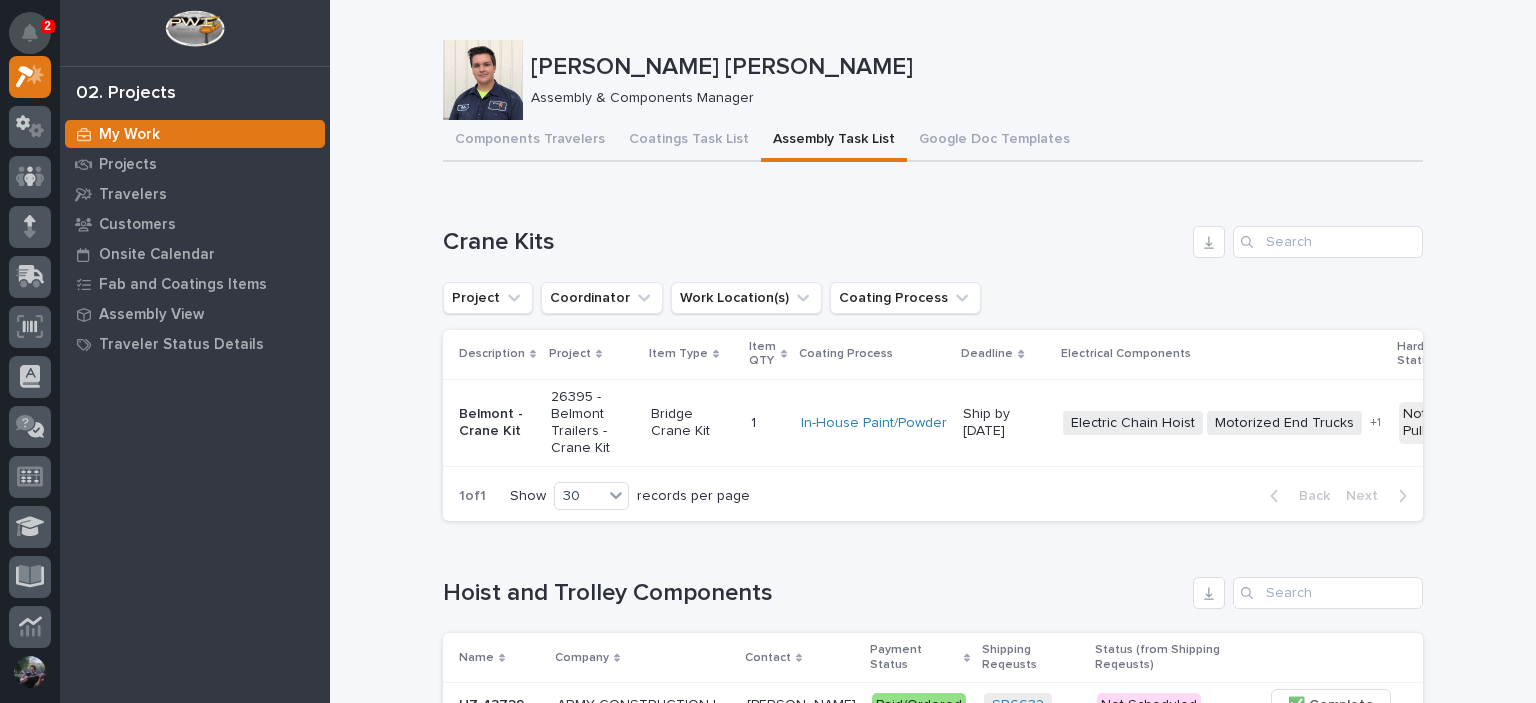 click 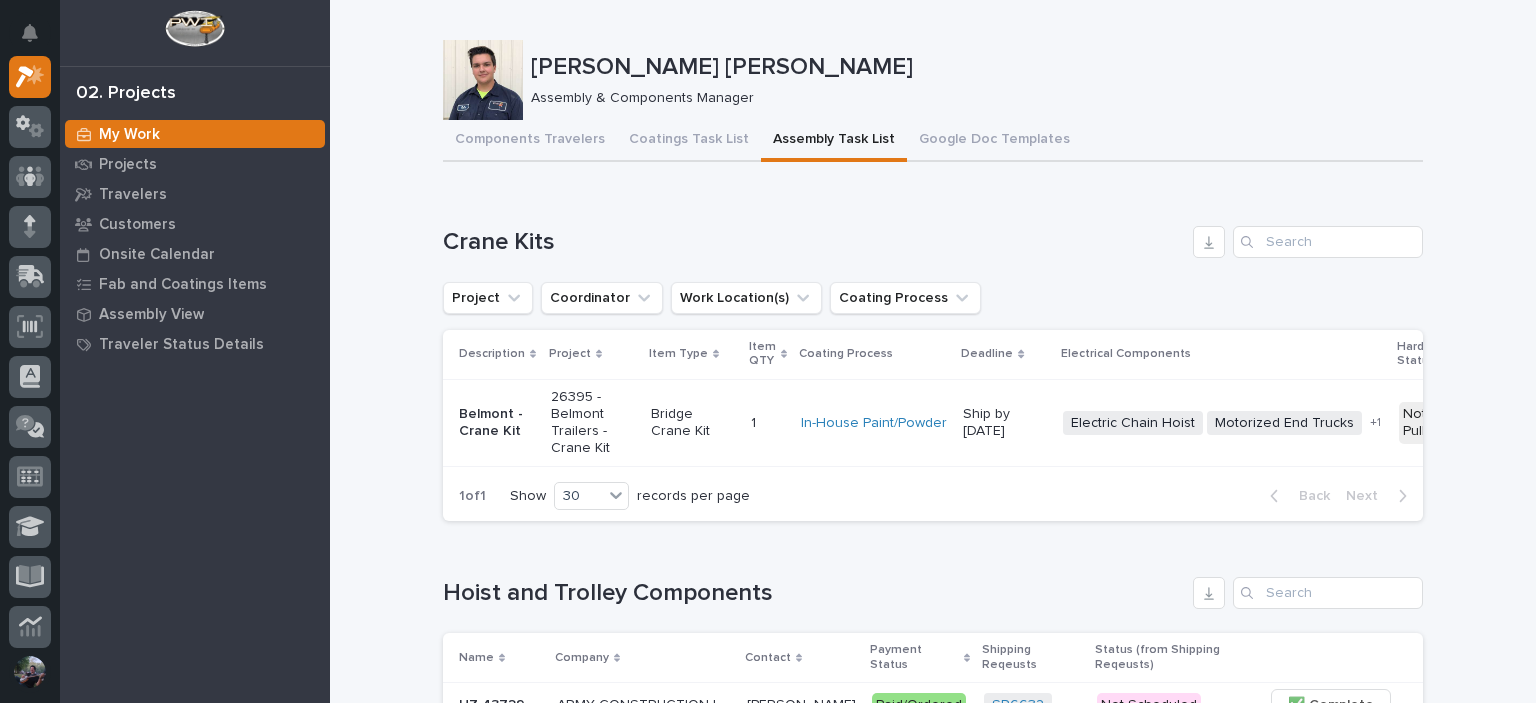 click on "Loading... Saving… Loading... Saving… Kyle Dean Miller Kyle Dean Miller Assembly & Components Manager Sorry, there was an error saving your record. Please try again. Please fill out the required fields below. Components Travelers Coatings Task List Assembly Task List Google Doc Templates Can't display tree at index  25 Can't display tree at index  11 Loading... Saving… Loading... Saving… Loading... Saving… Crane Kits Project Coordinator Work Location(s) Coating Process Description Project Item Type Item QTY Coating Process Deadline Electrical Components Hardware Status Belmont - Crane Kit 26395 - Belmont Trailers - Crane Kit Bridge Crane Kit 1 1   In-House Paint/Powder   Ship by 9/1/25 Electric Chain Hoist Motorized End Trucks Radio Control + 1 Not Pulled 🚧 Staging → 📦 Ready to Ship → 🔩 Hardware 1  of  1 Show 30 records per page Back Next Loading... Saving… Hoist and Trolley Components Name Company Contact Payment Status Shipping Reqeusts Status (from Shipping Reqeusts) HZ 43729" at bounding box center (933, 3438) 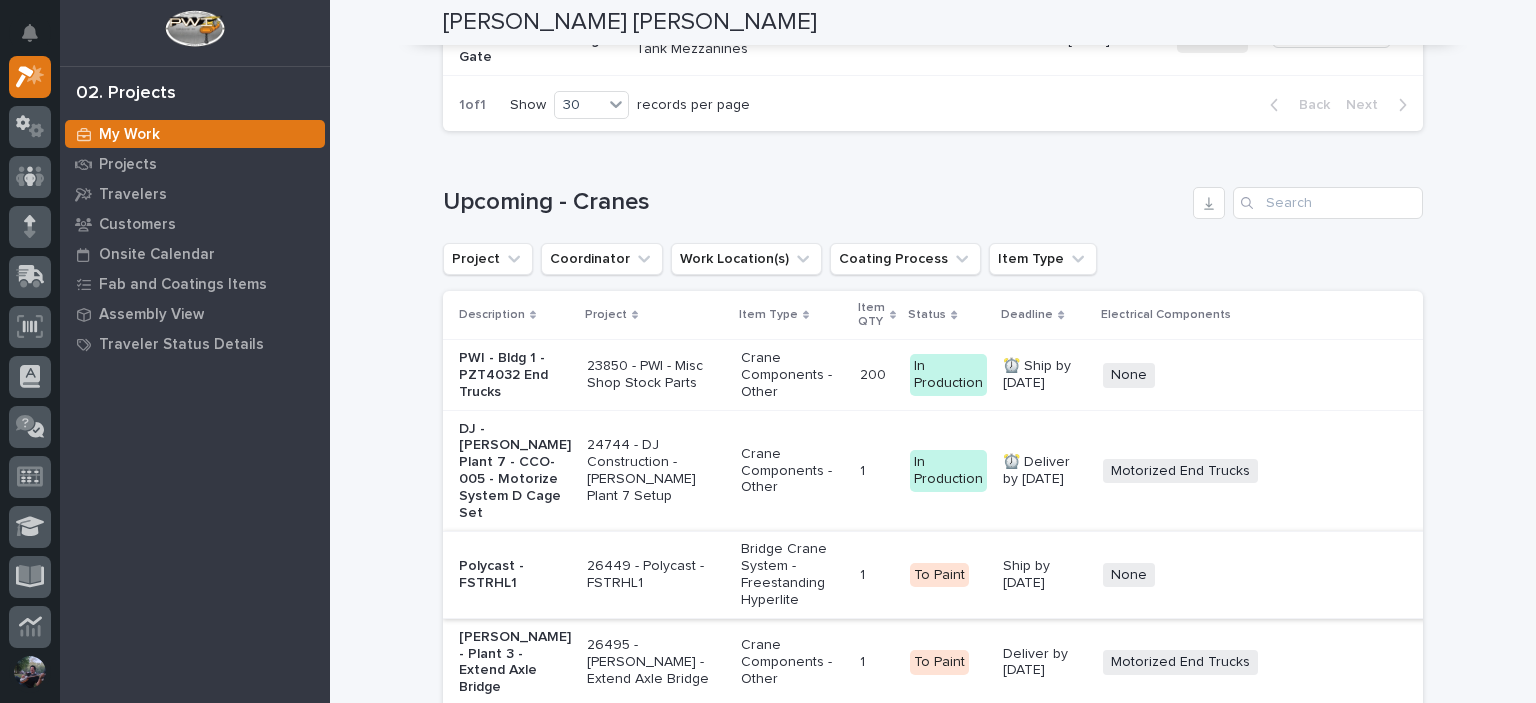 scroll, scrollTop: 3400, scrollLeft: 0, axis: vertical 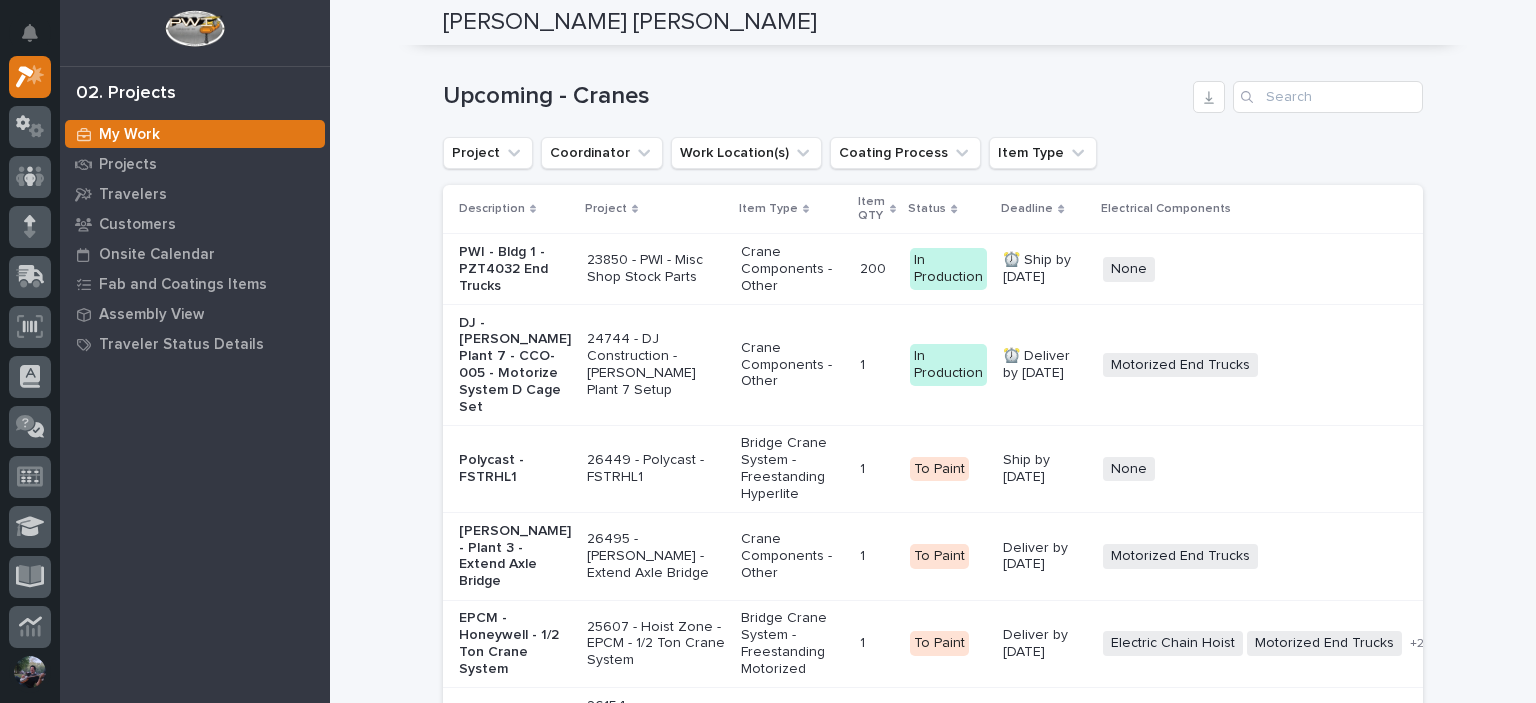 click on "Polycast - FSTRHL1" at bounding box center [515, 469] 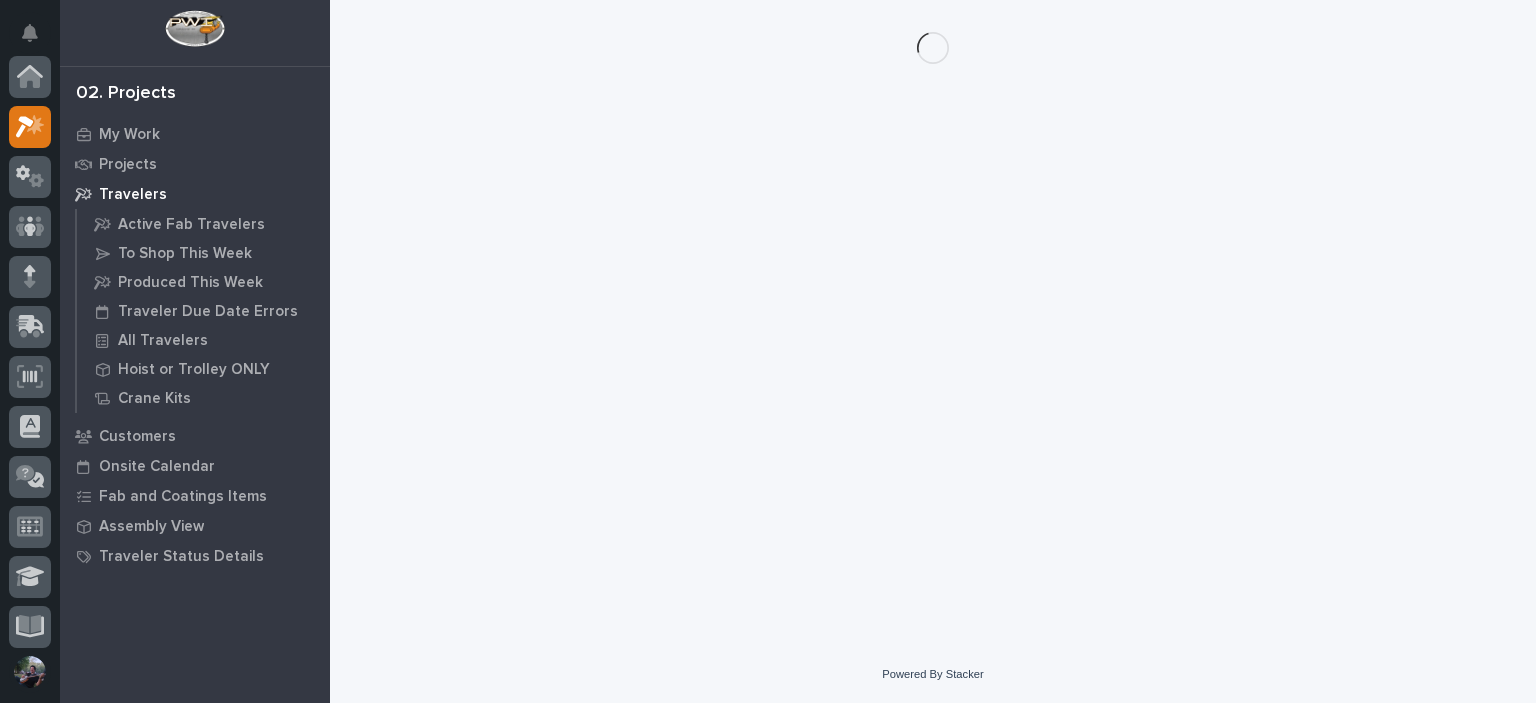 scroll, scrollTop: 0, scrollLeft: 0, axis: both 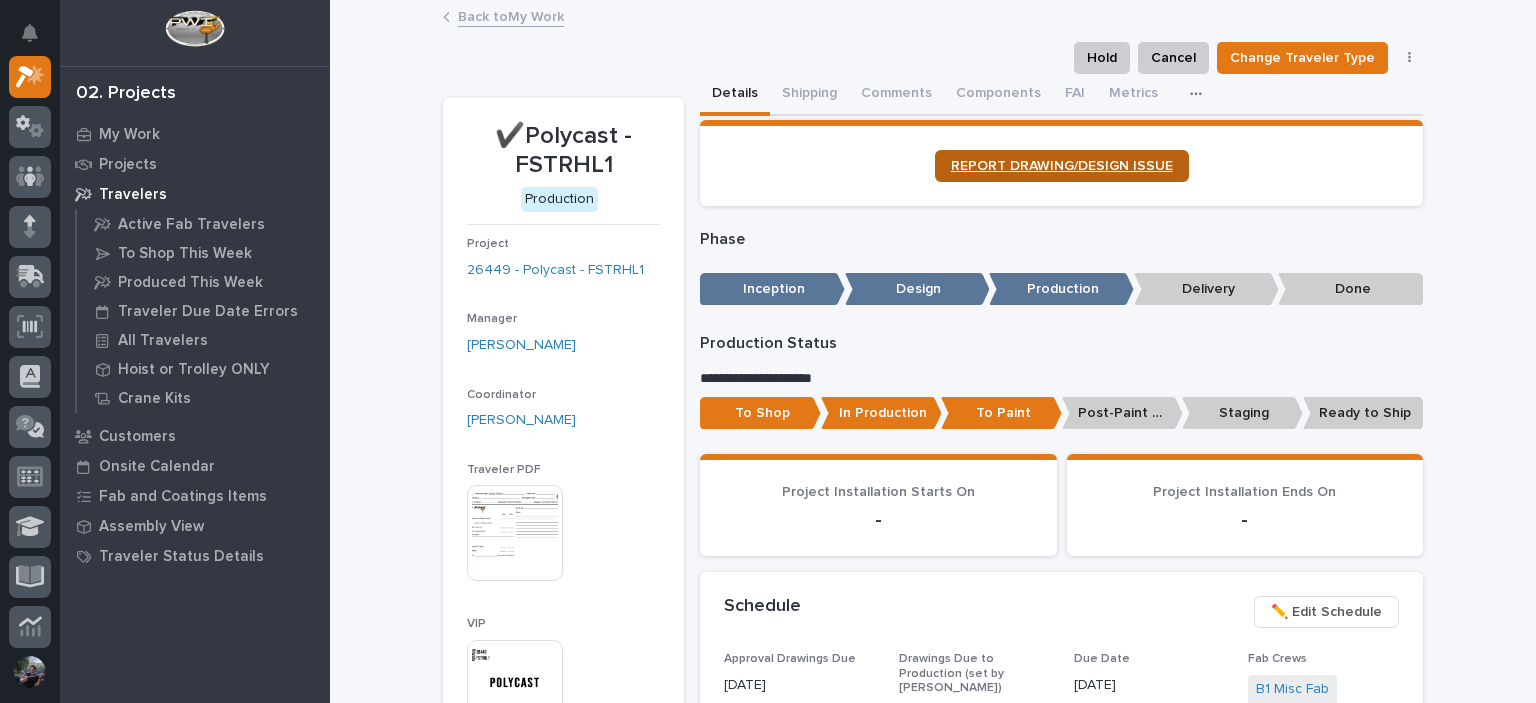 click on "REPORT DRAWING/DESIGN ISSUE" at bounding box center [1062, 166] 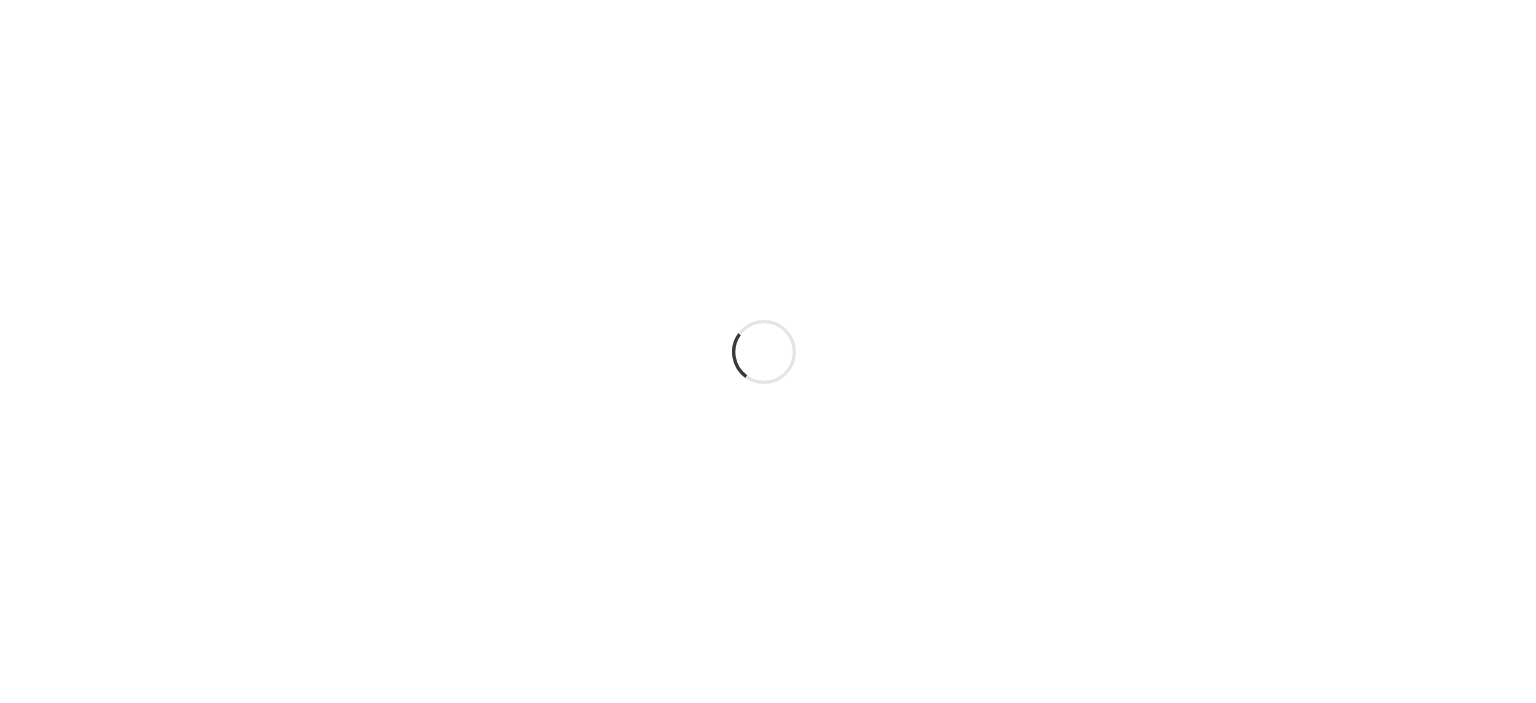 scroll, scrollTop: 0, scrollLeft: 0, axis: both 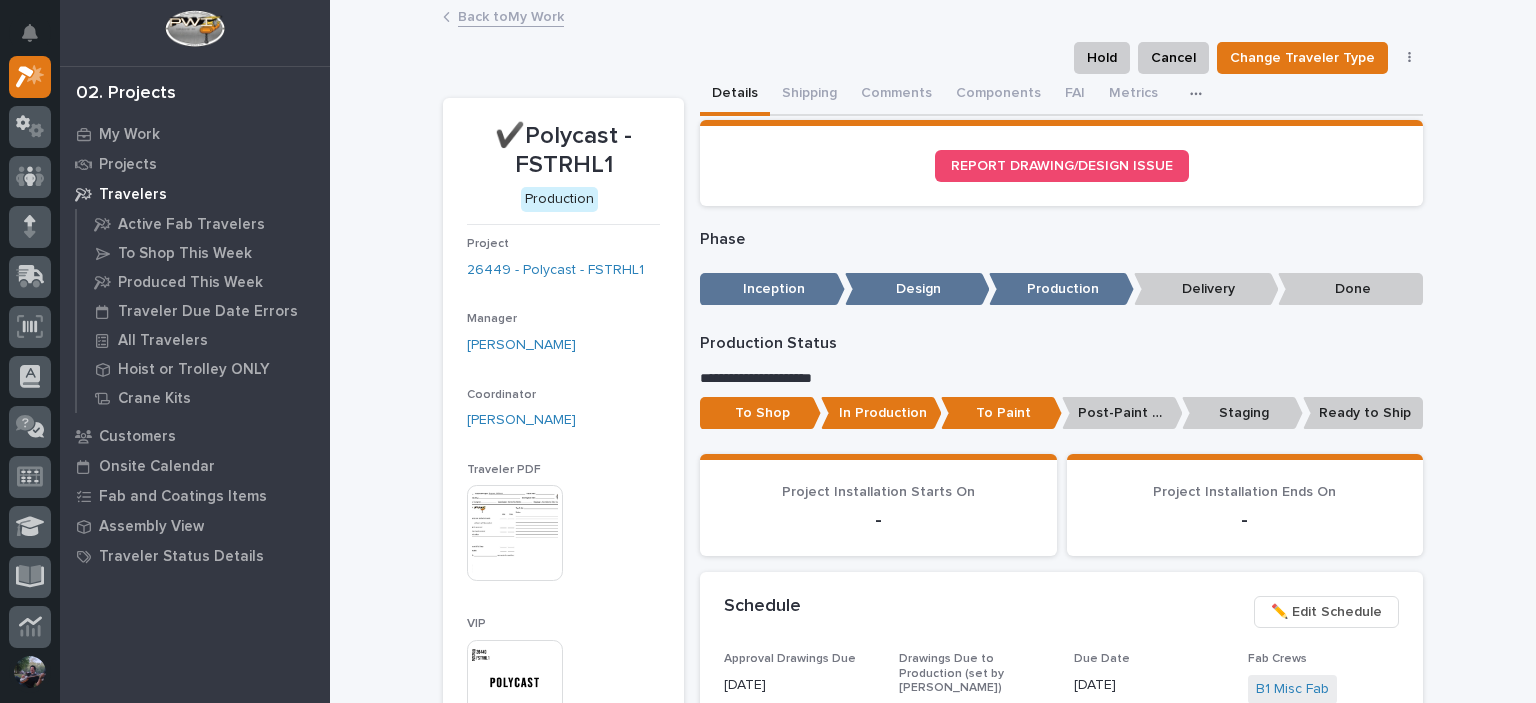 click on "Back to  My Work" at bounding box center [511, 15] 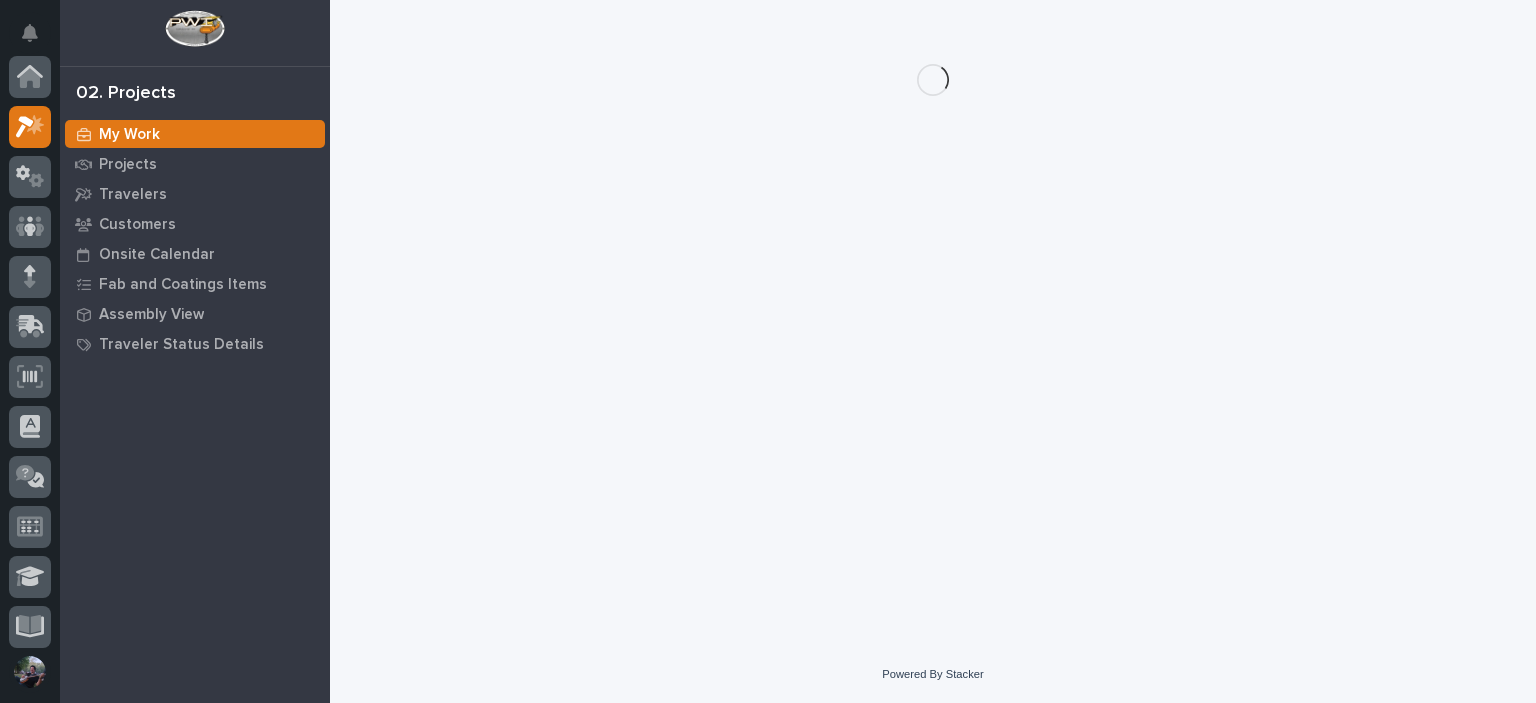 scroll, scrollTop: 50, scrollLeft: 0, axis: vertical 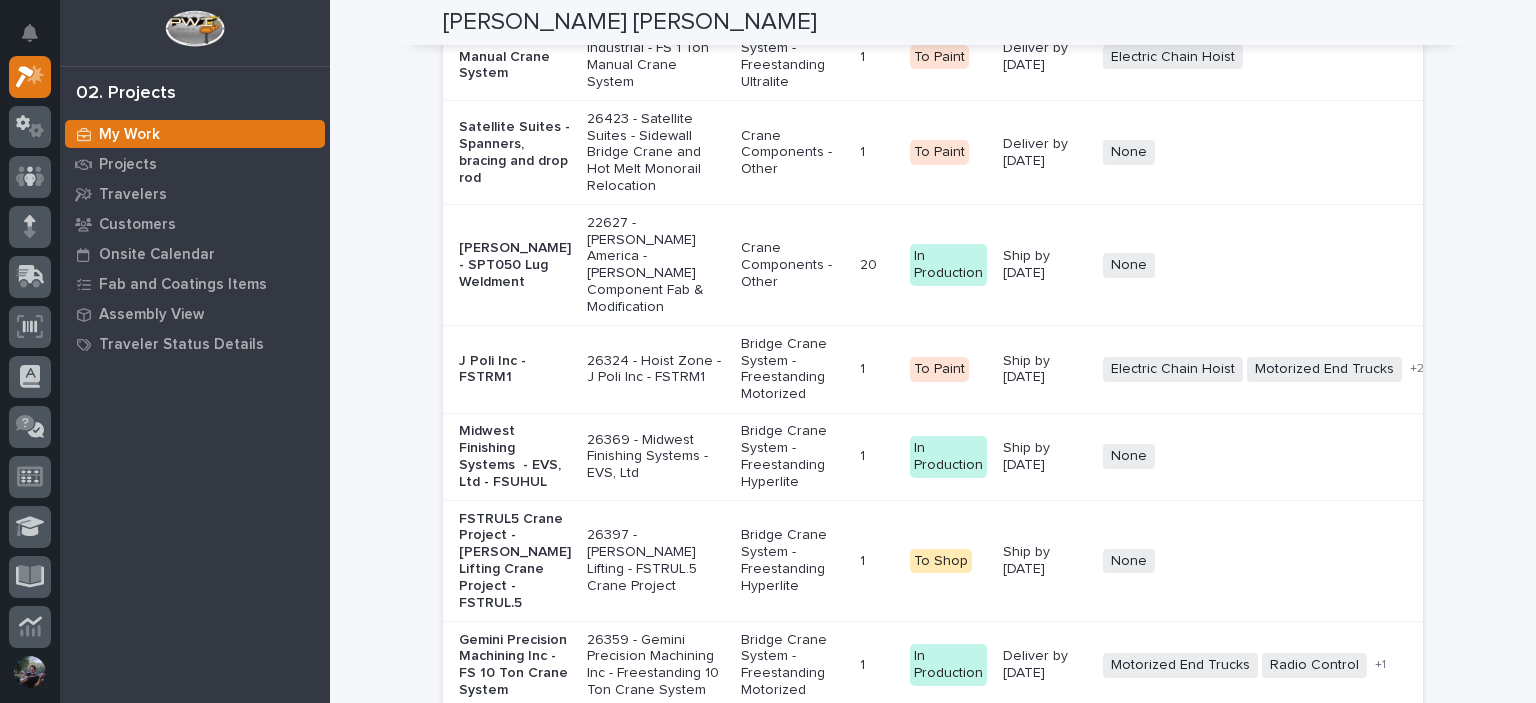 click on "Loading... Saving… Loading... Saving… Kyle Dean Miller Kyle Dean Miller Assembly & Components Manager Sorry, there was an error saving your record. Please try again. Please fill out the required fields below. Components Travelers Coatings Task List Assembly Task List Google Doc Templates Can't display tree at index  25 Can't display tree at index  11 Loading... Saving… Loading... Saving… Loading... Saving… Crane Kits Project Coordinator Work Location(s) Coating Process Description Project Item Type Item QTY Coating Process Deadline Electrical Components Hardware Status Belmont - Crane Kit 26395 - Belmont Trailers - Crane Kit Bridge Crane Kit 1 1   In-House Paint/Powder   Ship by 9/1/25 Electric Chain Hoist Motorized End Trucks Radio Control + 1 Not Pulled 🚧 Staging → 📦 Ready to Ship → 🔩 Hardware 1  of  1 Show 30 records per page Back Next Loading... Saving… Hoist and Trolley Components Name Company Contact Payment Status Shipping Reqeusts Status (from Shipping Reqeusts) HZ 43729" at bounding box center (933, -895) 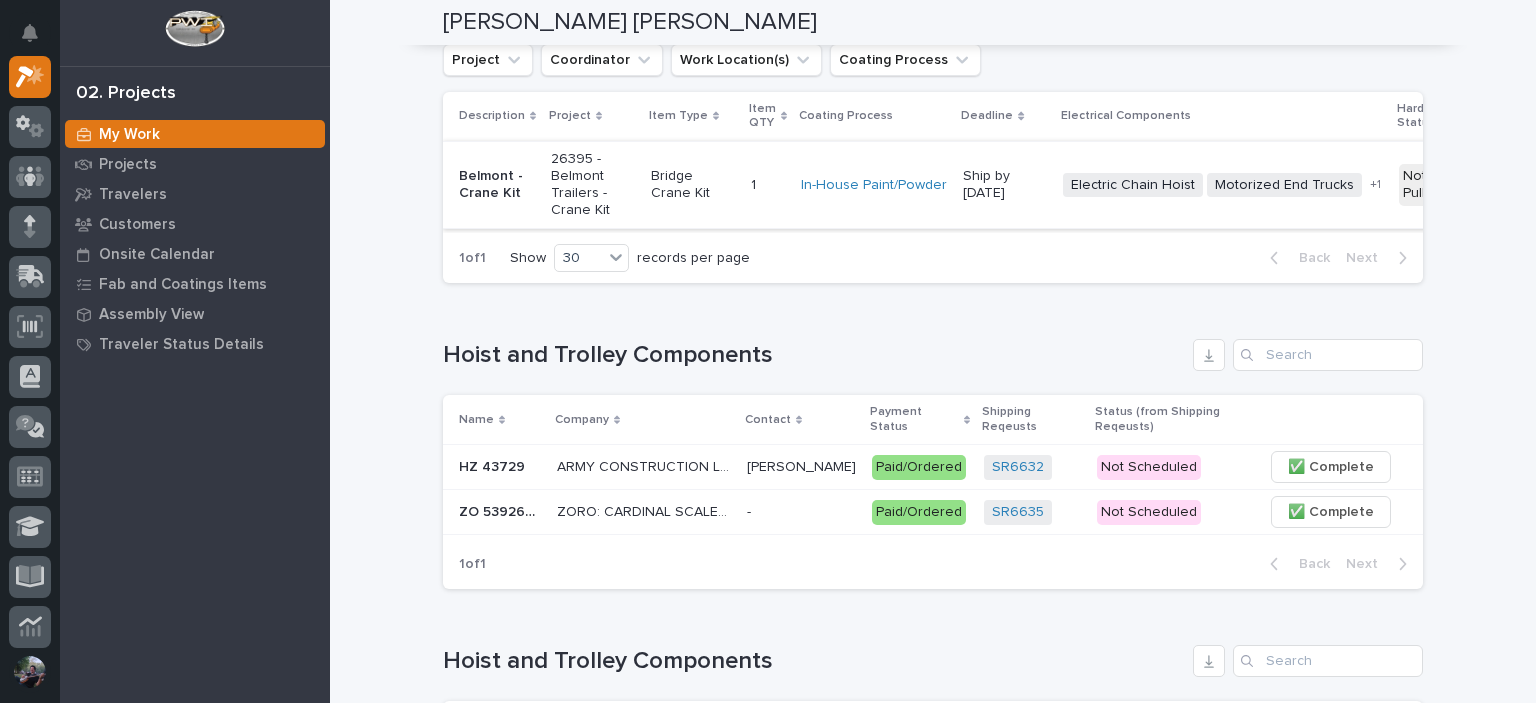 scroll, scrollTop: 266, scrollLeft: 0, axis: vertical 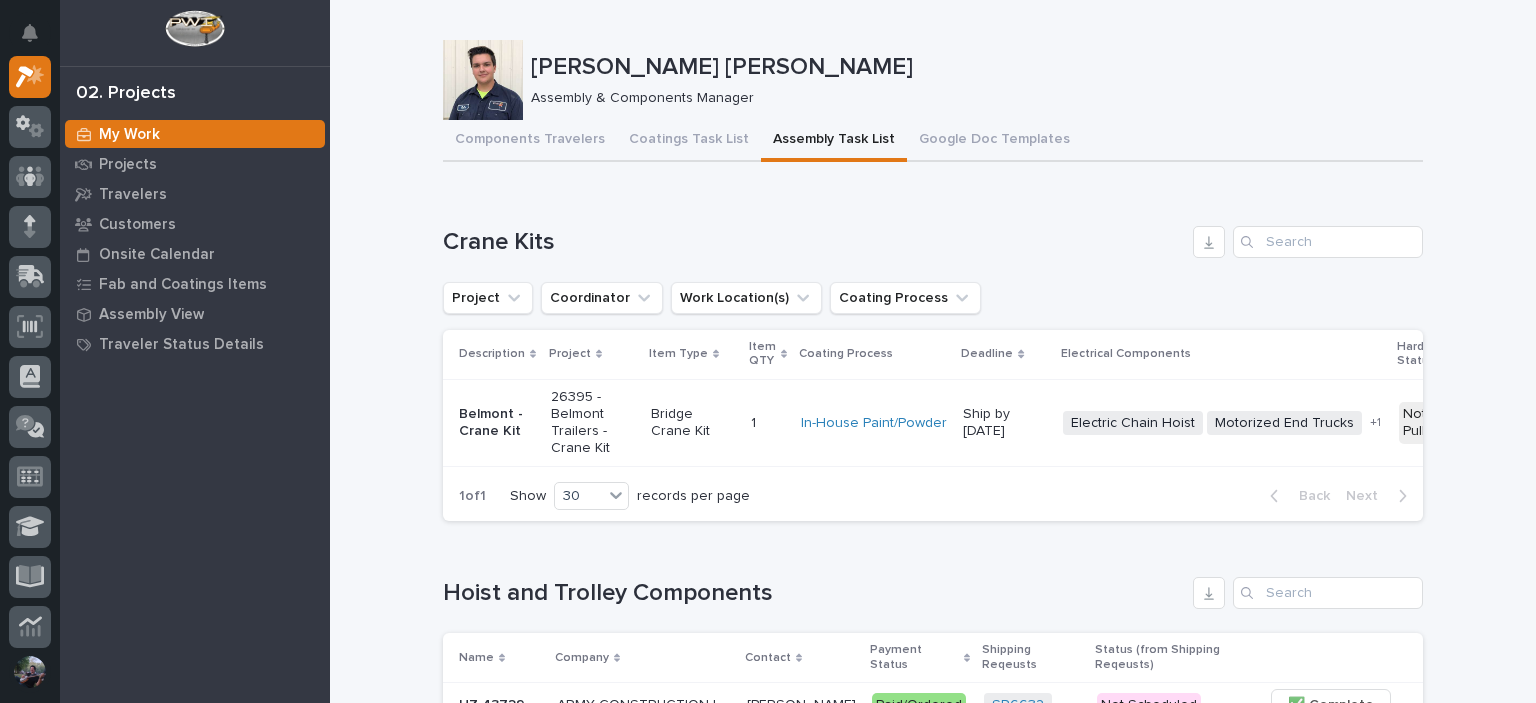 click on "Coatings Task List" at bounding box center [689, 141] 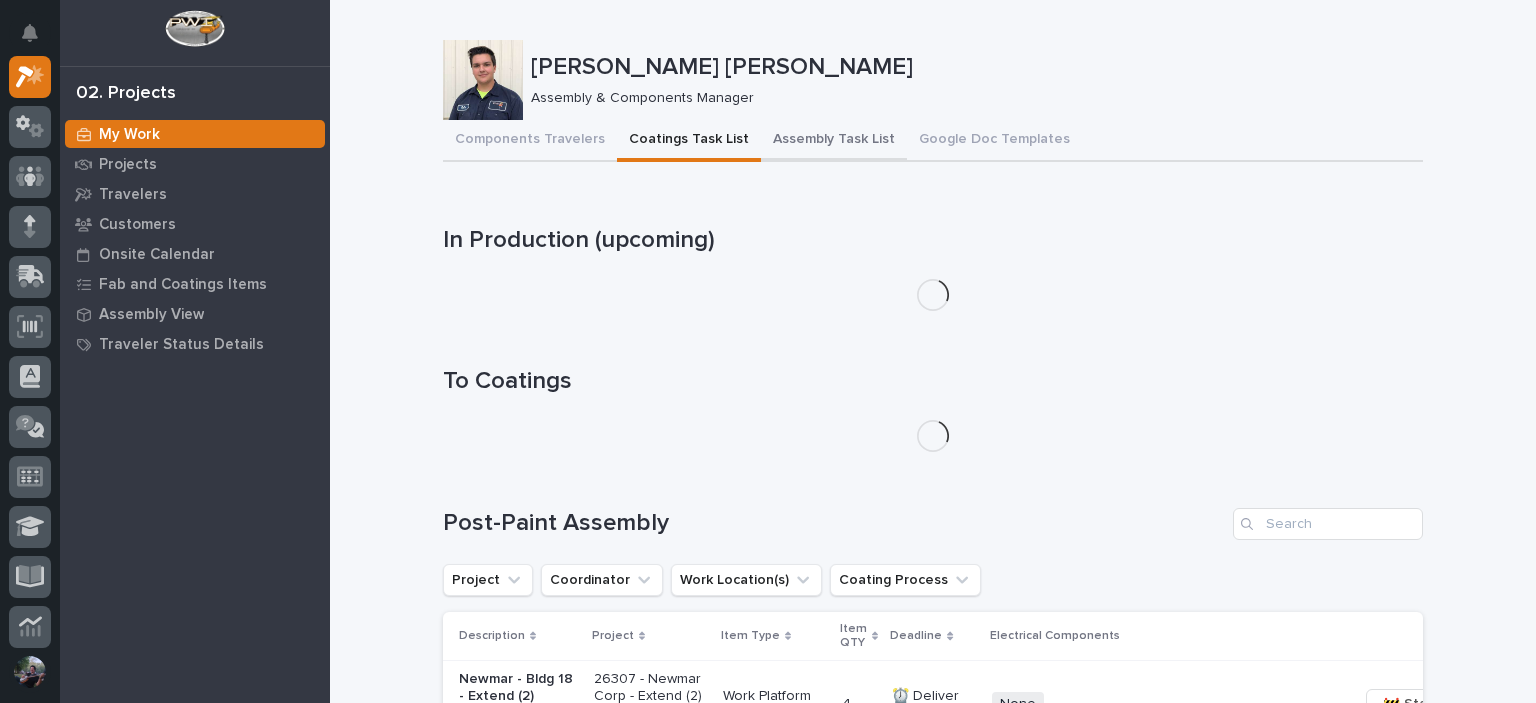 click on "Assembly Task List" at bounding box center (834, 141) 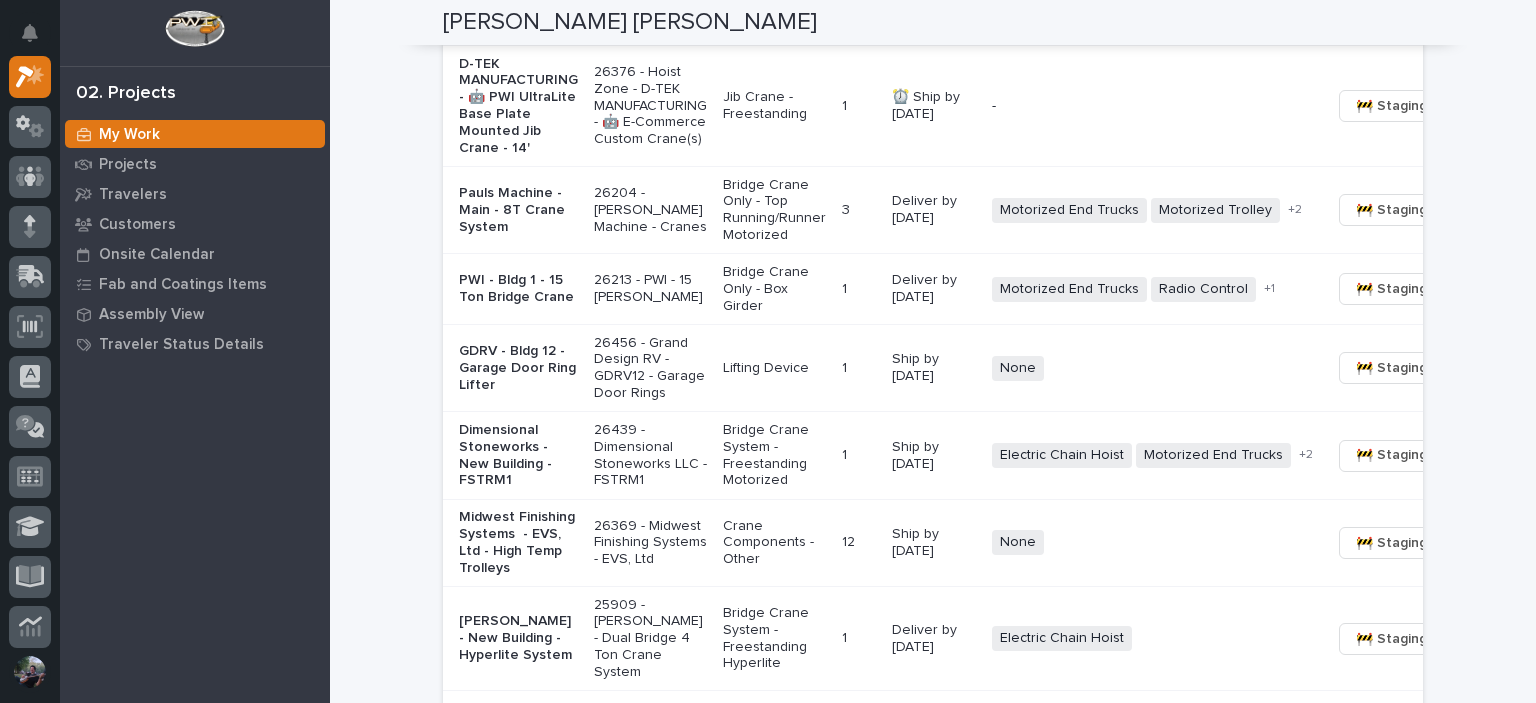 scroll, scrollTop: 1533, scrollLeft: 0, axis: vertical 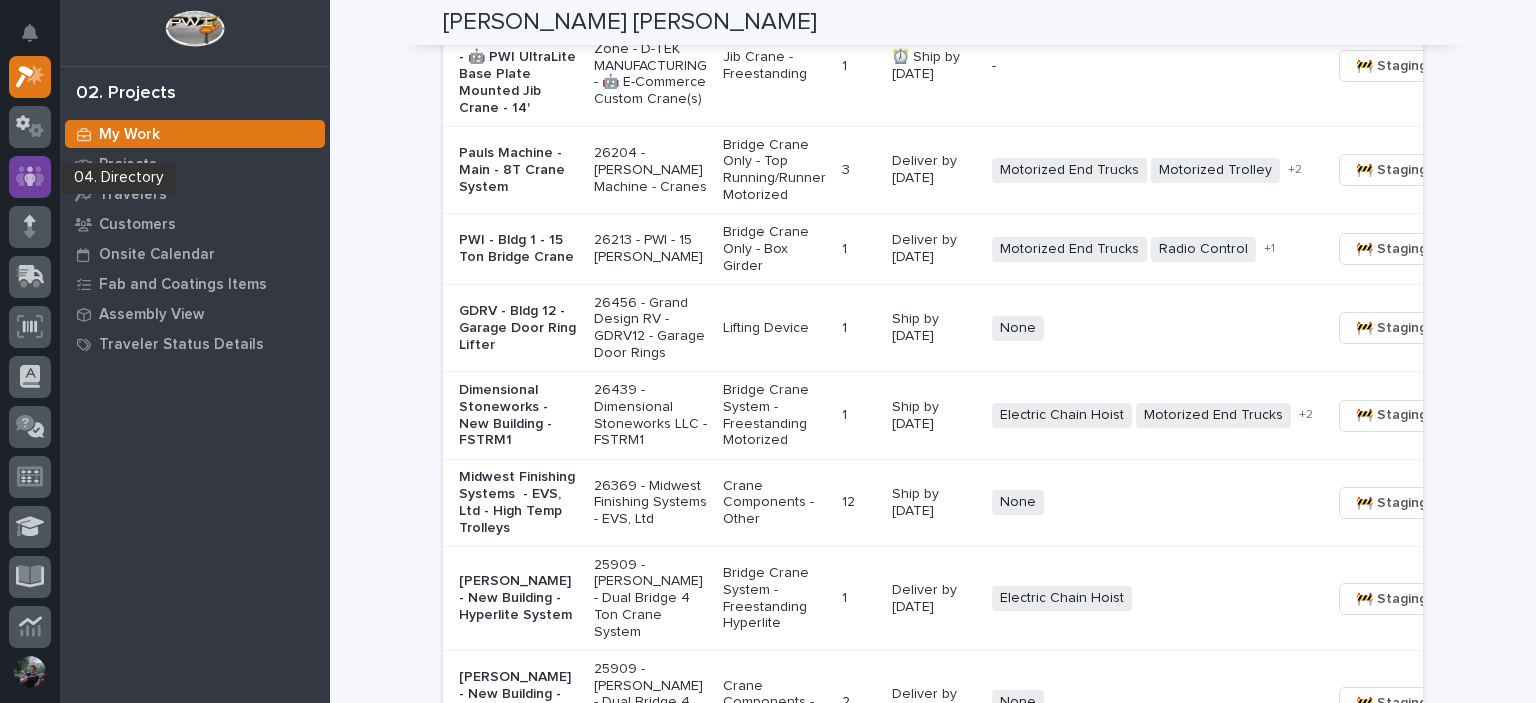 click 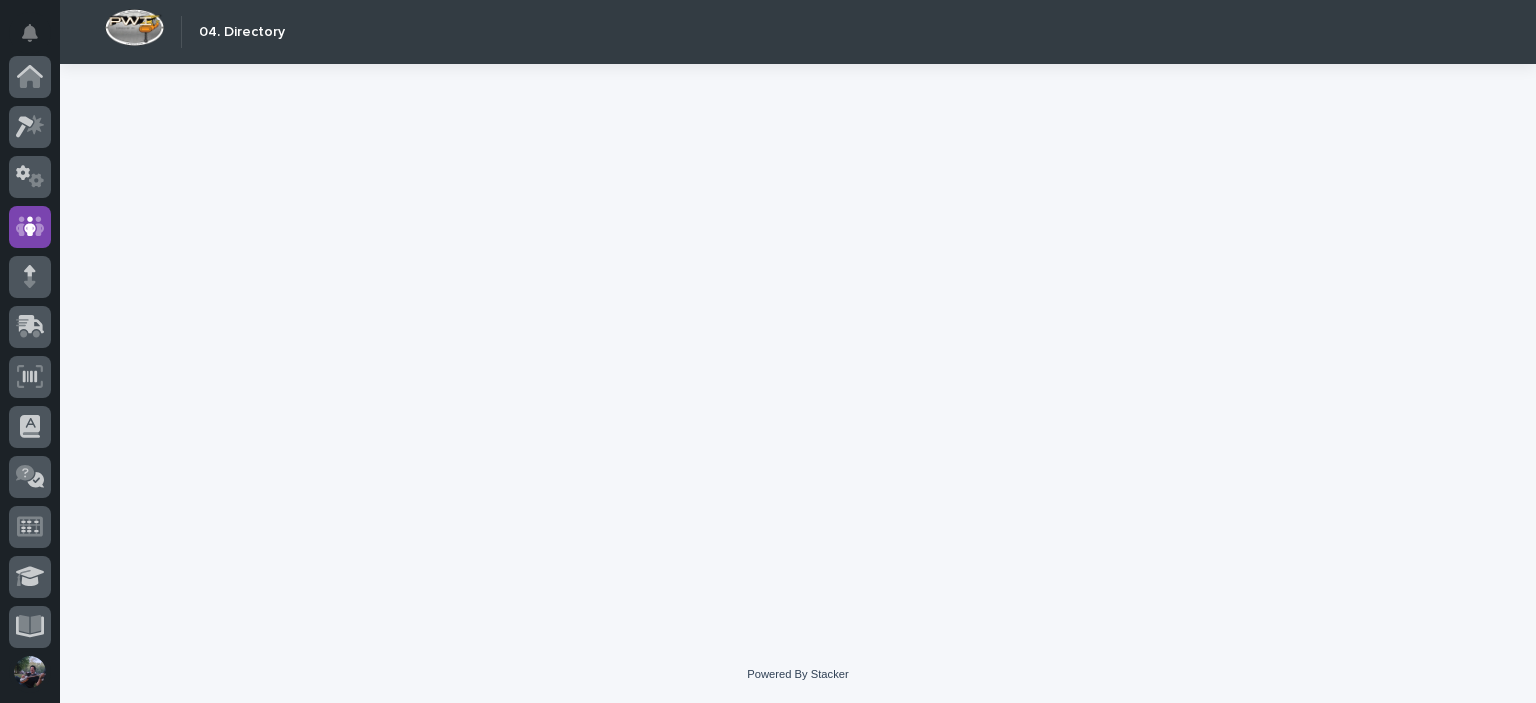 scroll, scrollTop: 0, scrollLeft: 0, axis: both 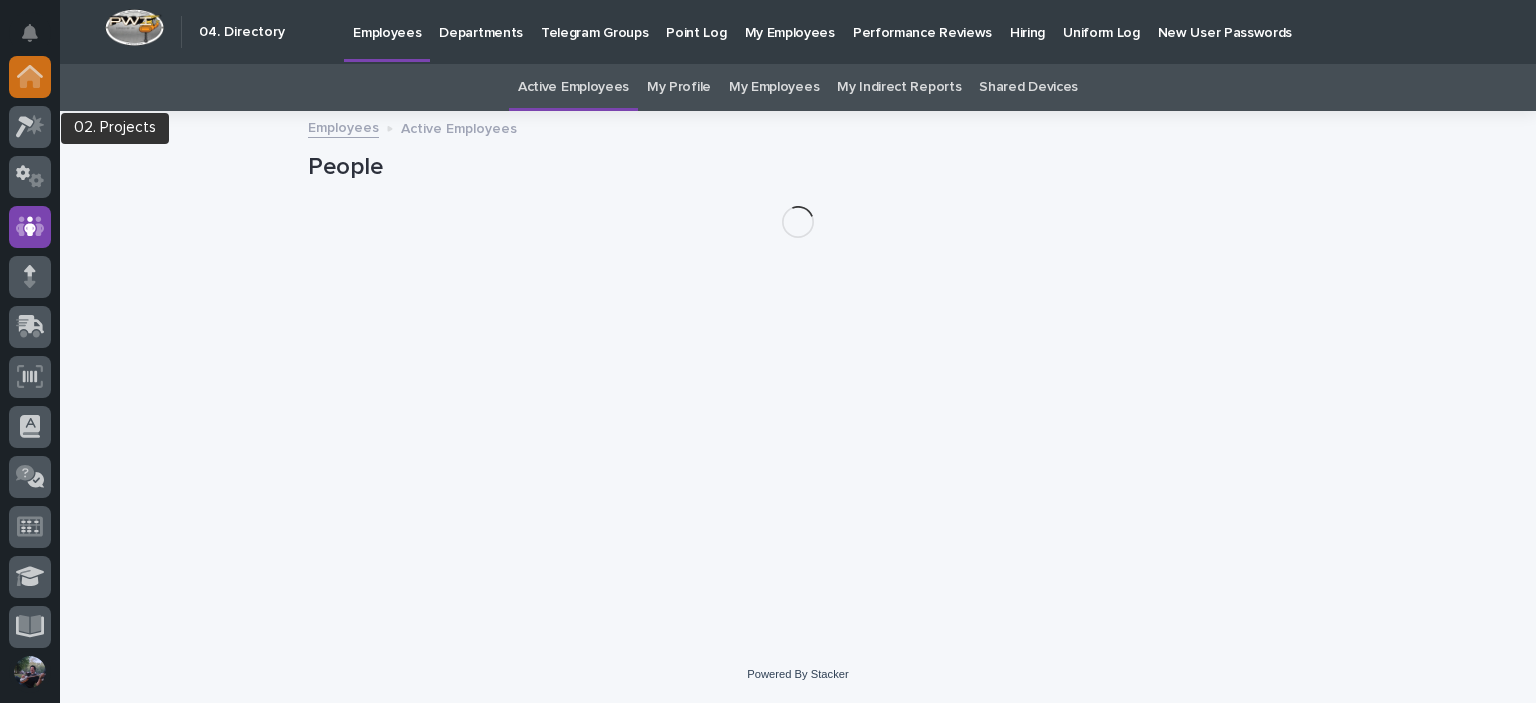 click 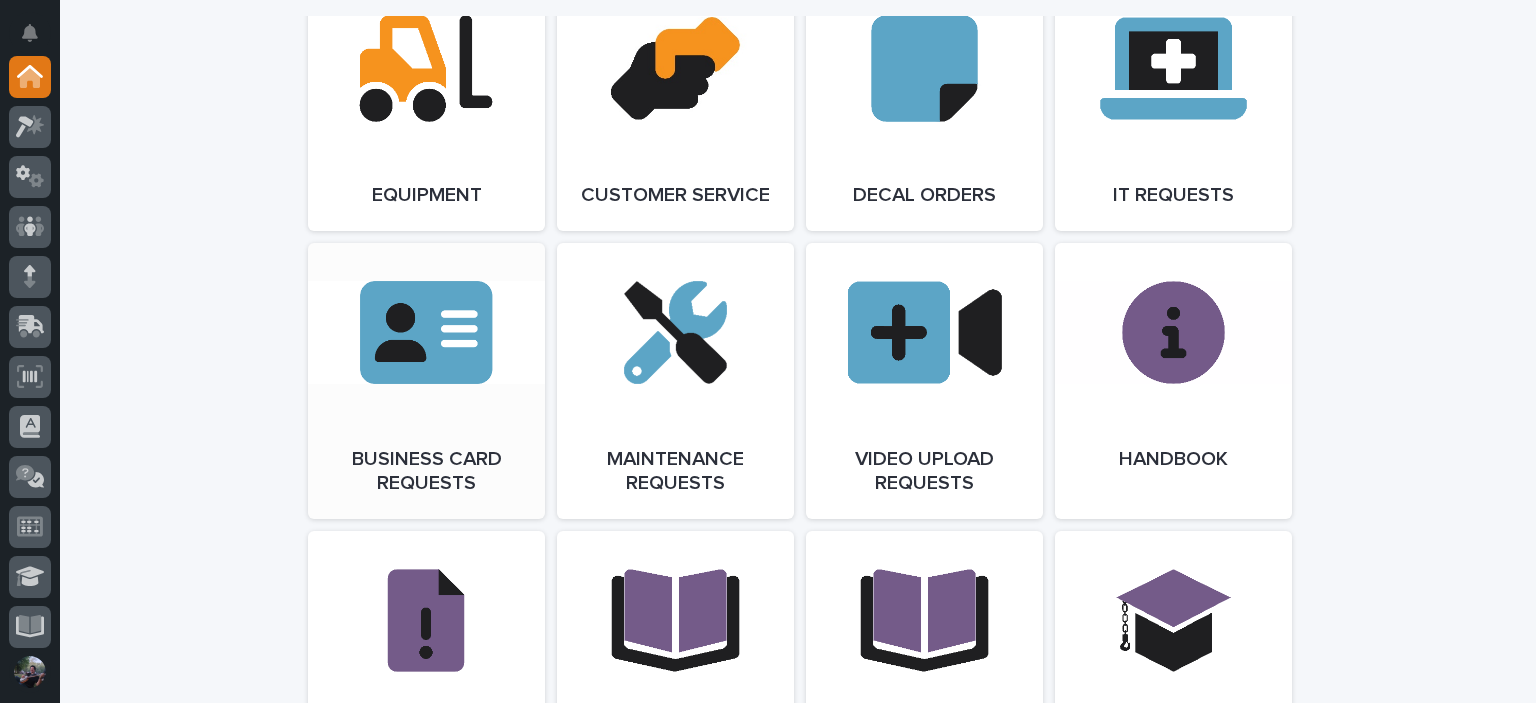 scroll, scrollTop: 2933, scrollLeft: 0, axis: vertical 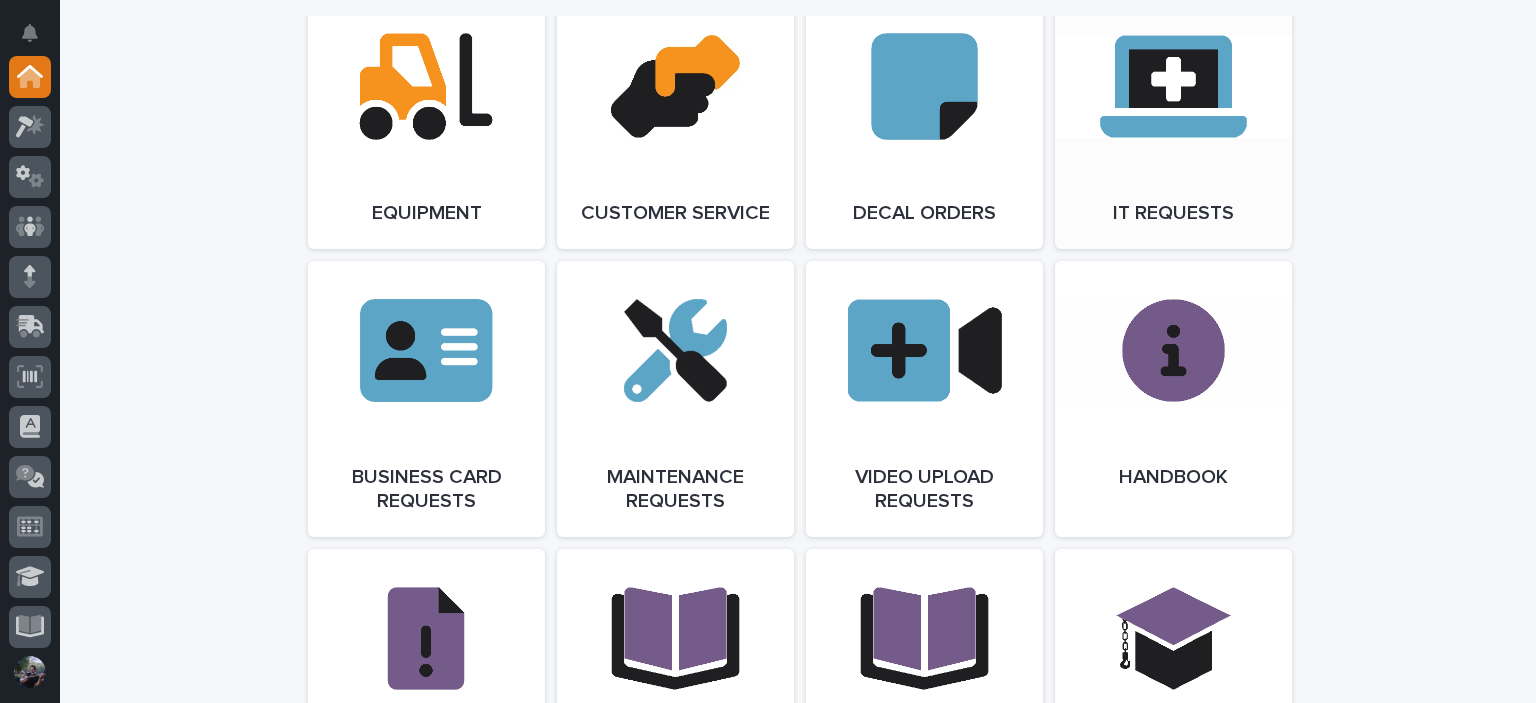 click on "Open Link" at bounding box center (1173, 123) 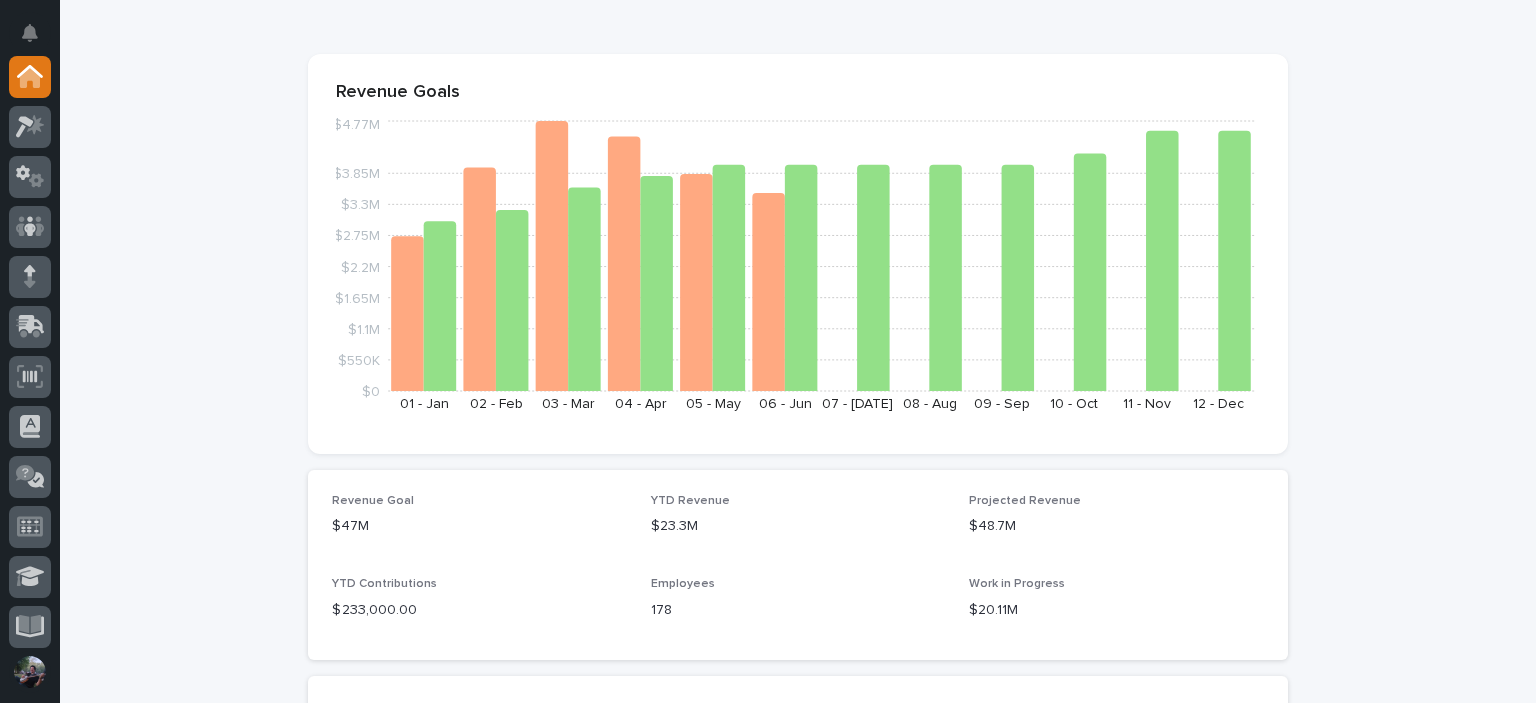 scroll, scrollTop: 0, scrollLeft: 0, axis: both 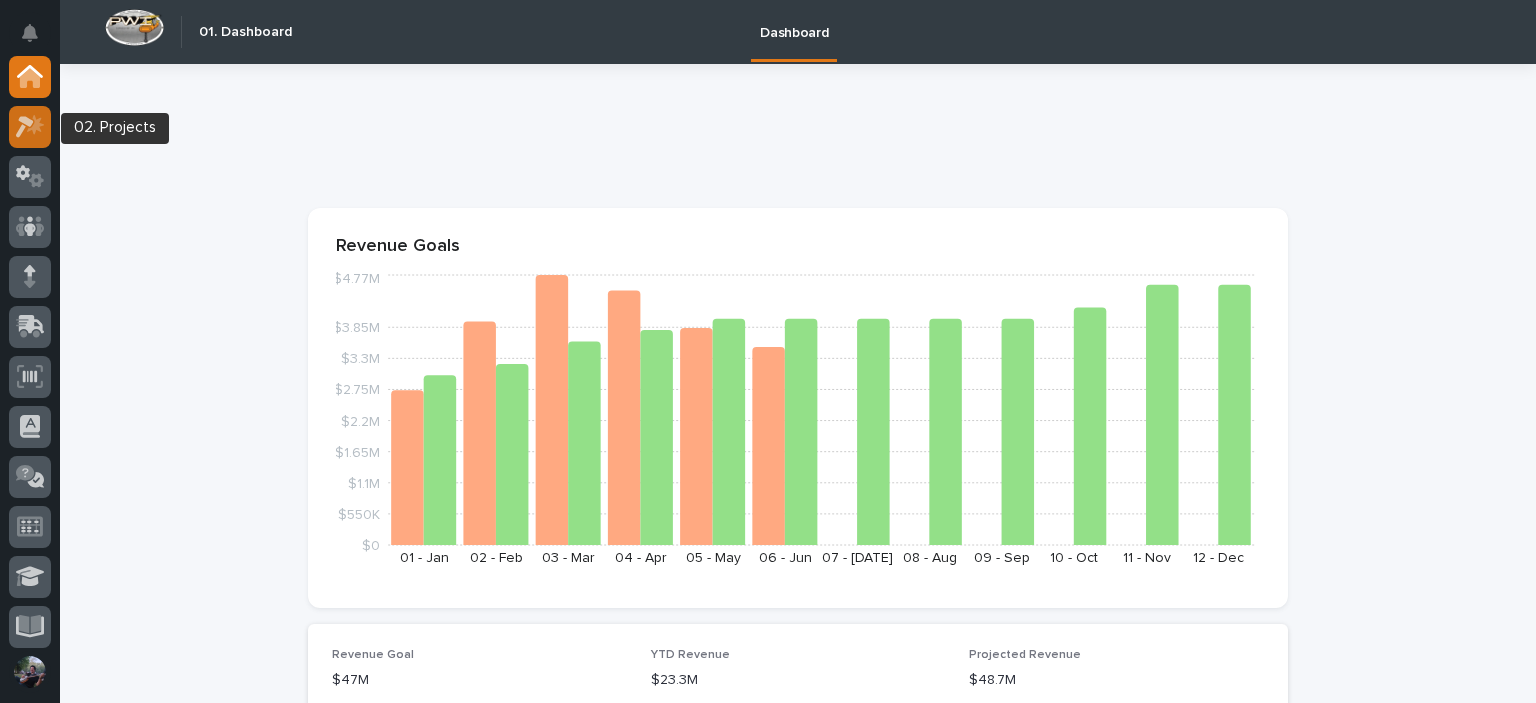 click at bounding box center (30, 127) 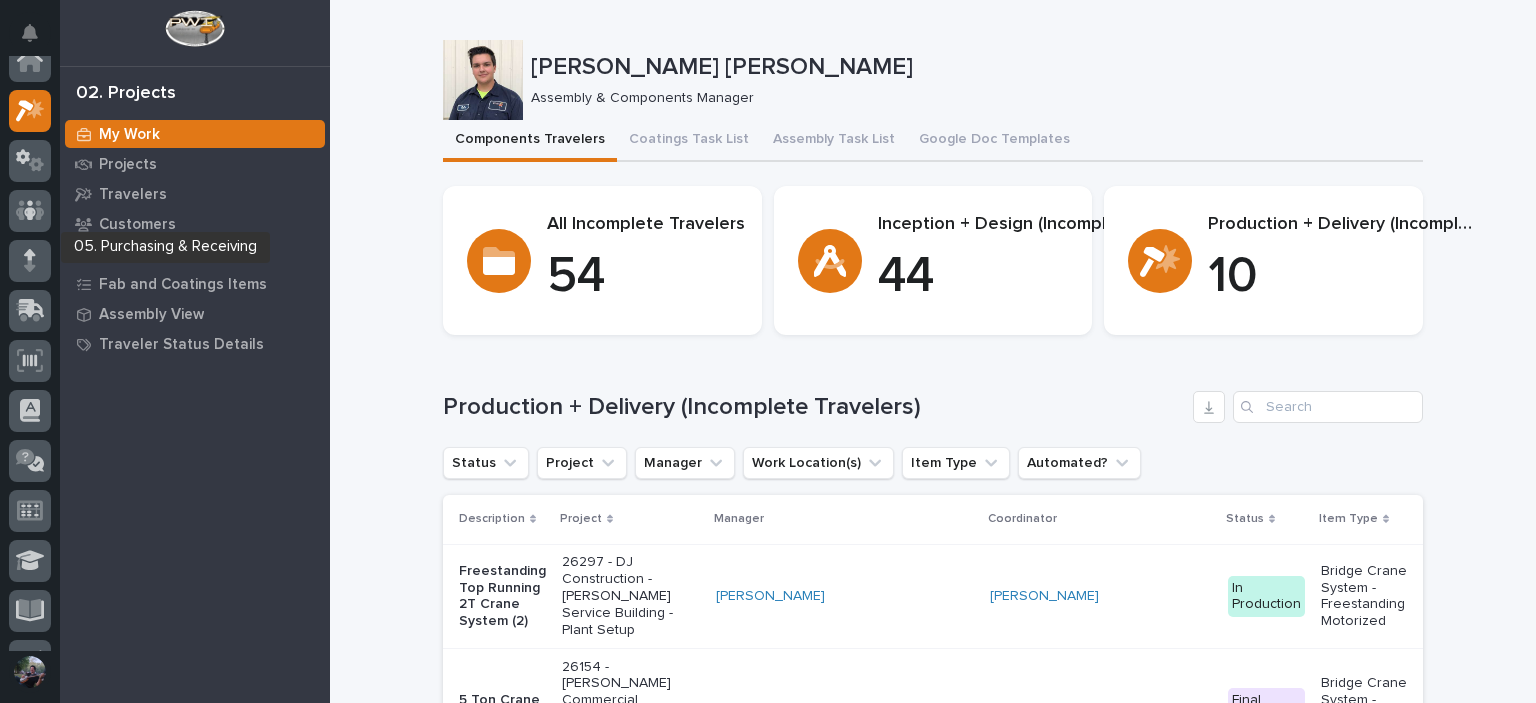 scroll, scrollTop: 0, scrollLeft: 0, axis: both 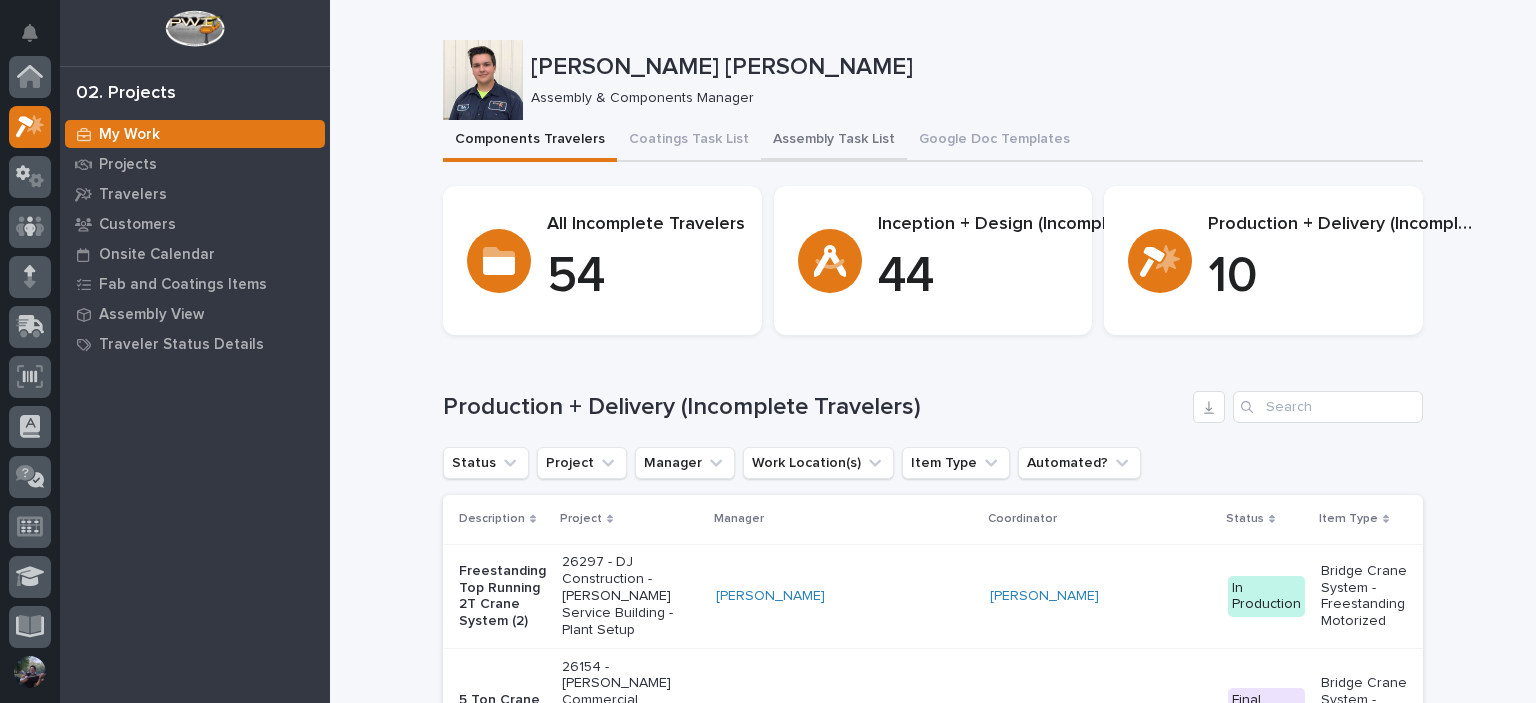 click on "Assembly Task List" at bounding box center (834, 141) 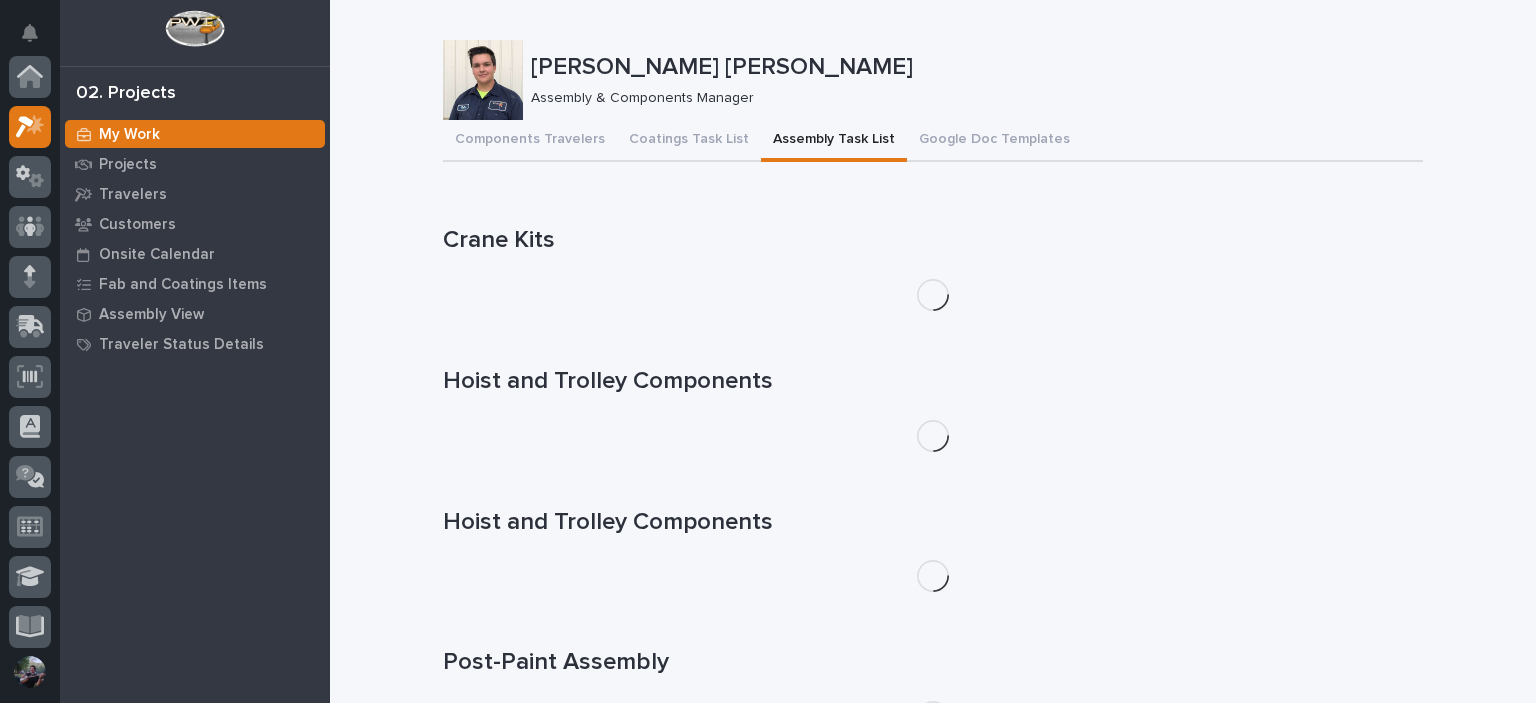 scroll, scrollTop: 50, scrollLeft: 0, axis: vertical 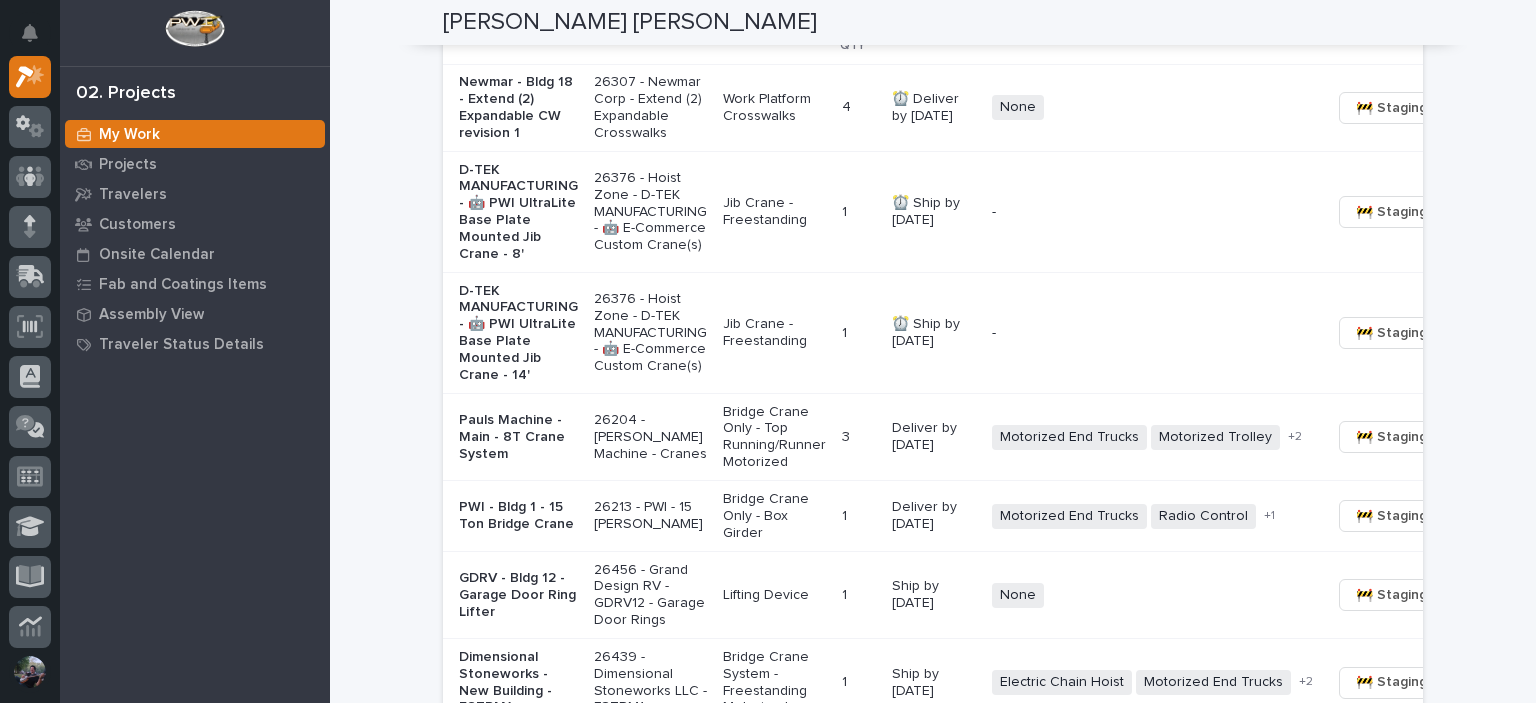 click on "D-TEK MANUFACTURING - 🤖 PWI UltraLite Base Plate Mounted Jib Crane - 14'" at bounding box center (518, 333) 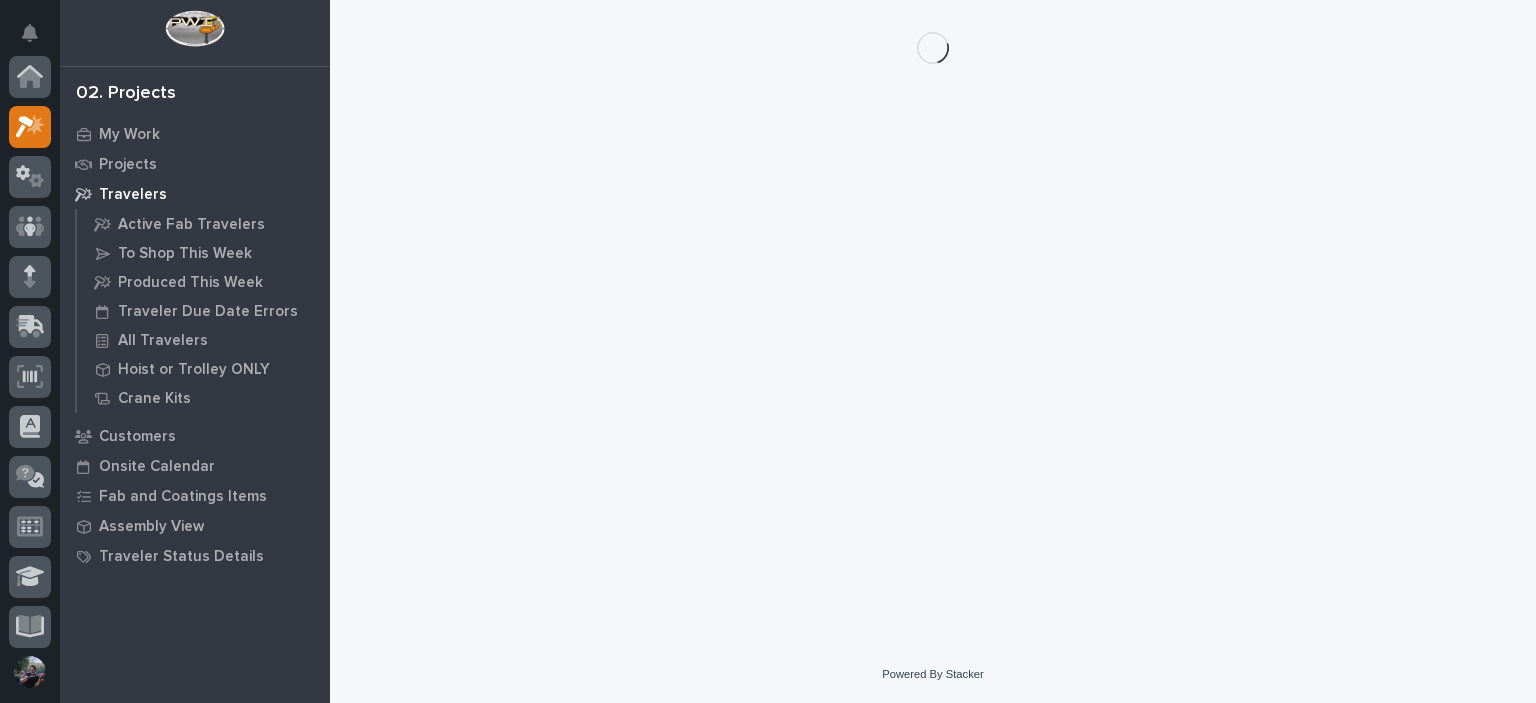 scroll, scrollTop: 0, scrollLeft: 0, axis: both 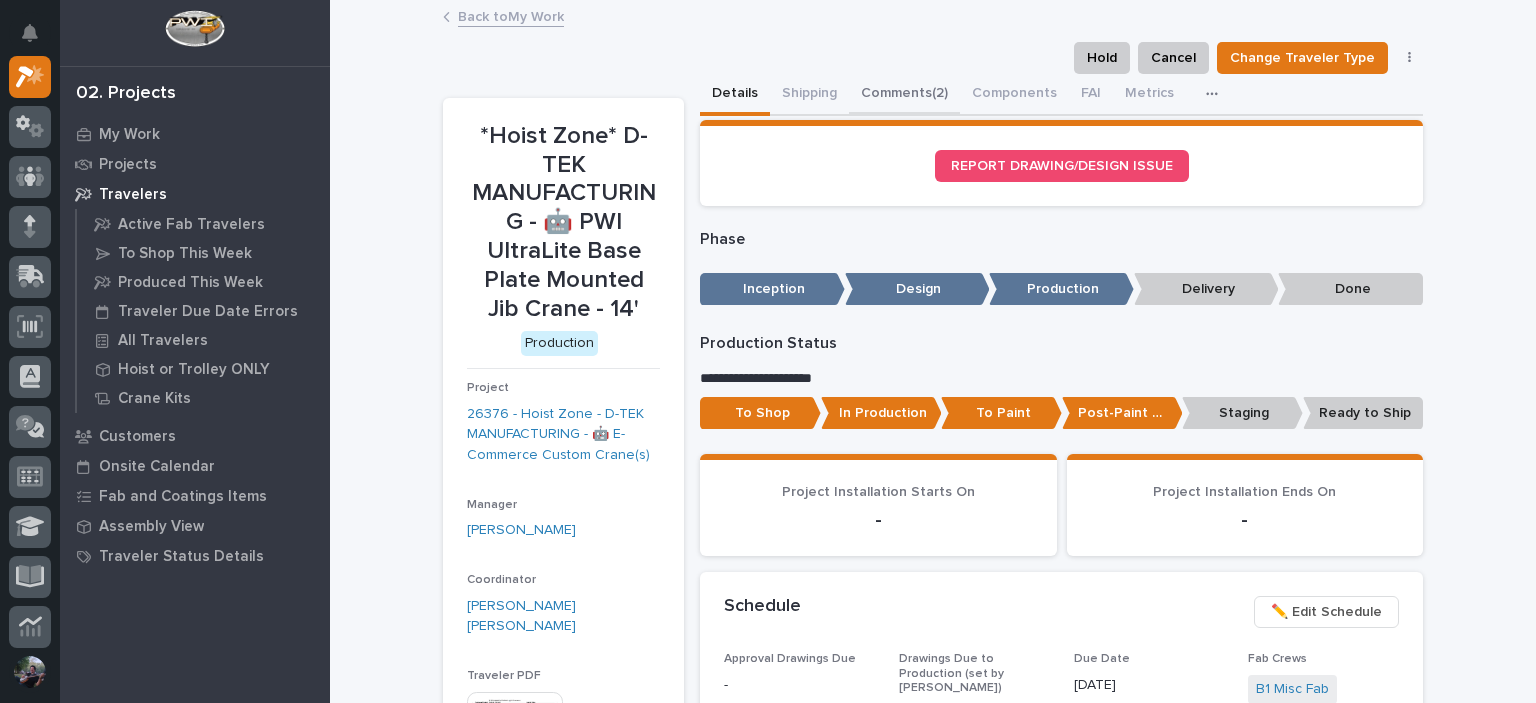 click on "Comments  (2)" at bounding box center (904, 95) 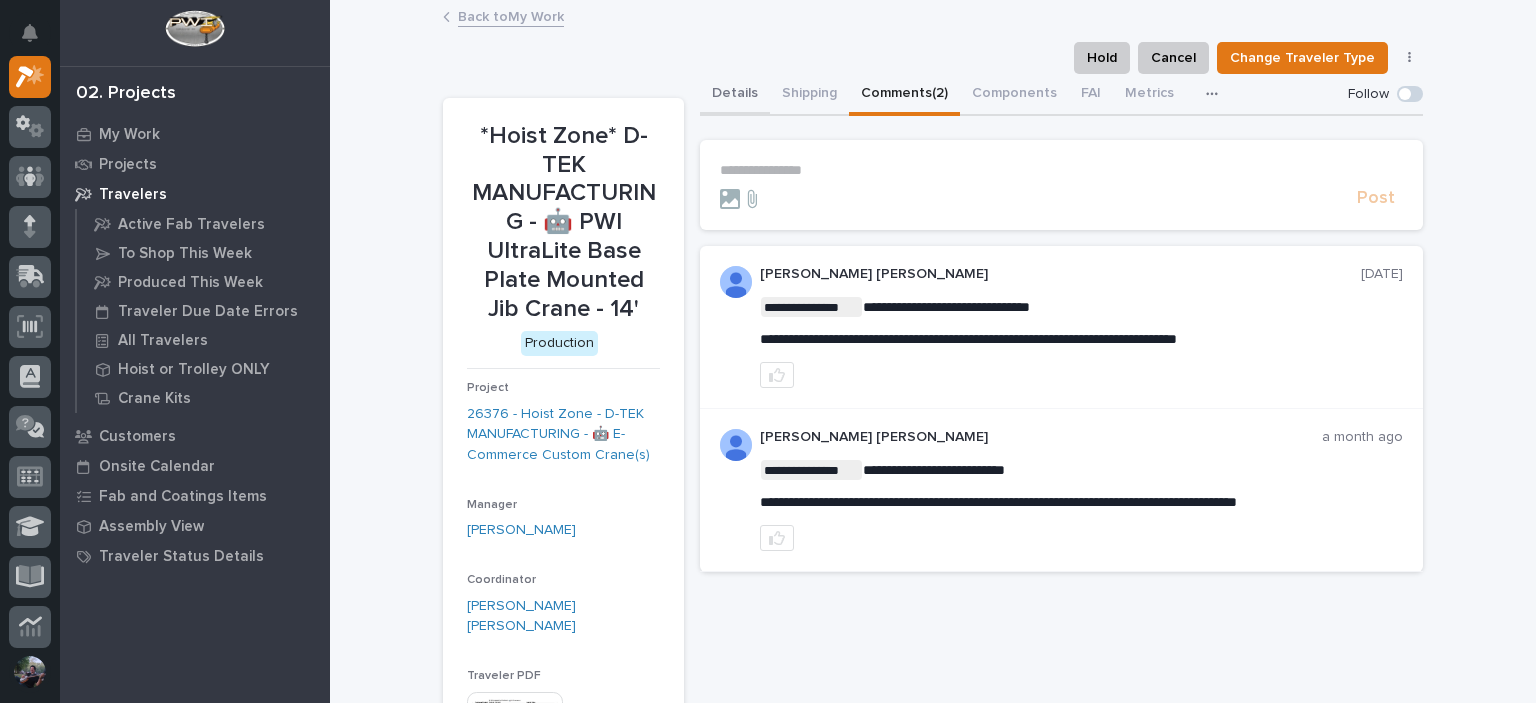 click on "Details" at bounding box center [735, 95] 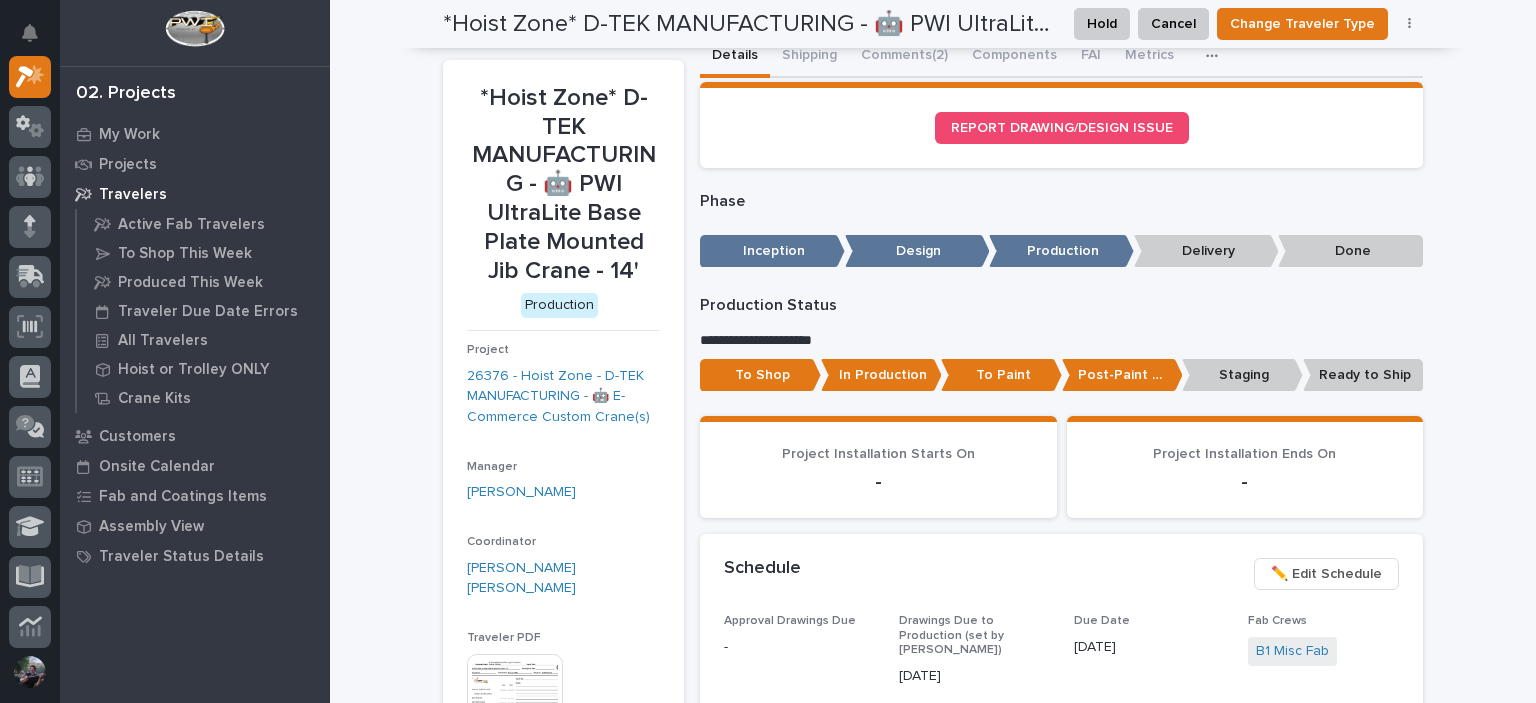 scroll, scrollTop: 0, scrollLeft: 0, axis: both 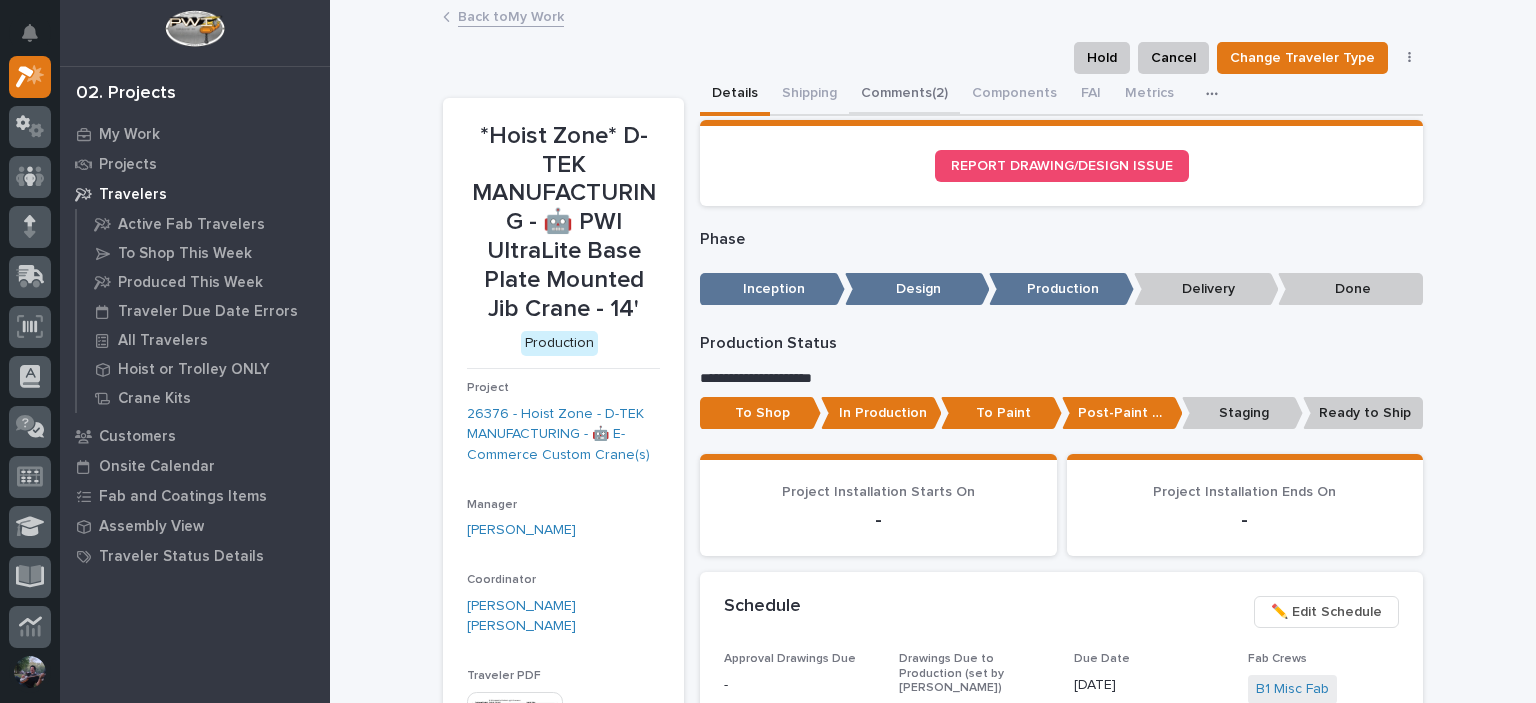 click on "Comments  (2)" at bounding box center [904, 95] 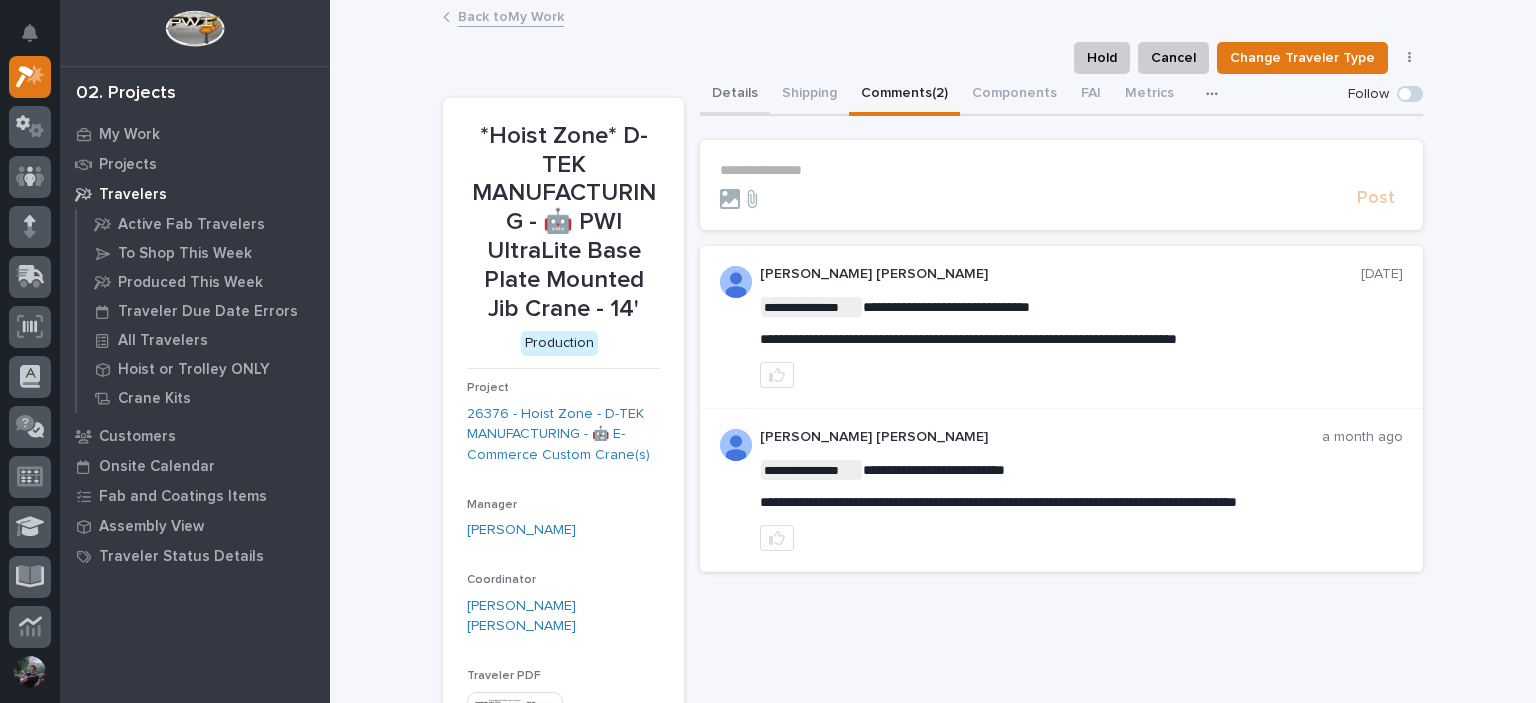 click on "Details" at bounding box center [735, 95] 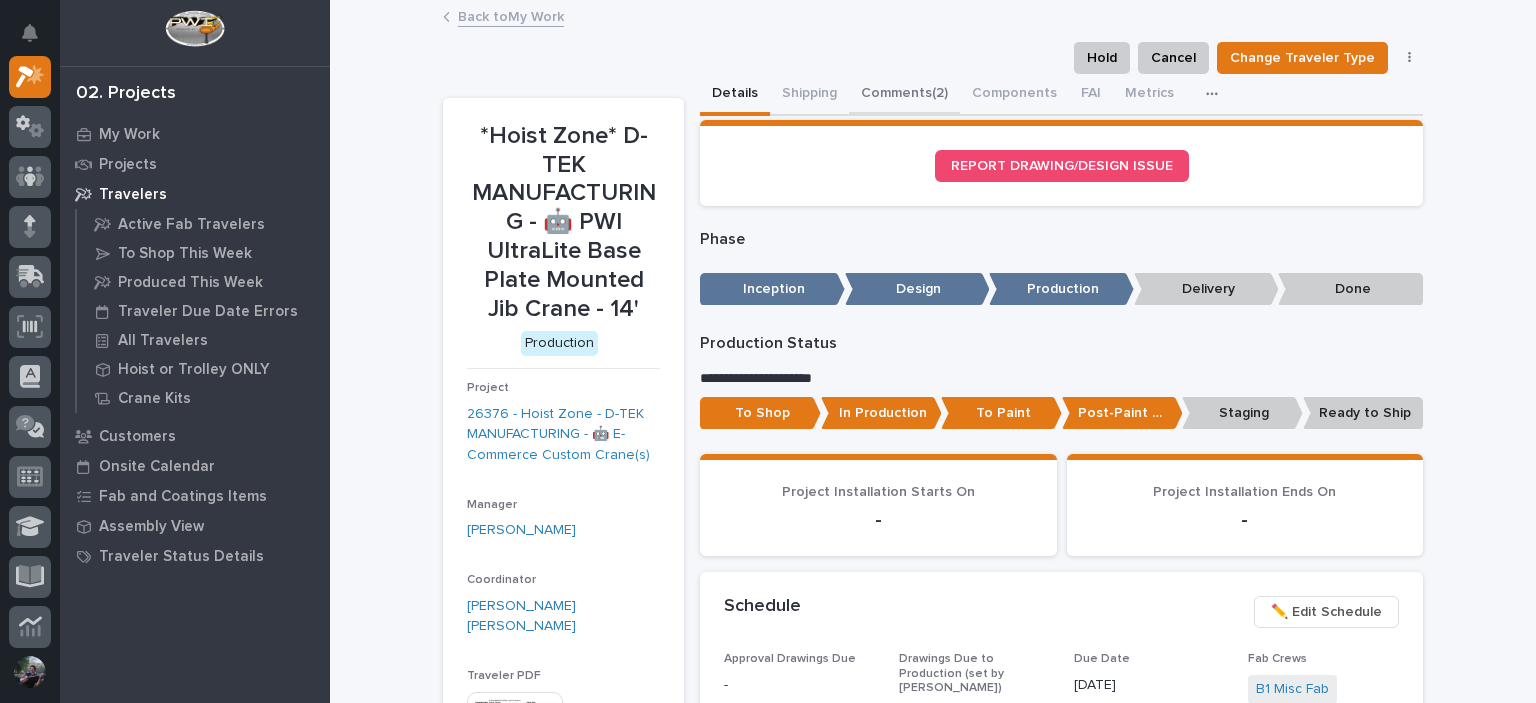 click on "Comments  (2)" at bounding box center [904, 95] 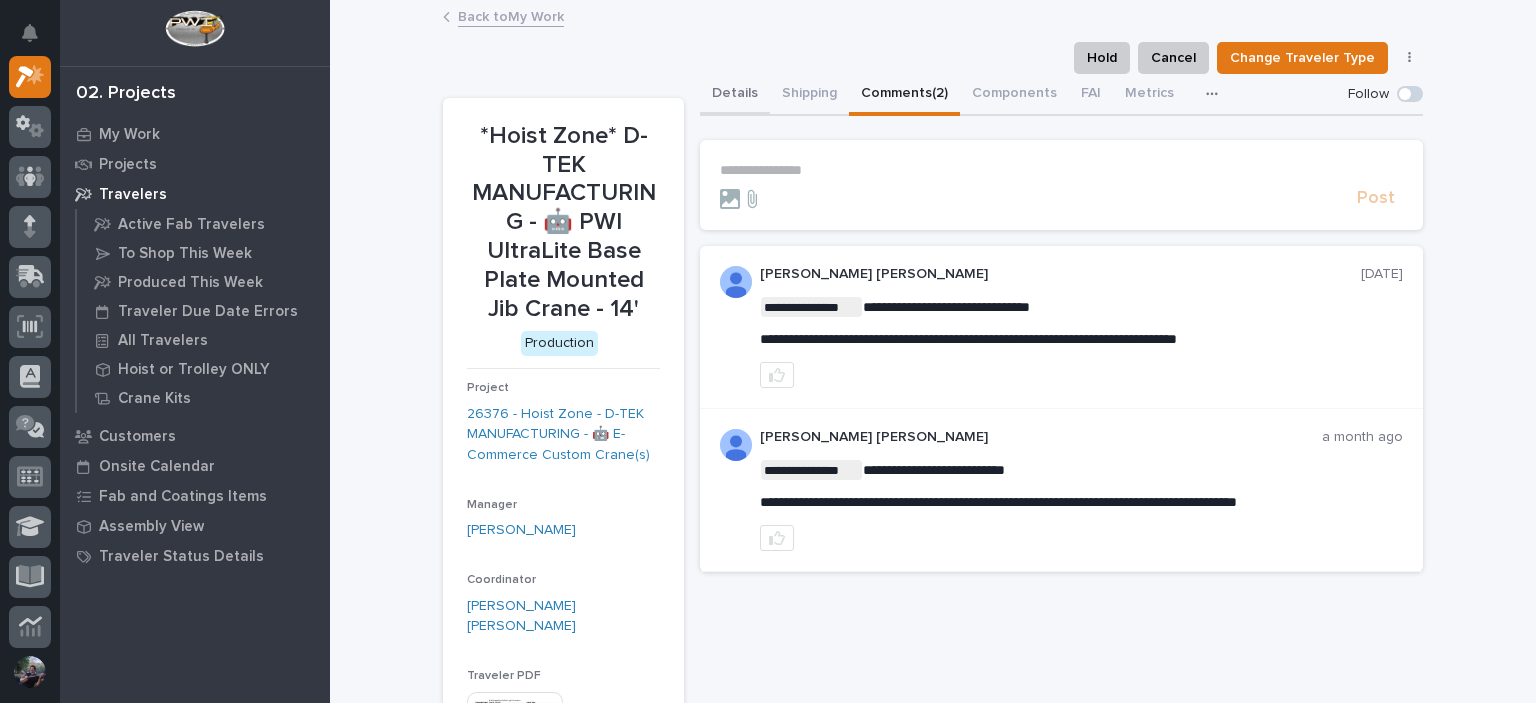click on "Details" at bounding box center (735, 95) 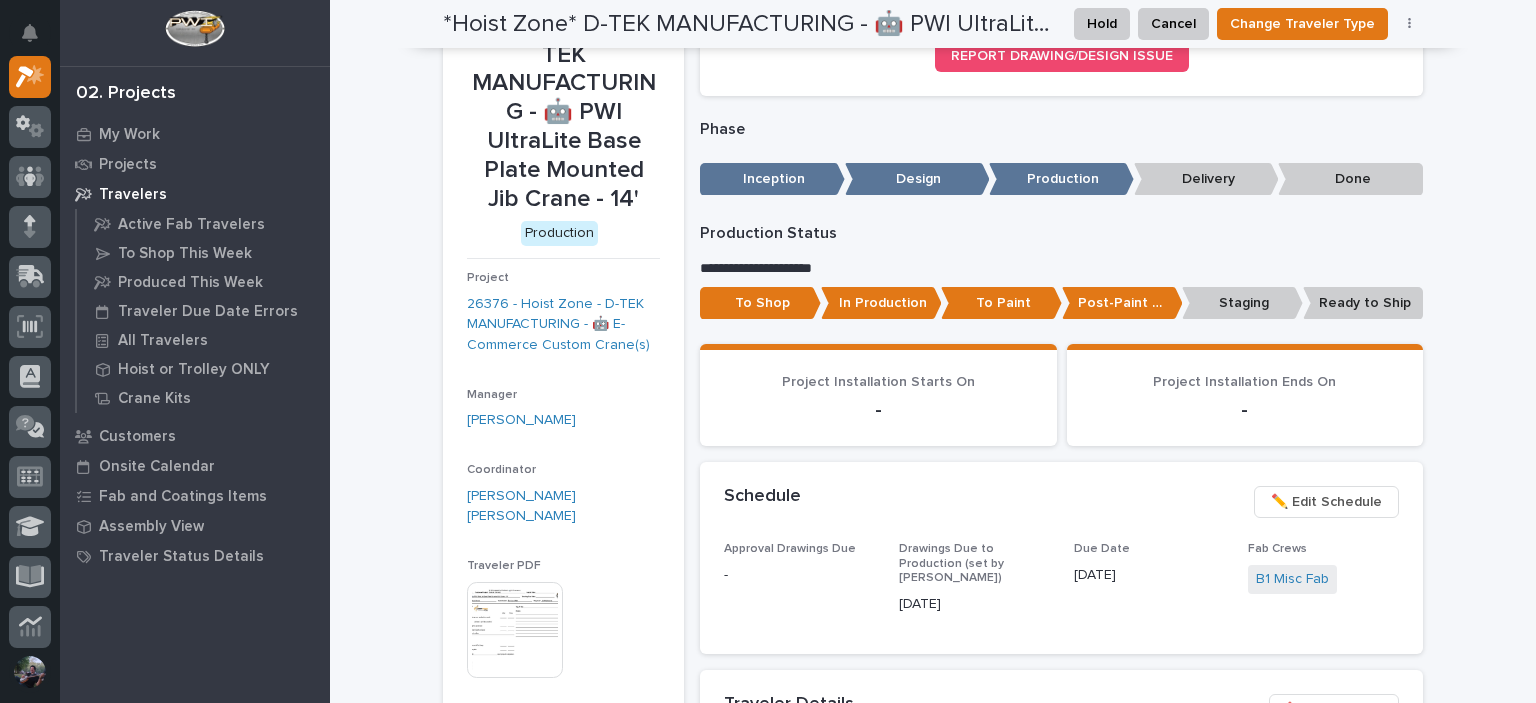scroll, scrollTop: 0, scrollLeft: 0, axis: both 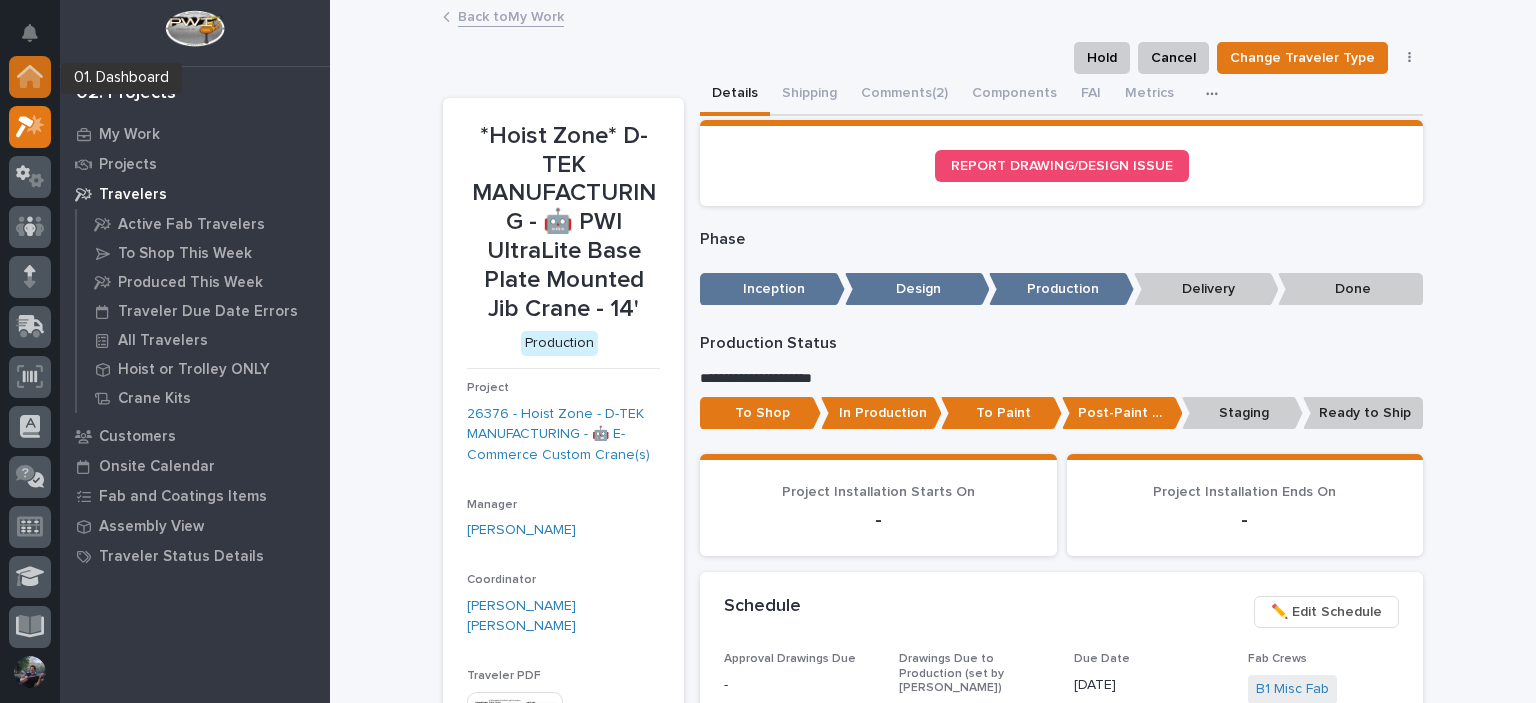 click 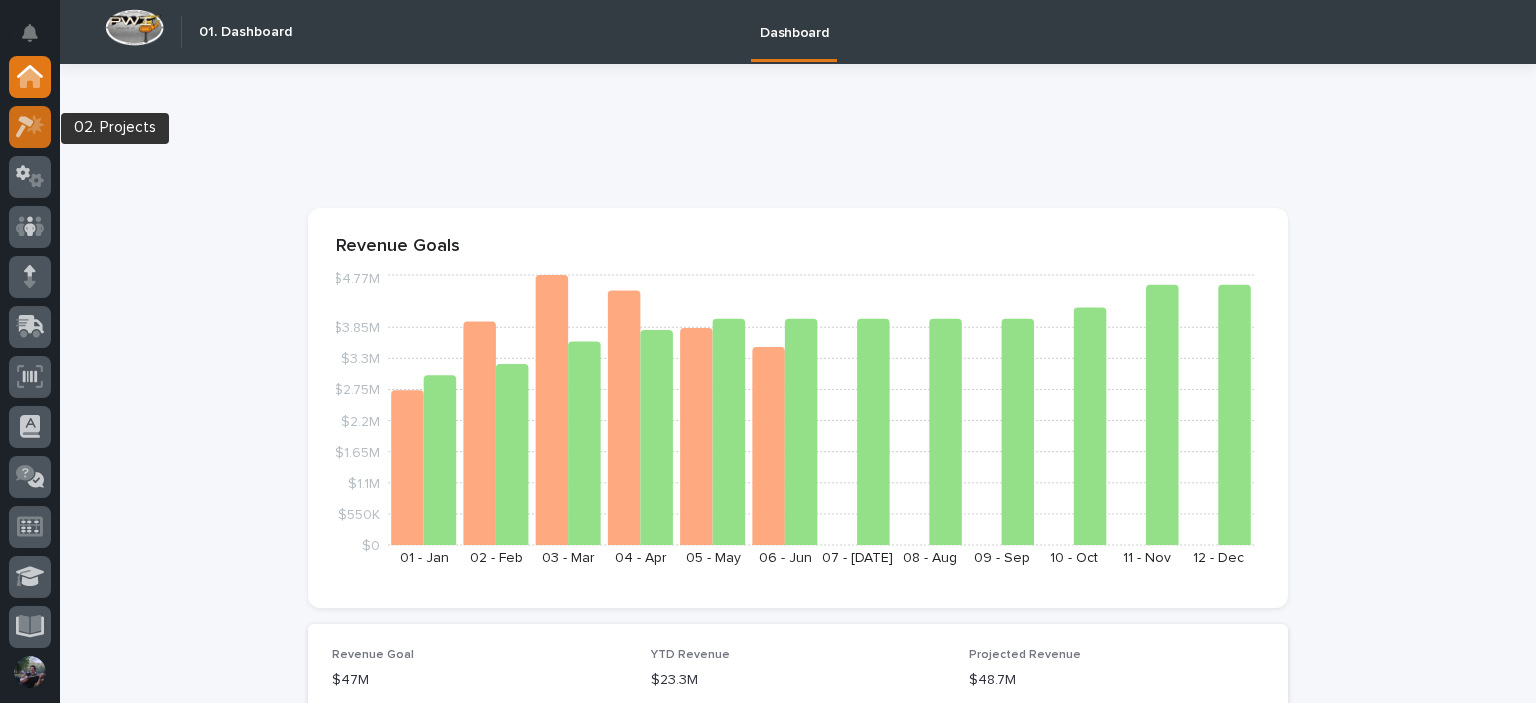 click at bounding box center [30, 127] 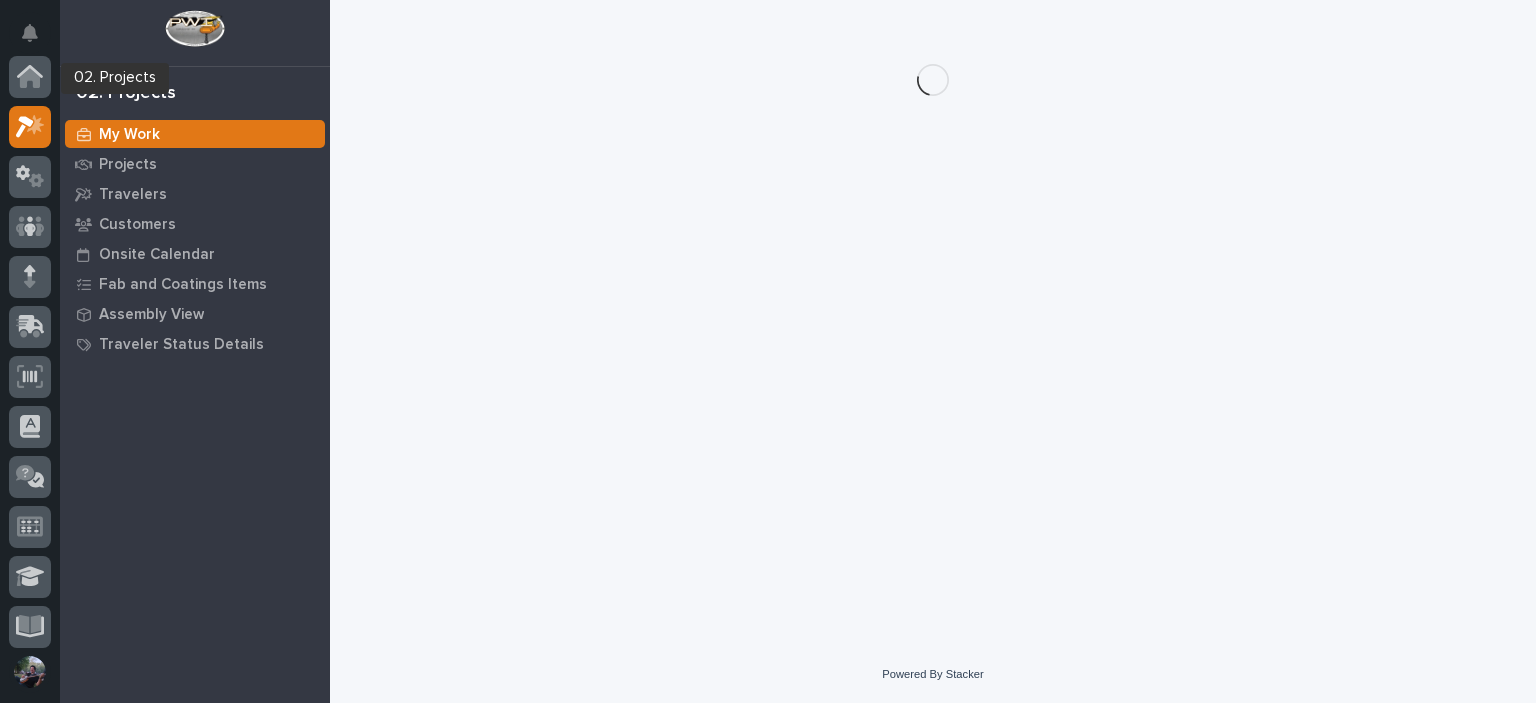 scroll, scrollTop: 50, scrollLeft: 0, axis: vertical 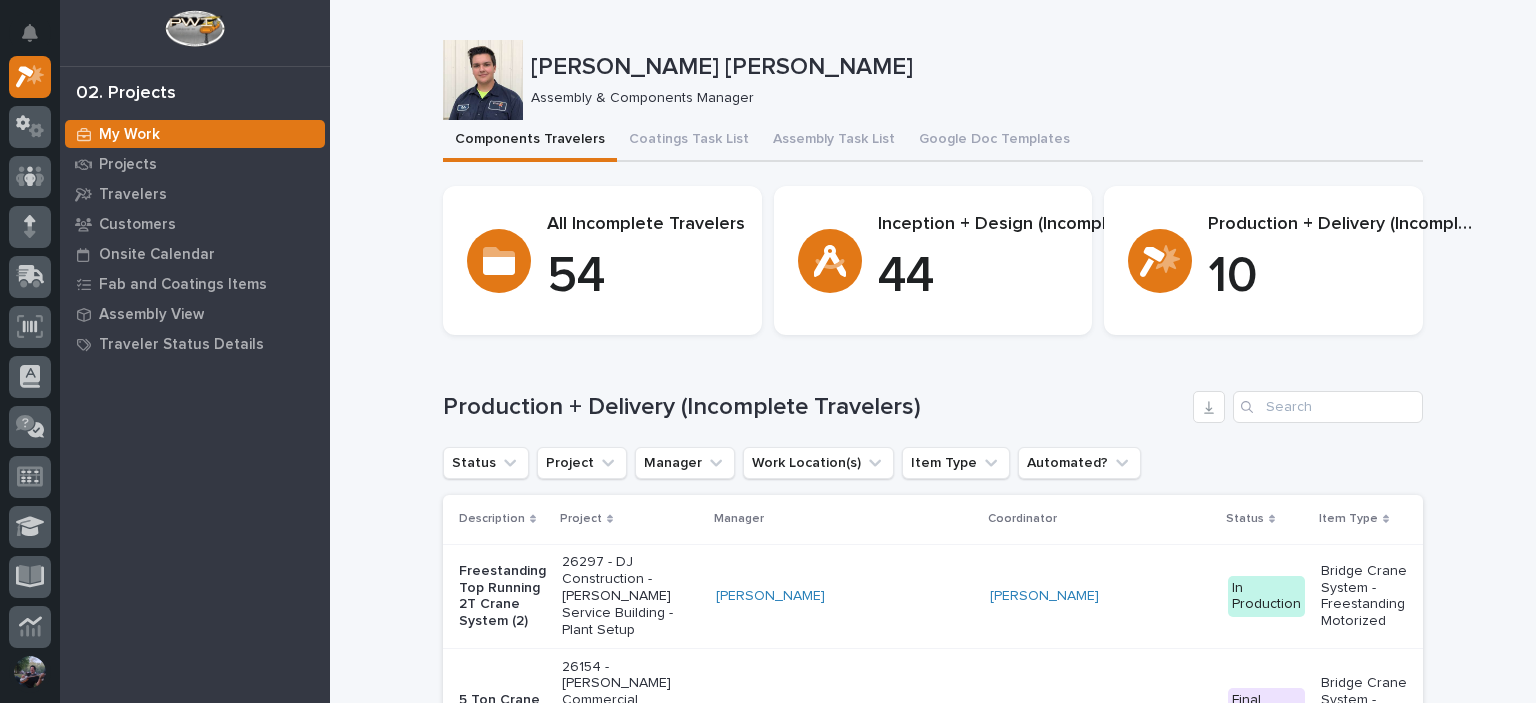 click on "Assembly Task List" at bounding box center (834, 141) 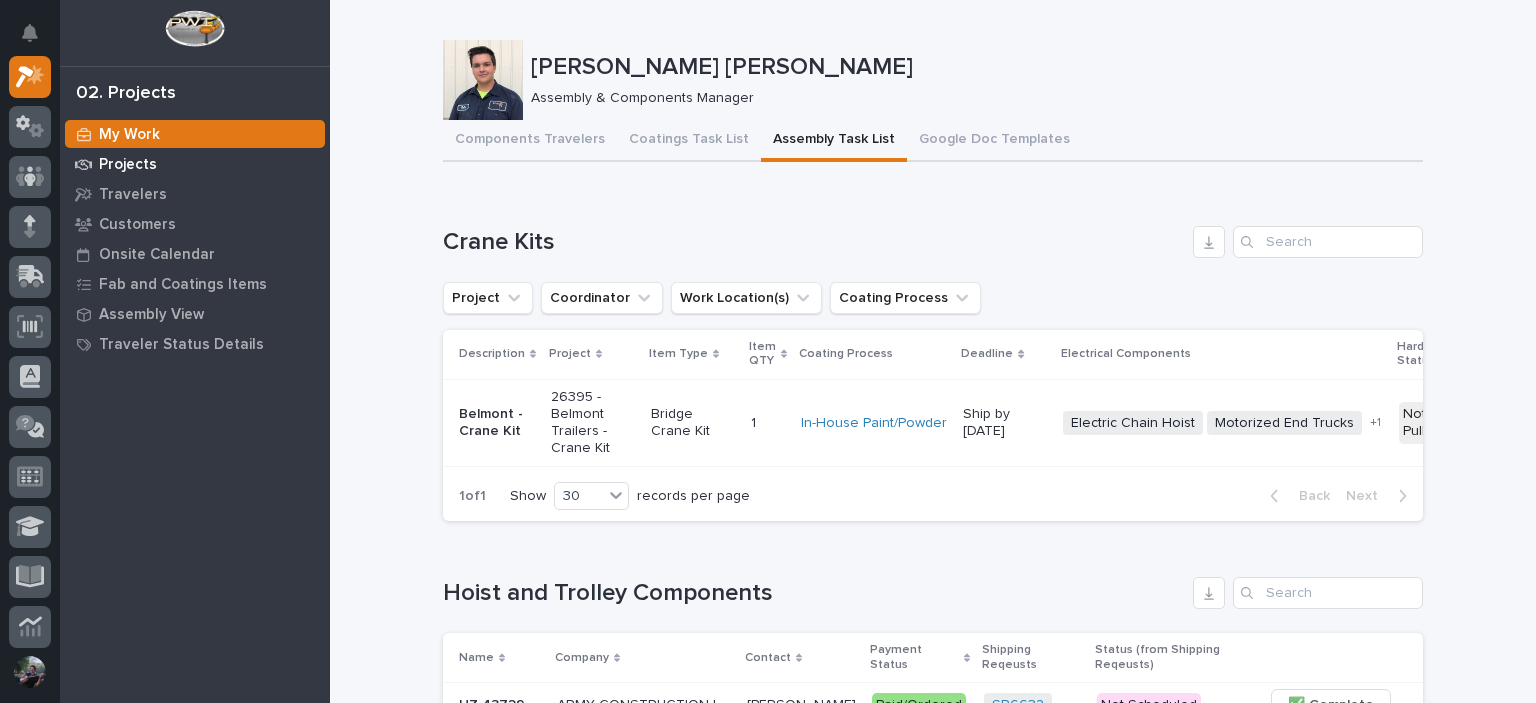 click on "Projects" at bounding box center (195, 164) 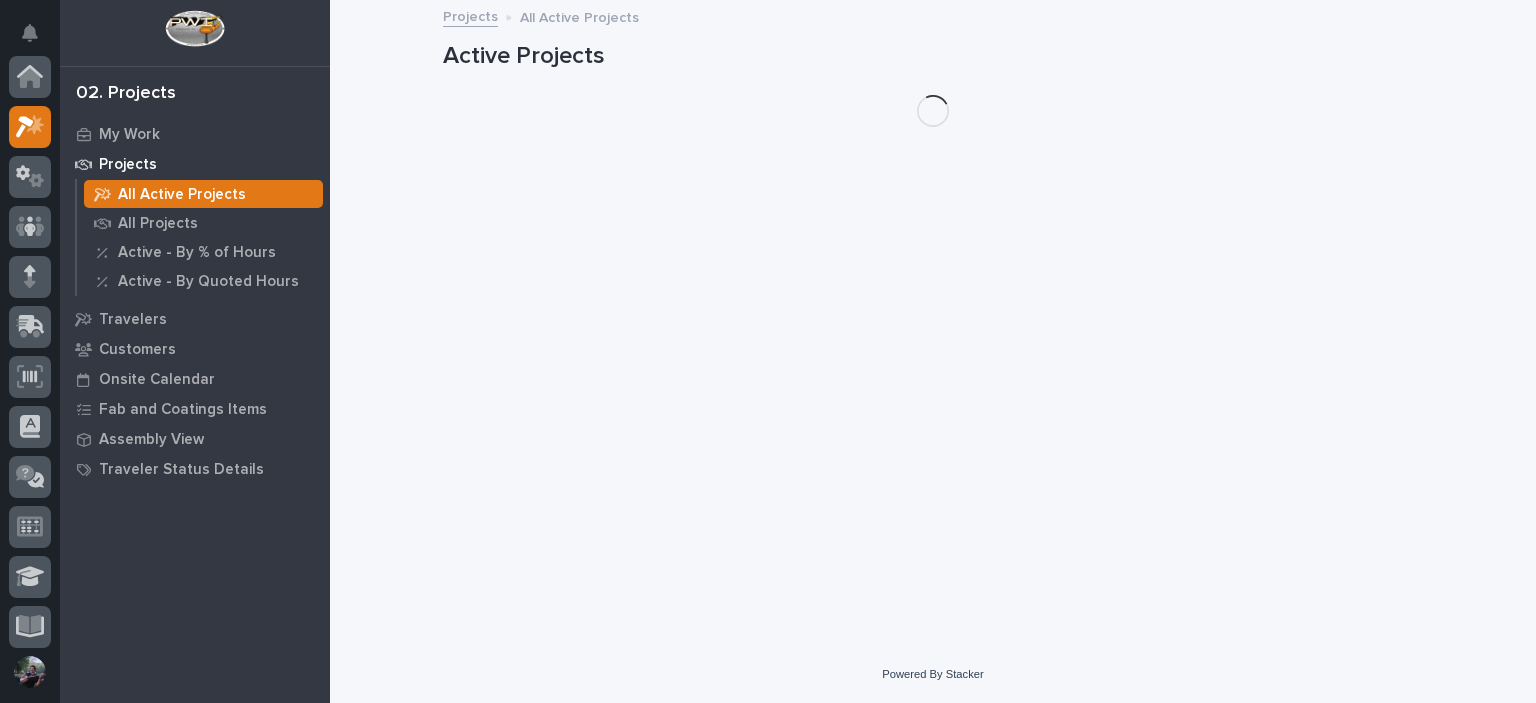 scroll, scrollTop: 50, scrollLeft: 0, axis: vertical 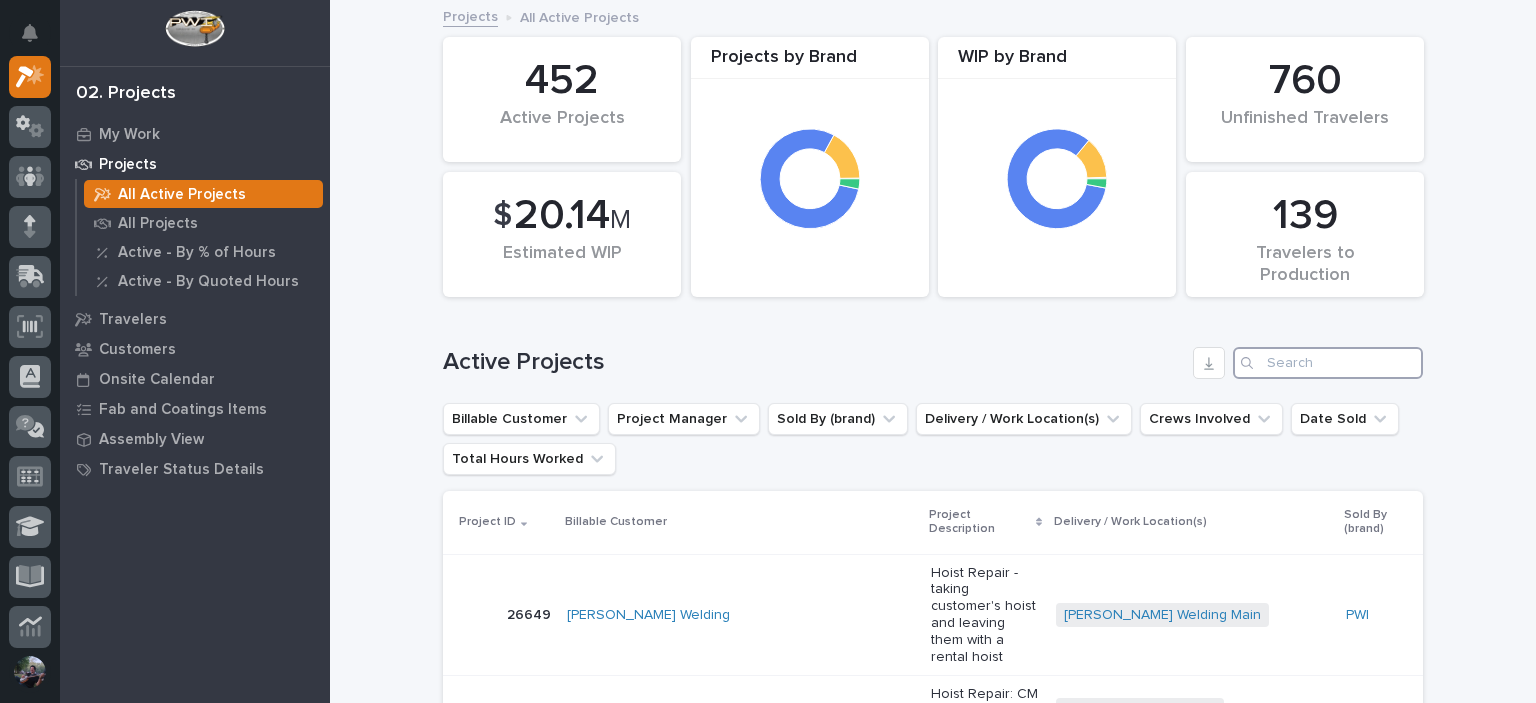 click at bounding box center (1328, 363) 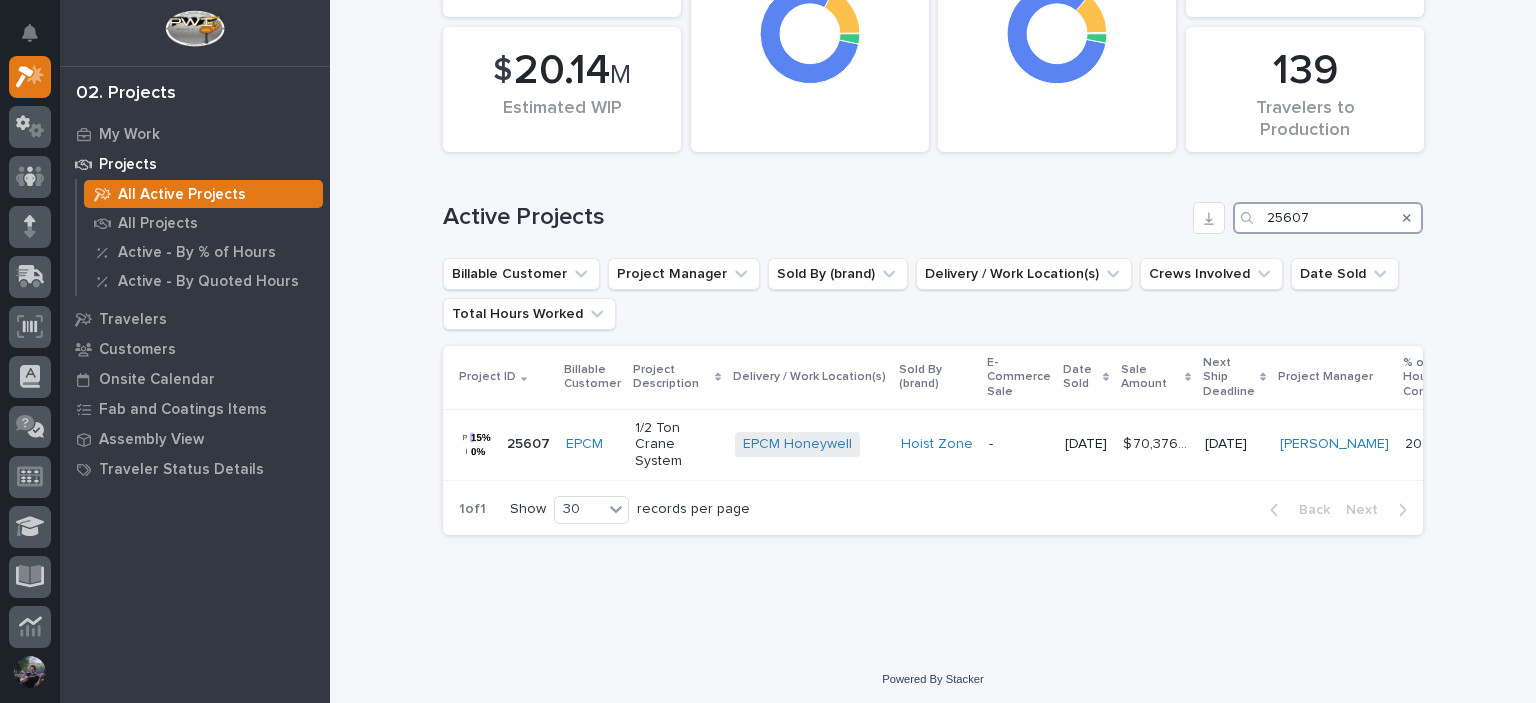 scroll, scrollTop: 148, scrollLeft: 0, axis: vertical 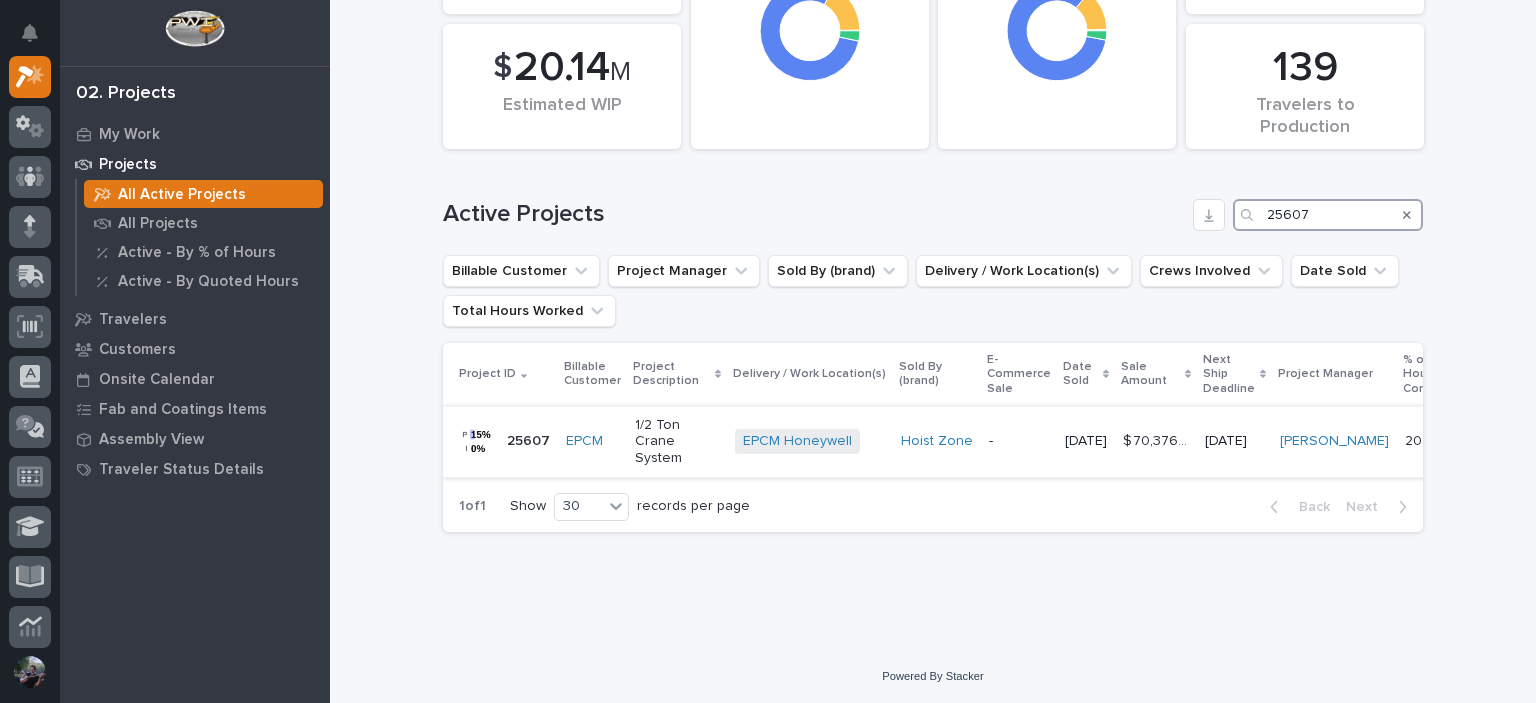 type on "25607" 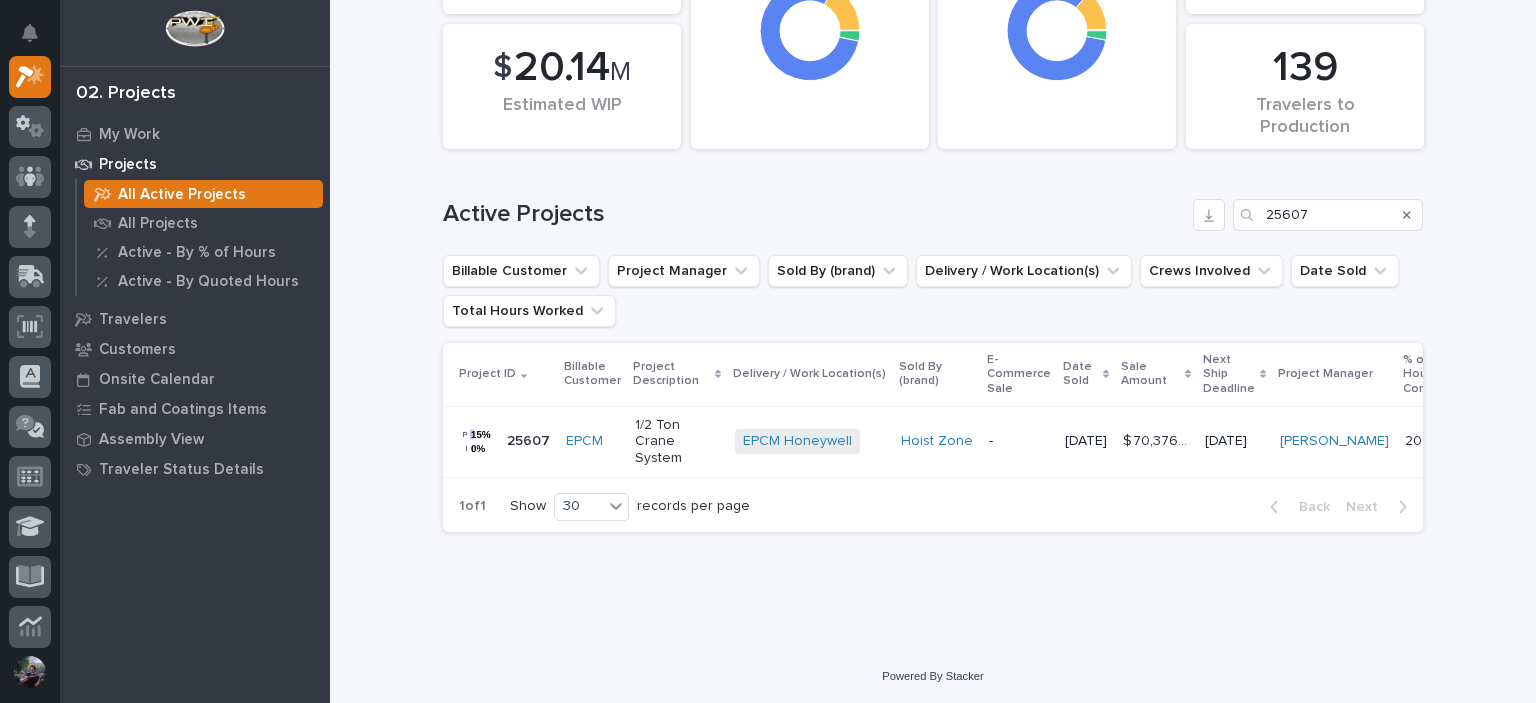 click on "1/2 Ton Crane System" at bounding box center (677, 442) 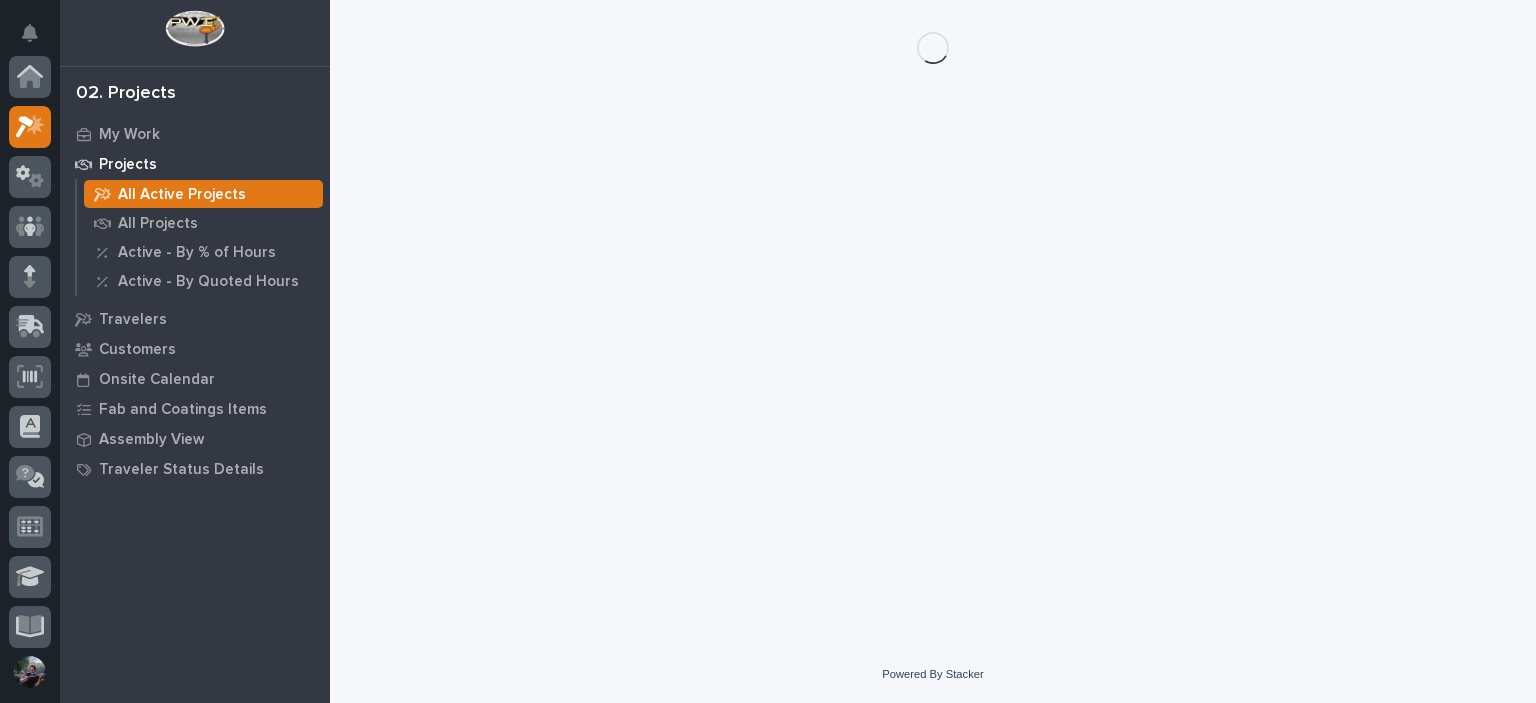 scroll, scrollTop: 0, scrollLeft: 0, axis: both 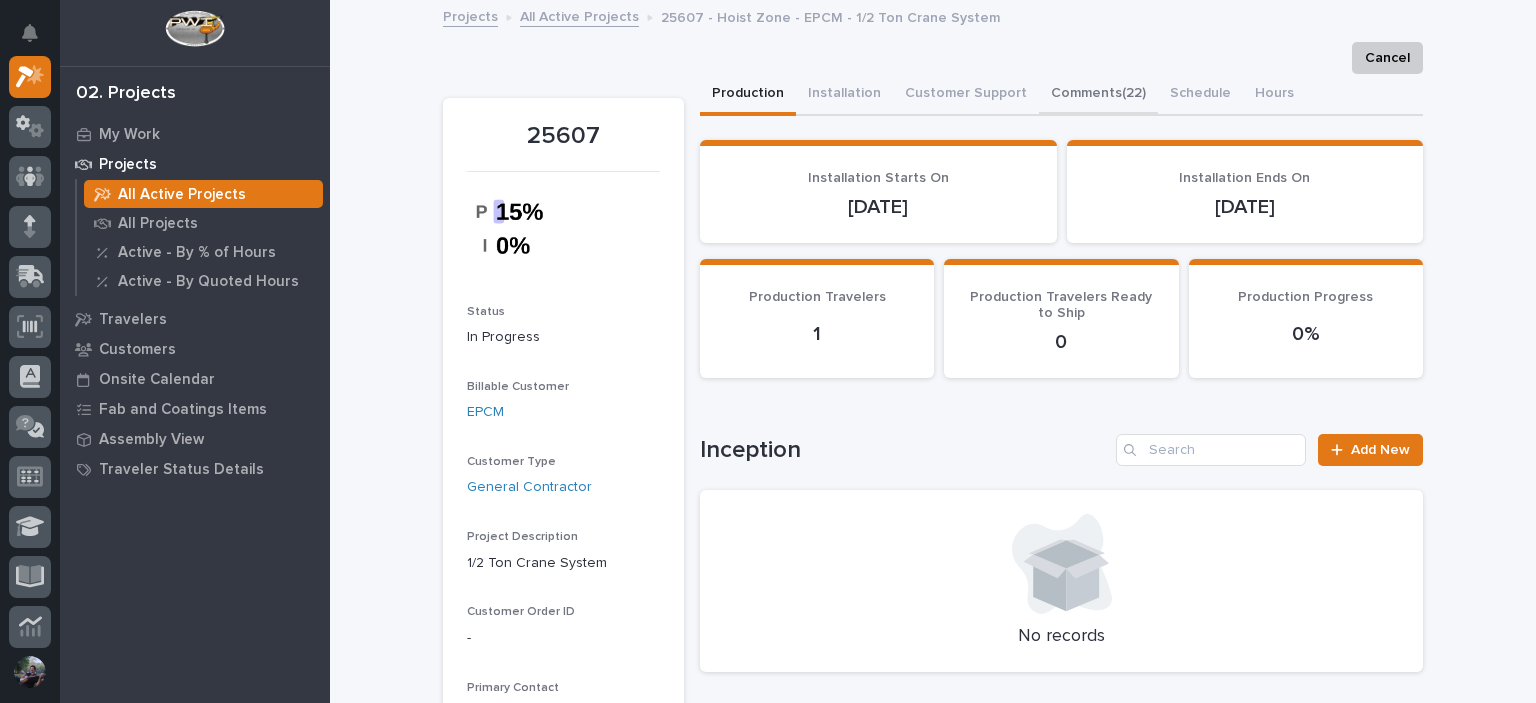 click on "Comments  (22)" at bounding box center (1098, 95) 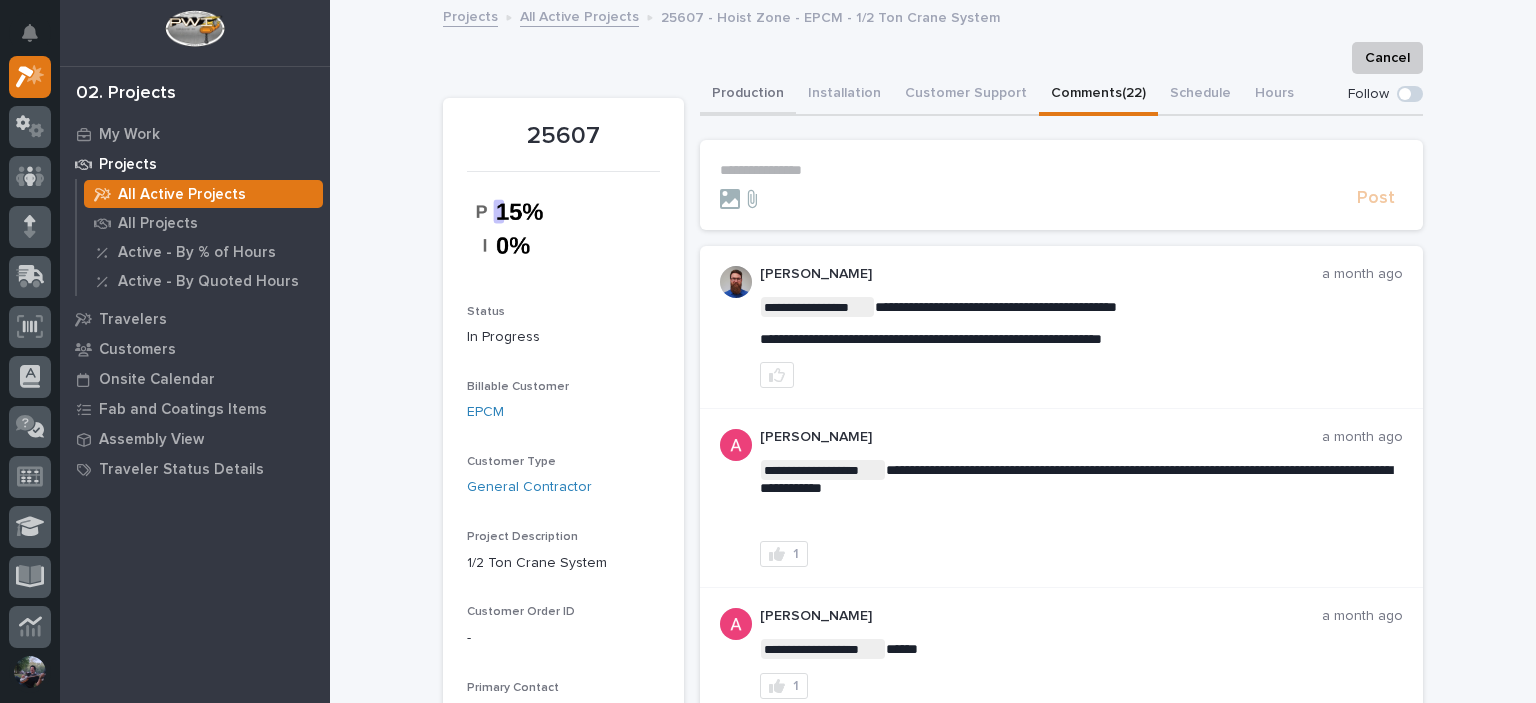 click on "Production" at bounding box center [748, 95] 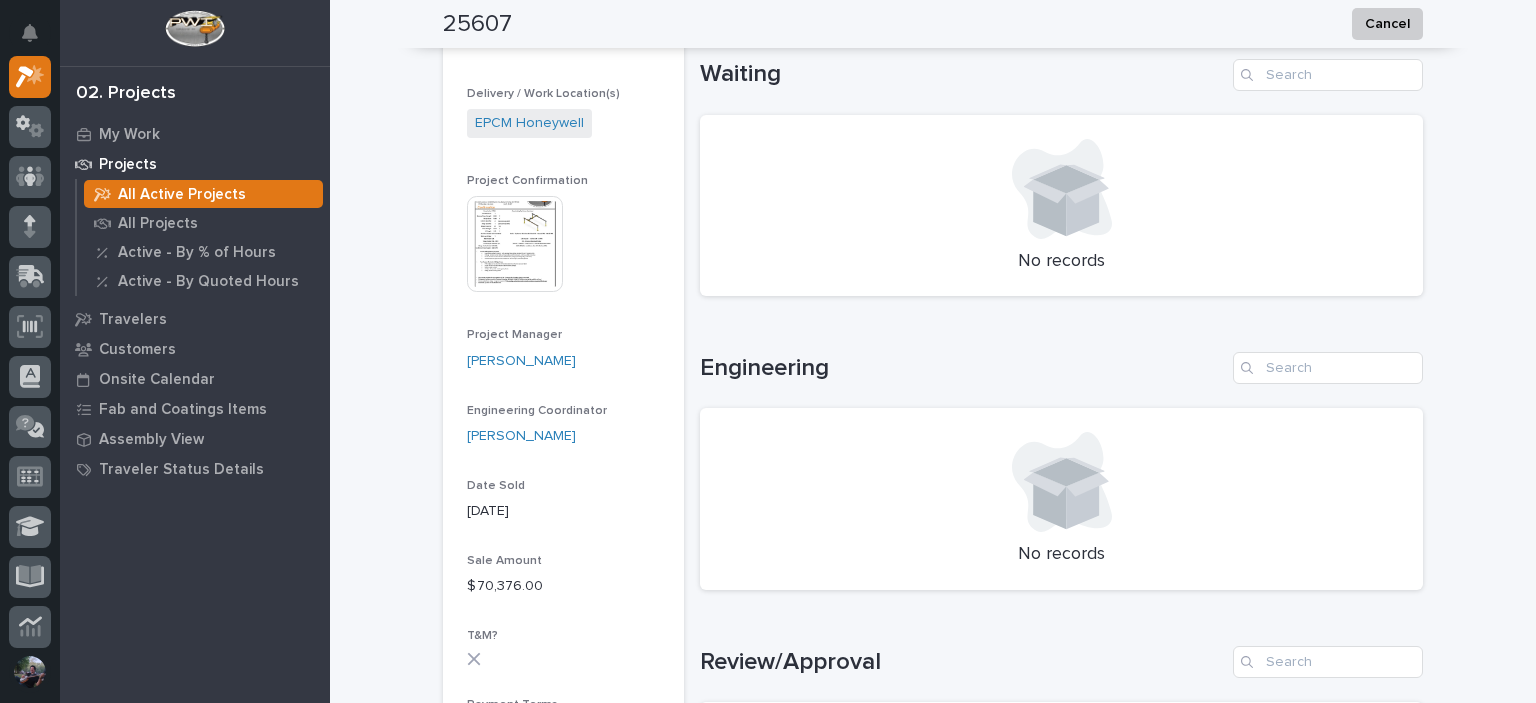 scroll, scrollTop: 600, scrollLeft: 0, axis: vertical 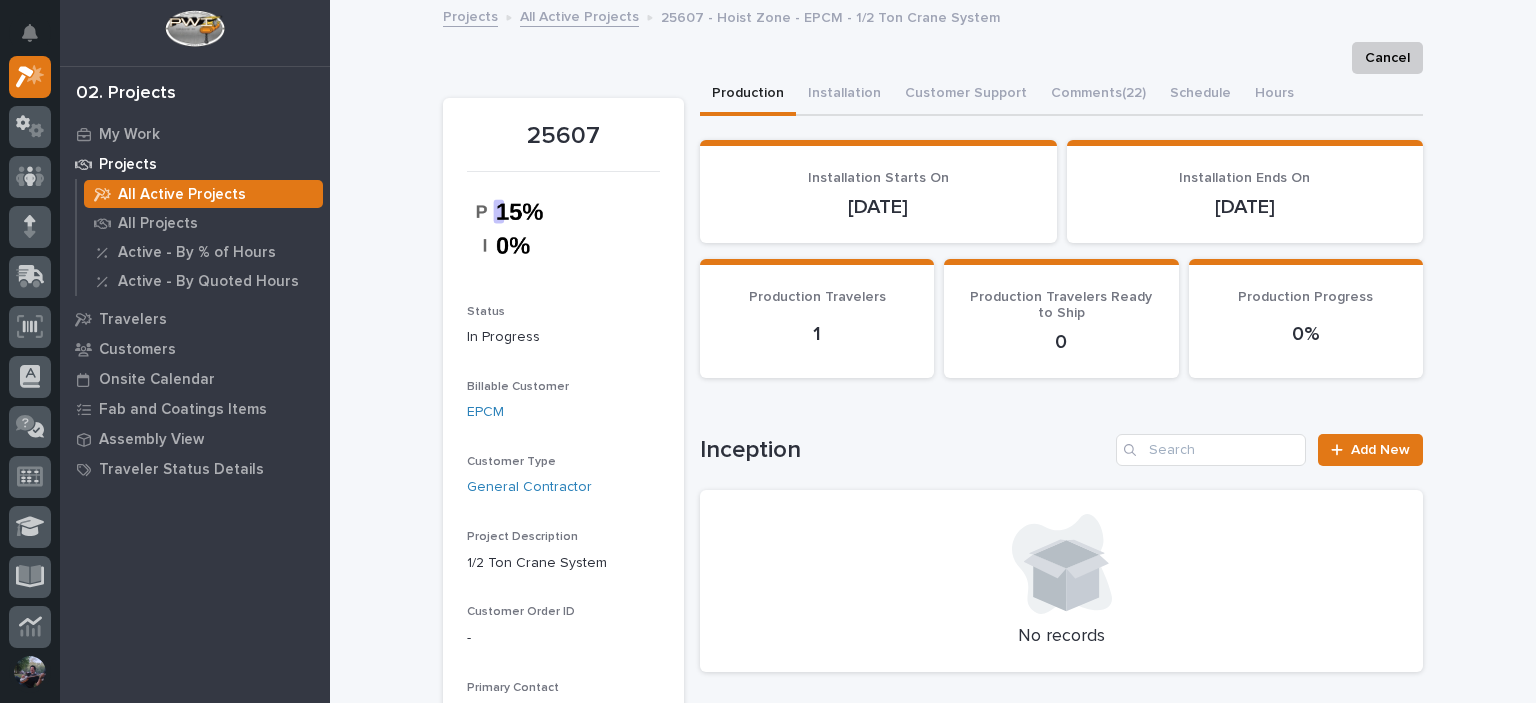 click on "Comments  (22)" at bounding box center (1098, 95) 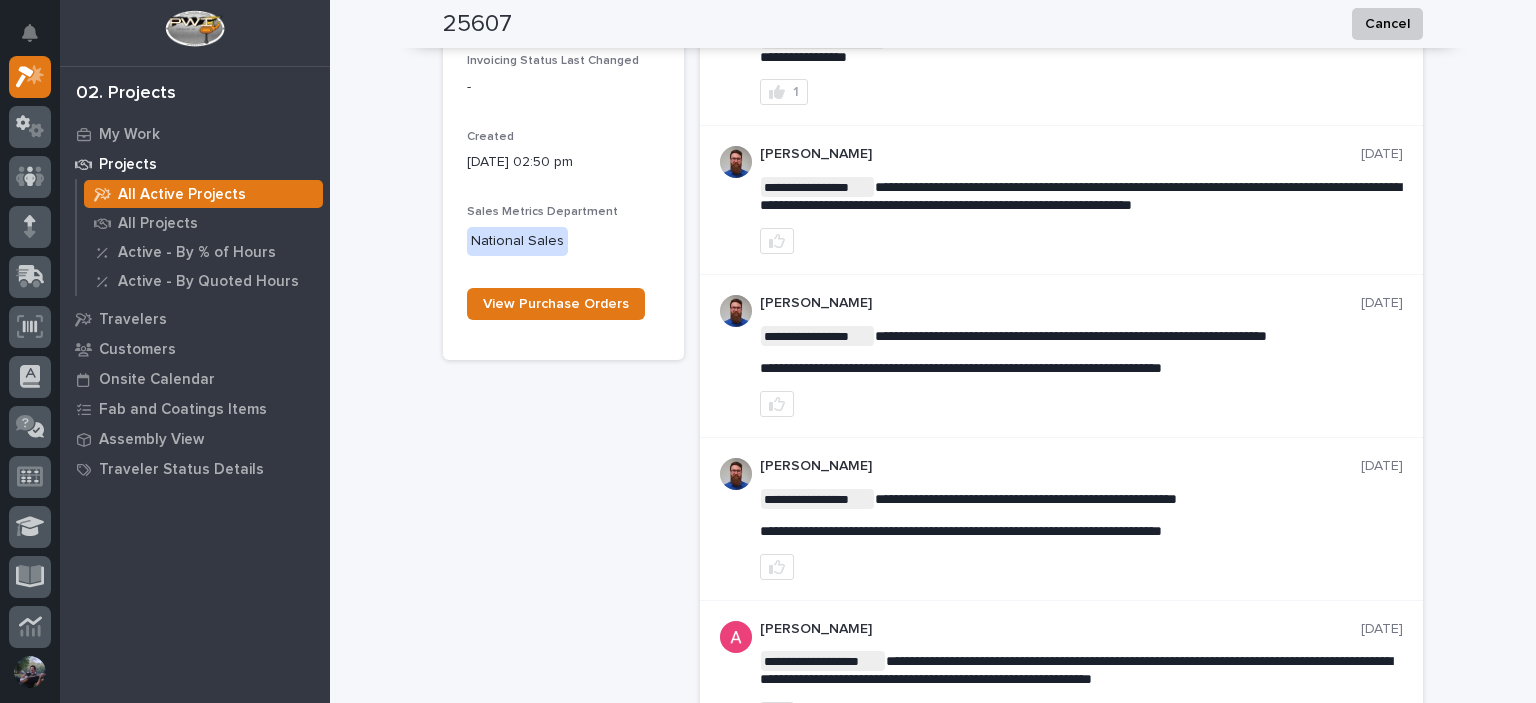 scroll, scrollTop: 2733, scrollLeft: 0, axis: vertical 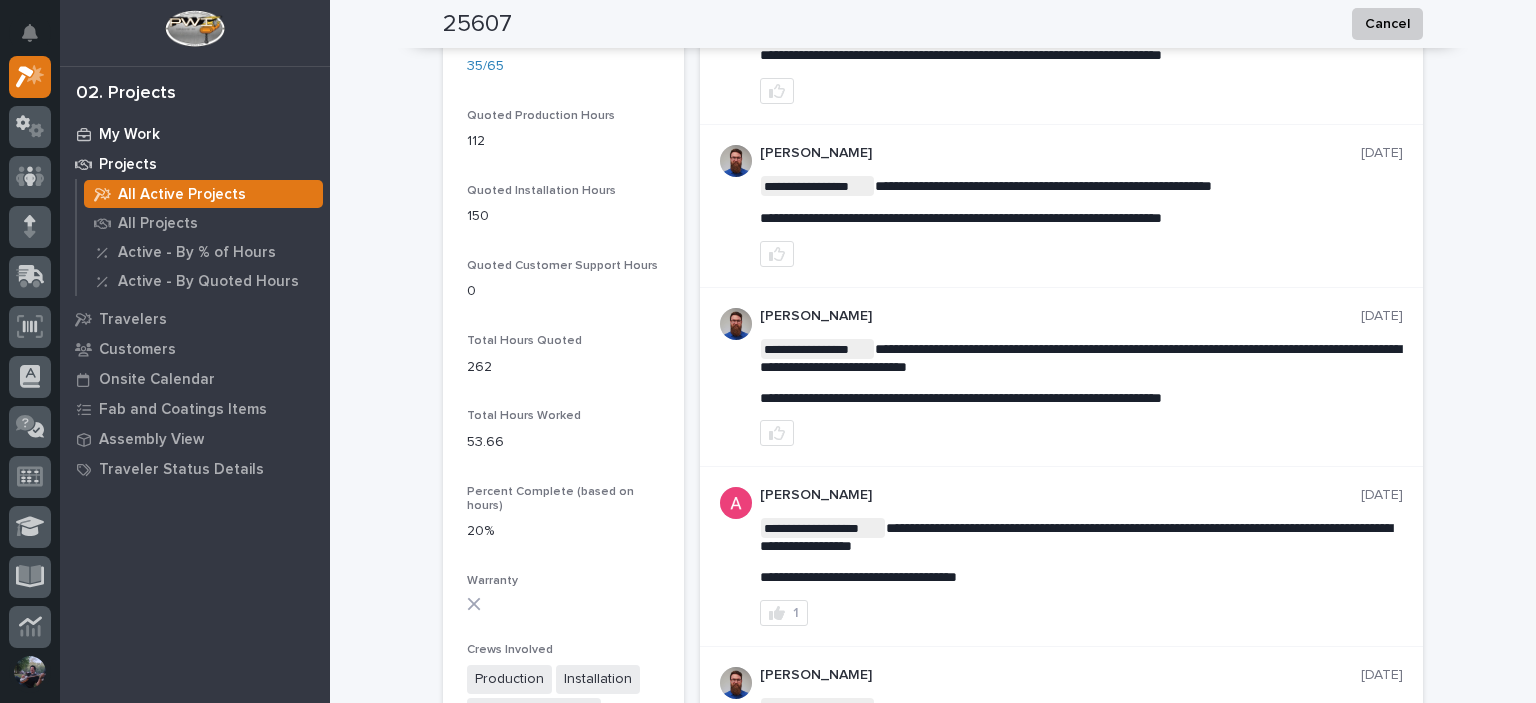 click on "My Work" at bounding box center (129, 135) 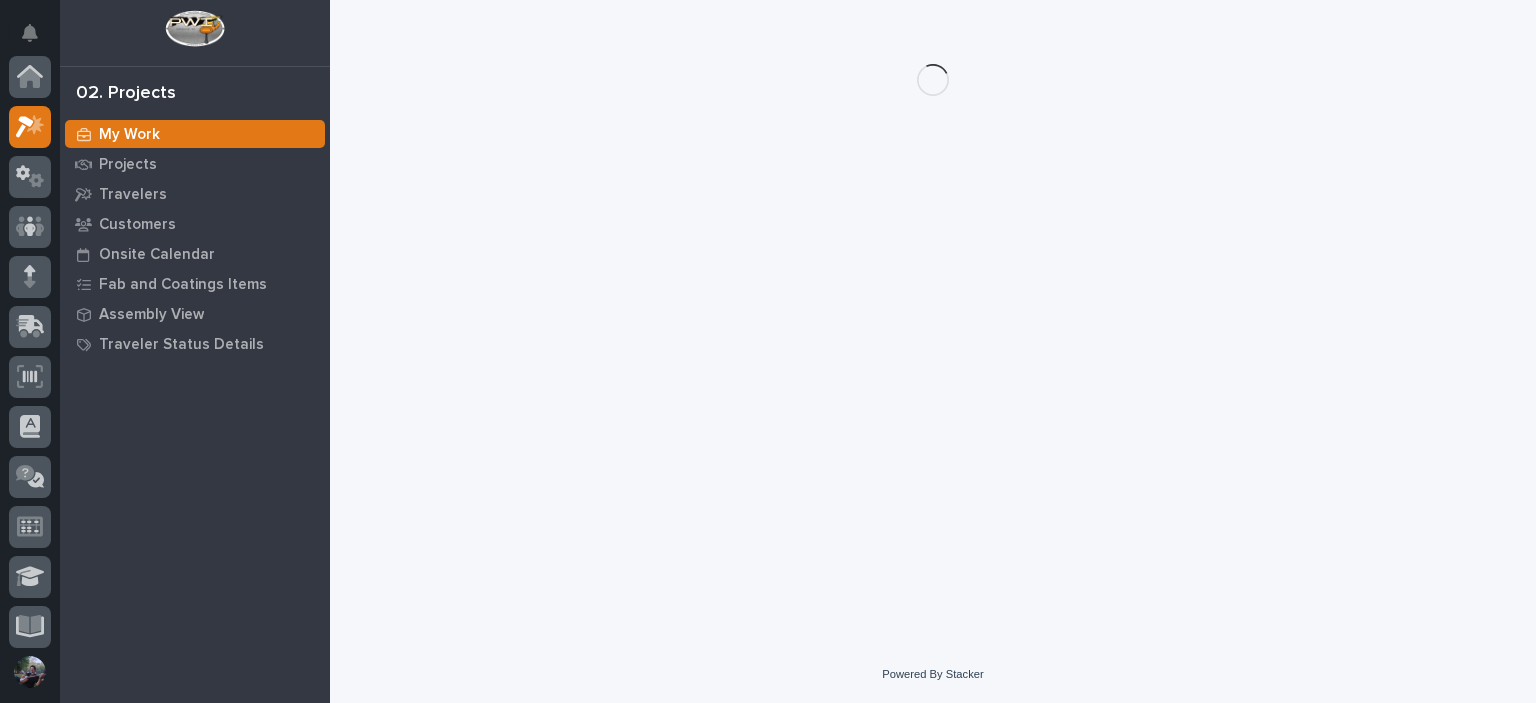 scroll, scrollTop: 0, scrollLeft: 0, axis: both 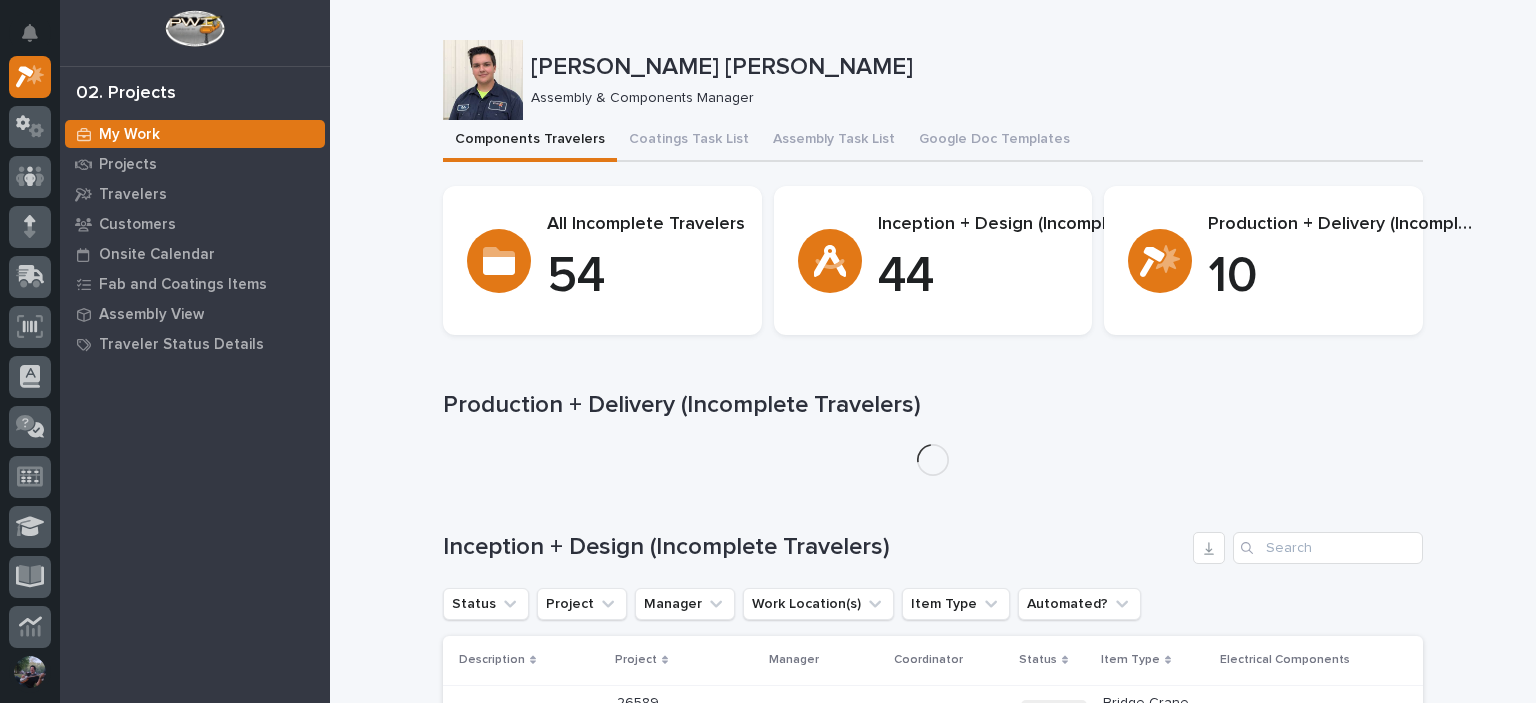 click on "Kyle Dean Miller Assembly & Components Manager" at bounding box center [933, 80] 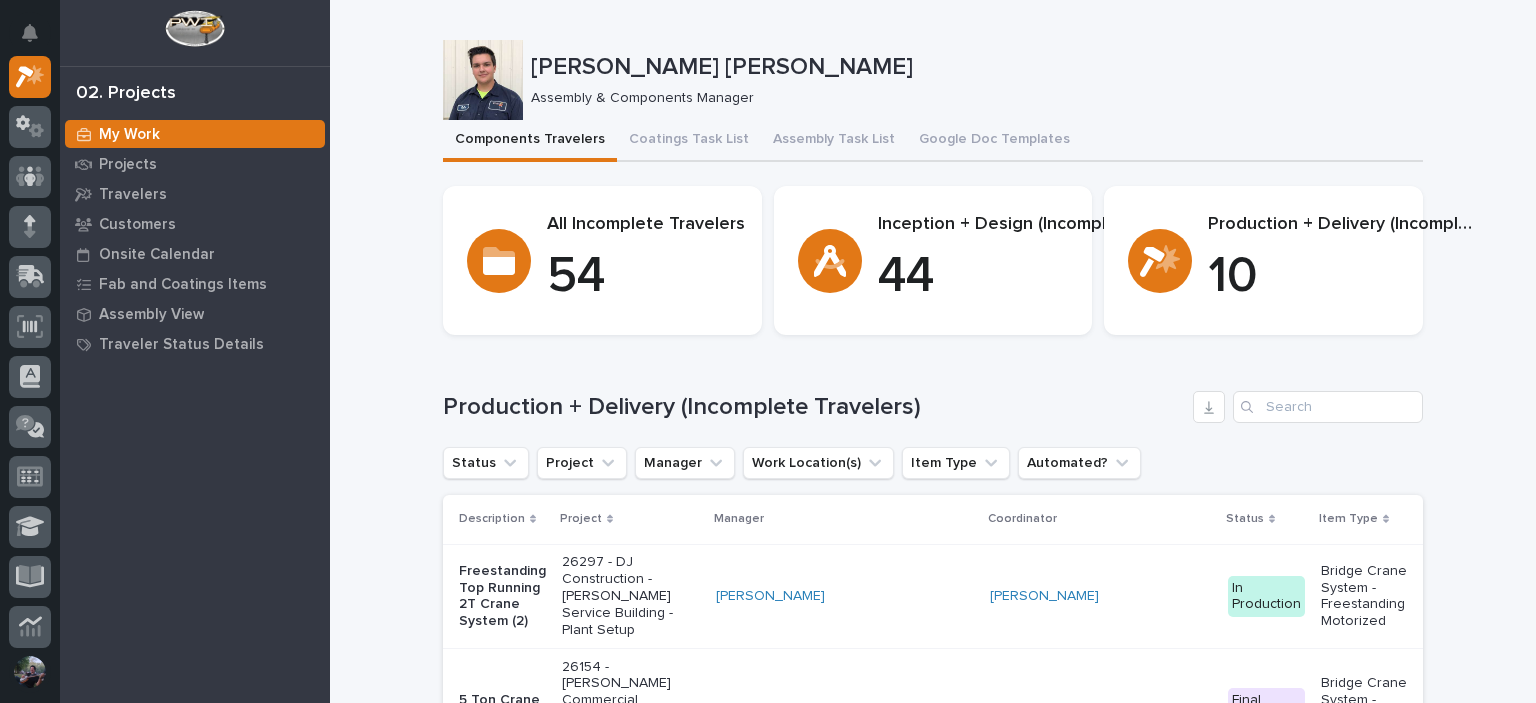 click on "Assembly Task List" at bounding box center (834, 141) 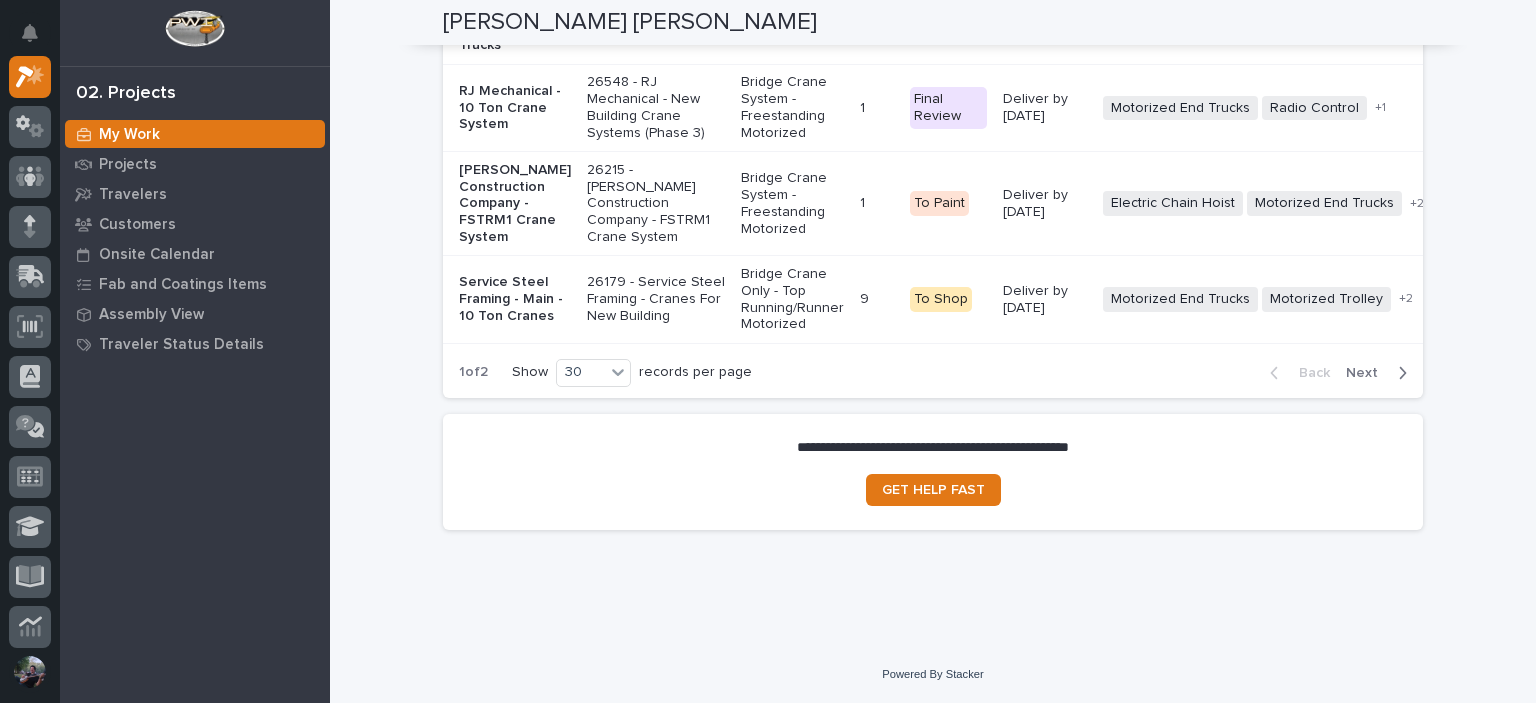 scroll, scrollTop: 6564, scrollLeft: 0, axis: vertical 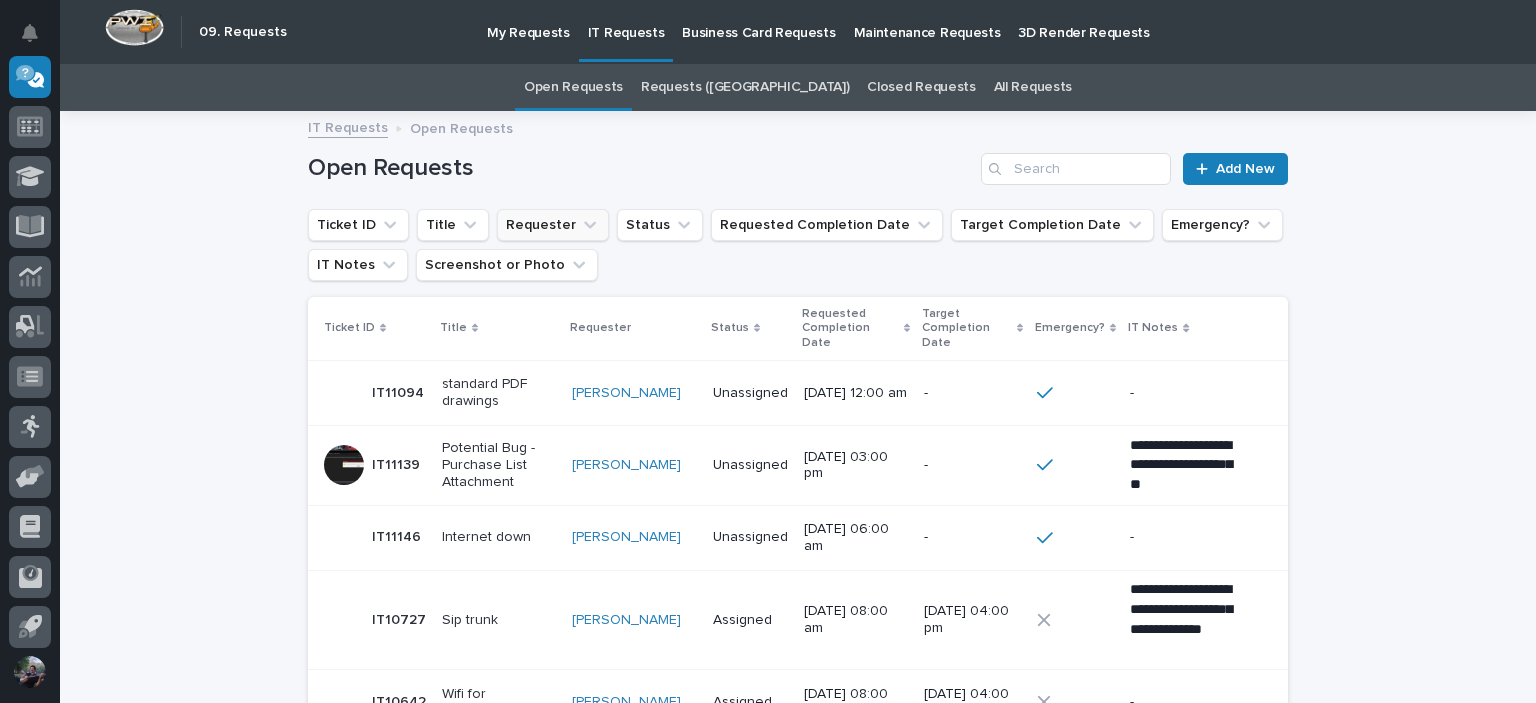 click on "Requester" at bounding box center (553, 225) 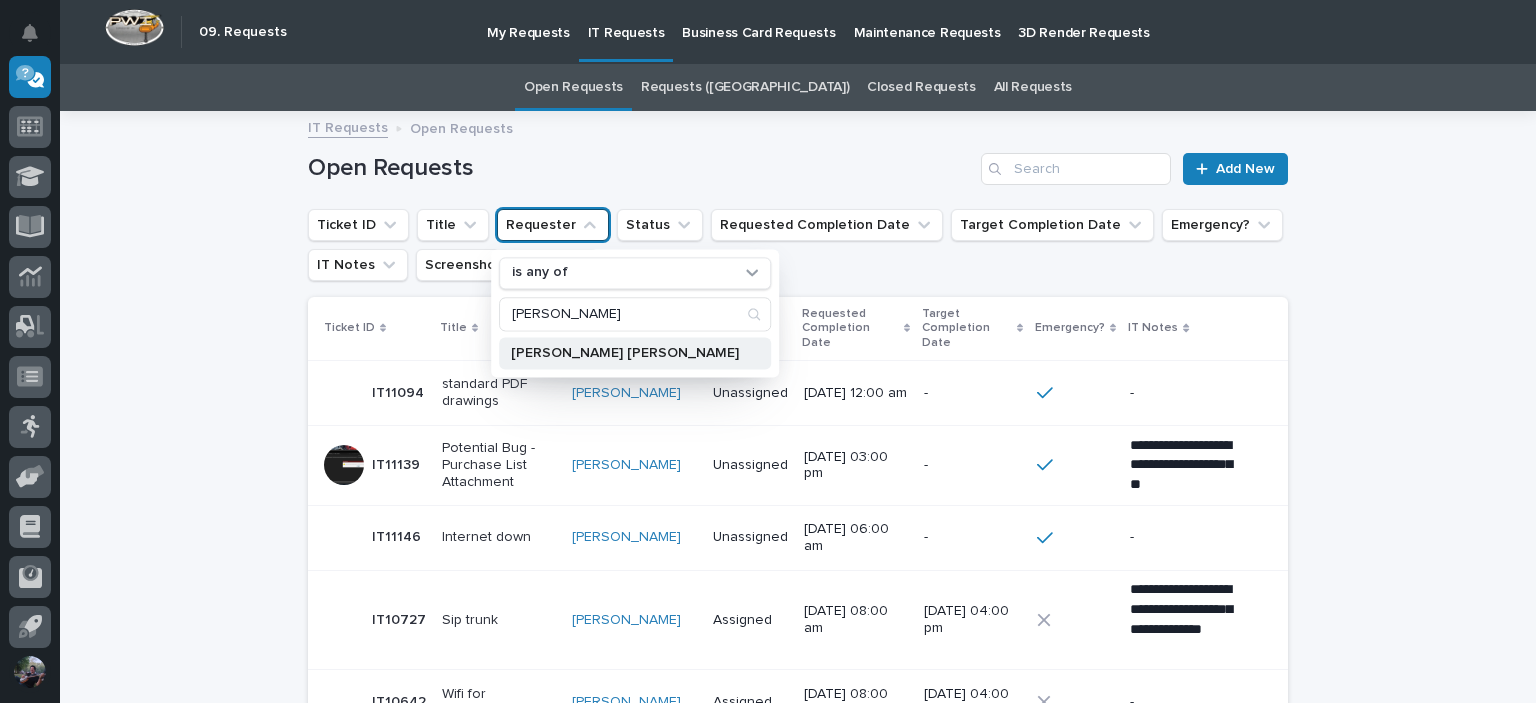type on "kyle dean" 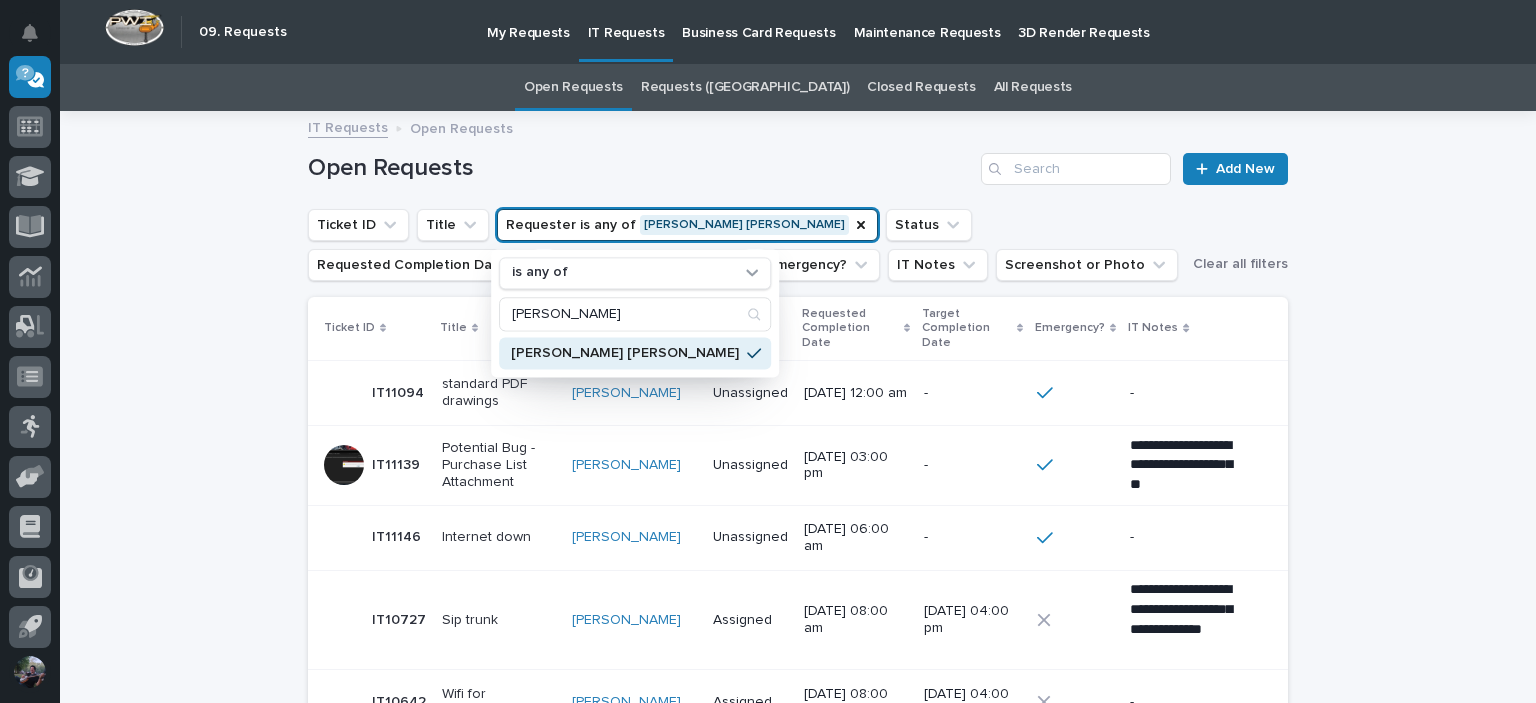 click on "**********" at bounding box center (798, 1108) 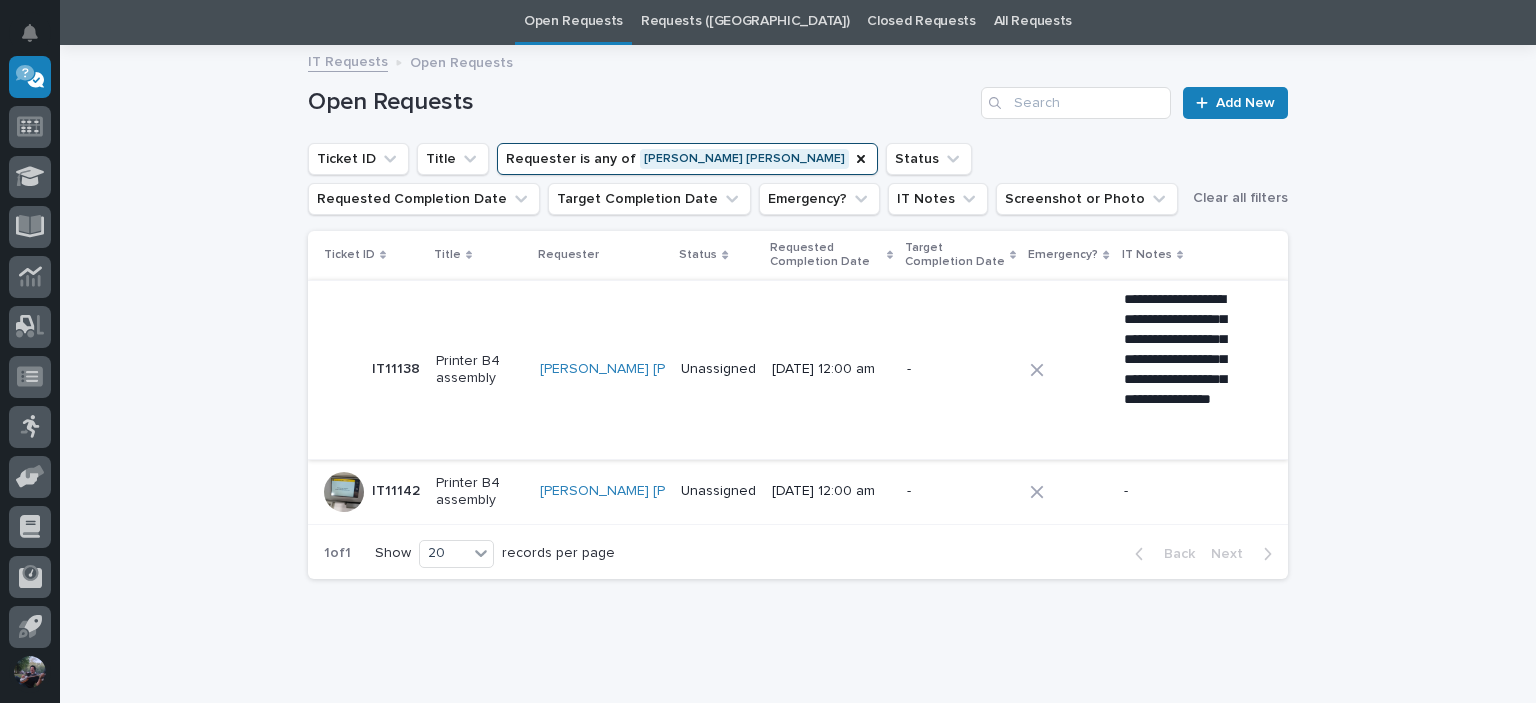 scroll, scrollTop: 114, scrollLeft: 0, axis: vertical 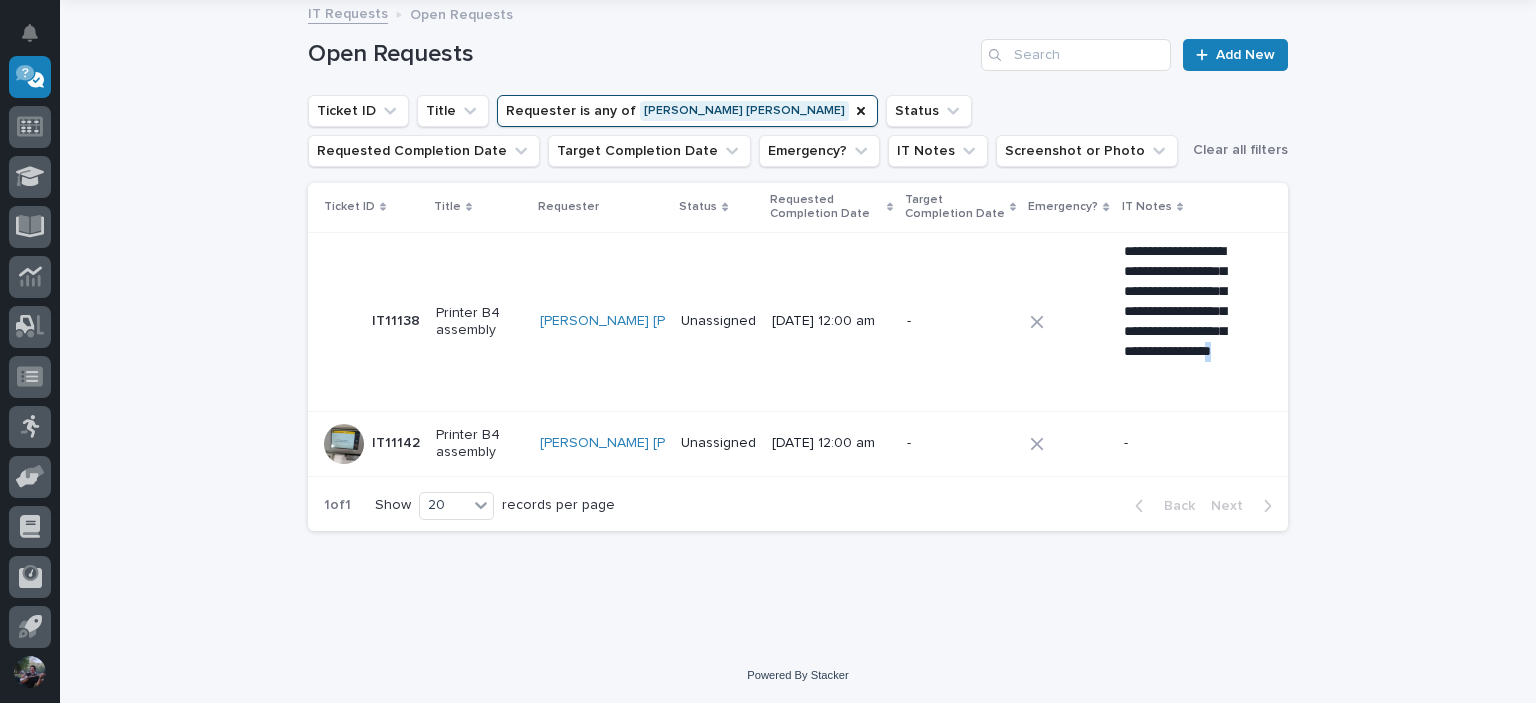 drag, startPoint x: 1141, startPoint y: 393, endPoint x: 1131, endPoint y: 390, distance: 10.440307 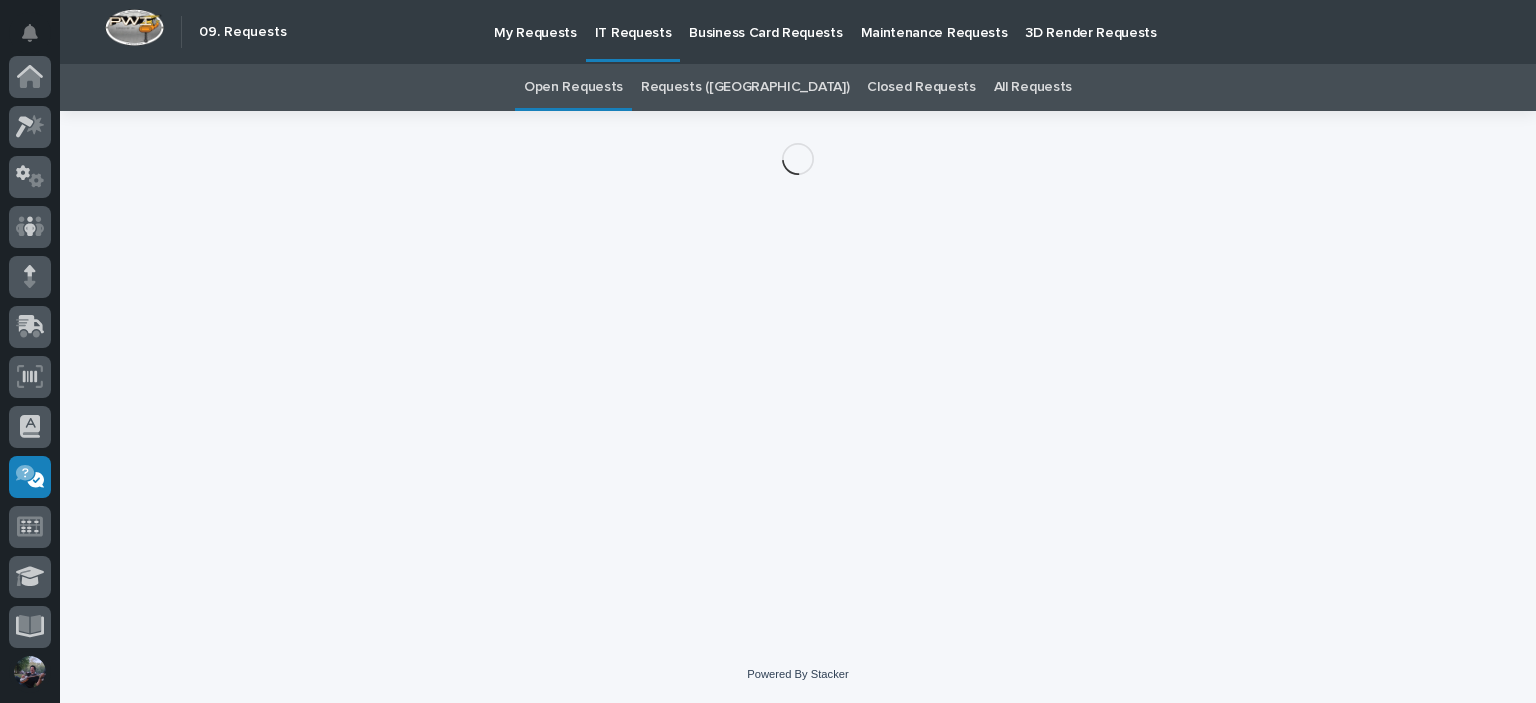 scroll, scrollTop: 400, scrollLeft: 0, axis: vertical 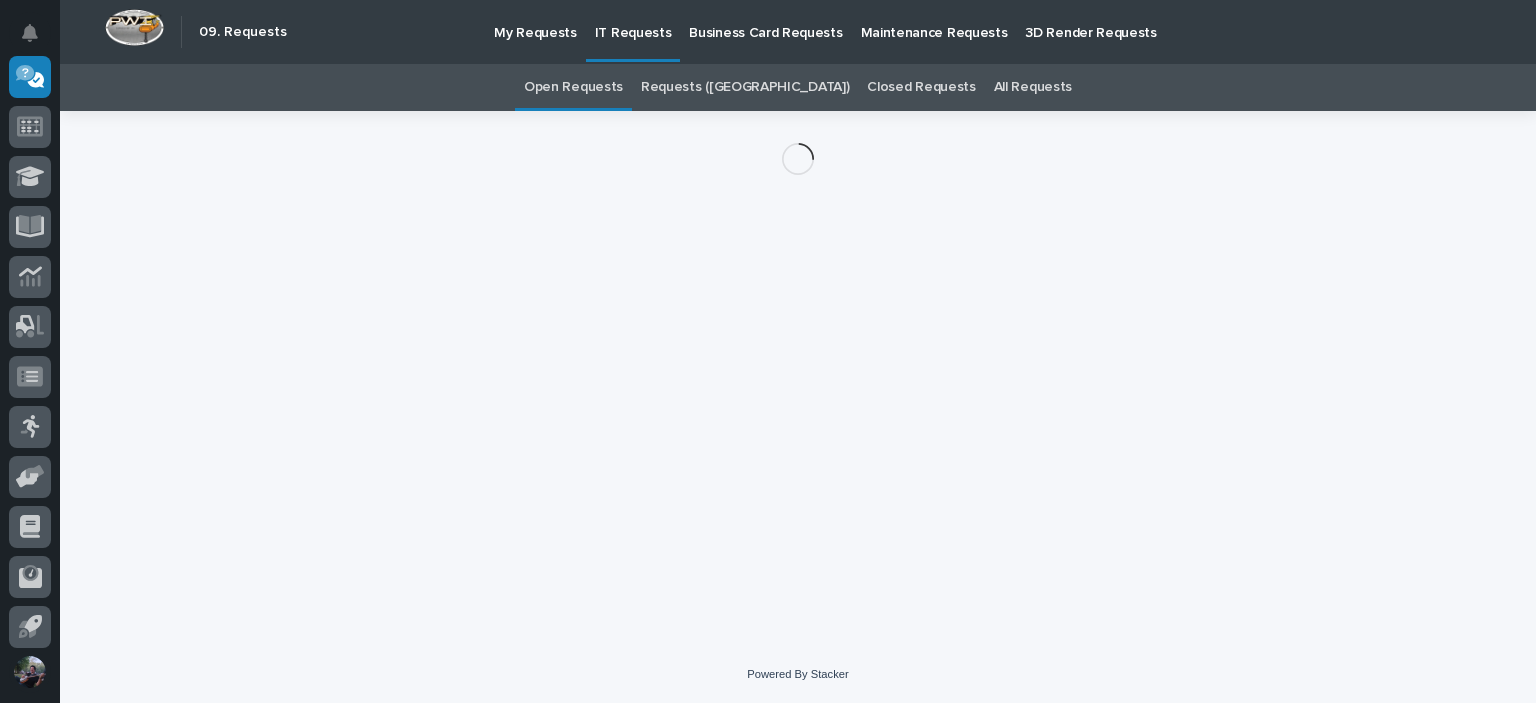 drag, startPoint x: 1131, startPoint y: 390, endPoint x: 1144, endPoint y: 389, distance: 13.038404 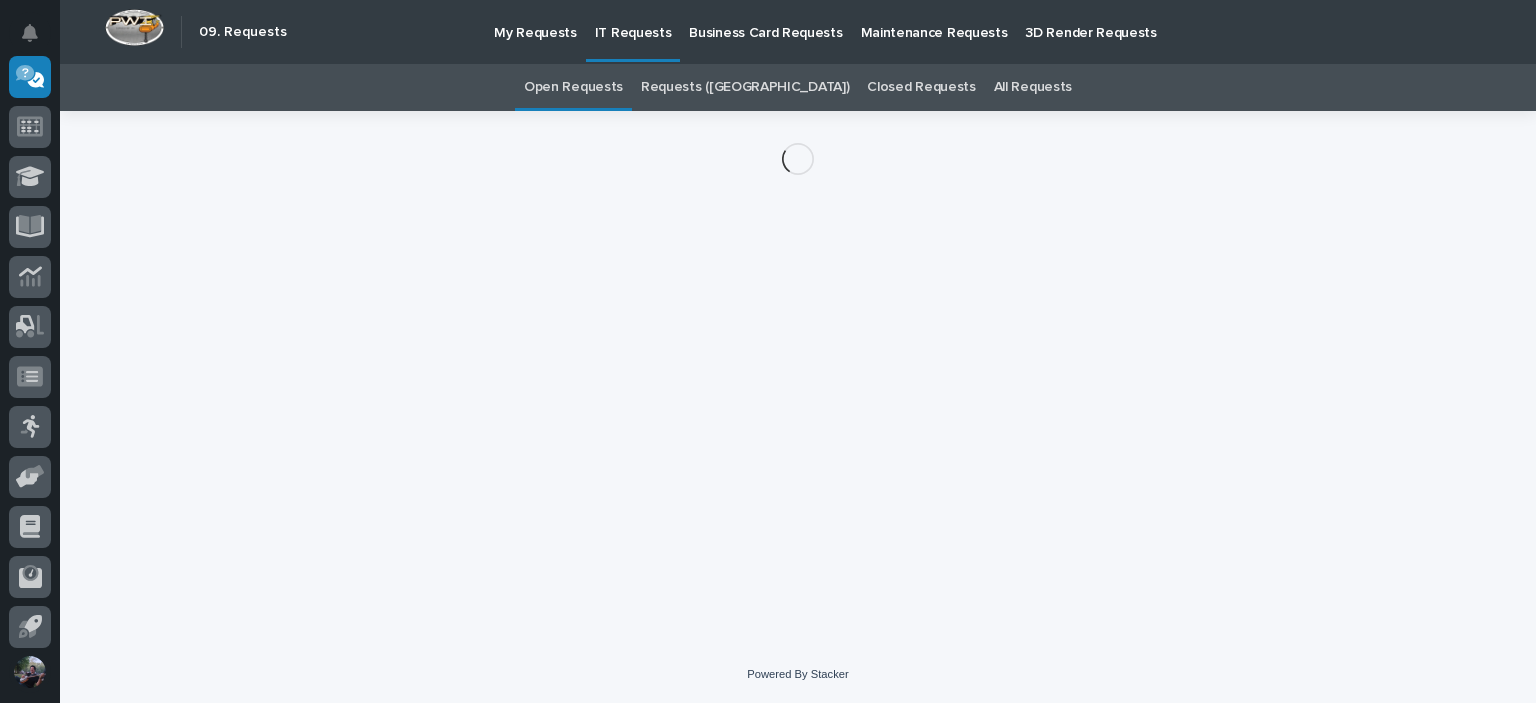click on "Loading... Saving… Loading... Saving…" at bounding box center [798, 353] 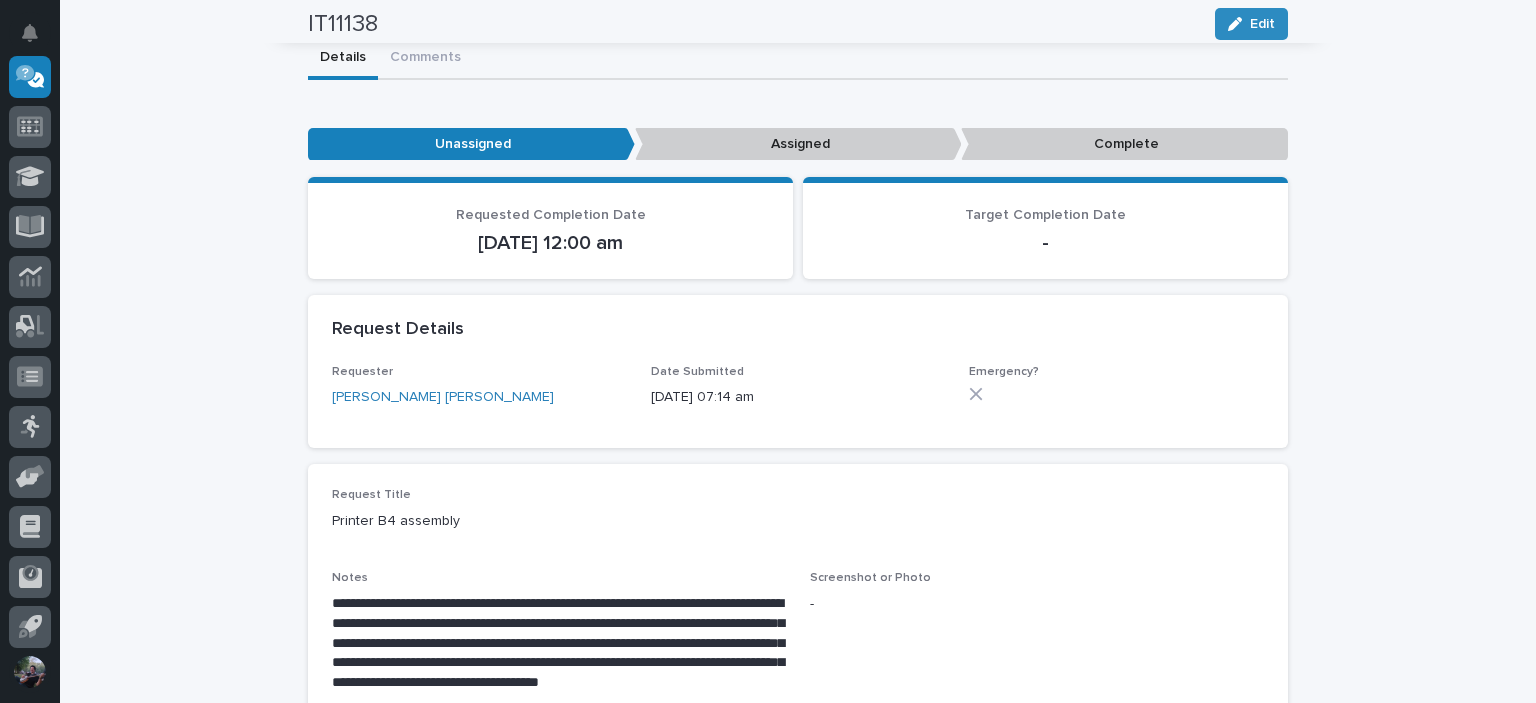 scroll, scrollTop: 0, scrollLeft: 0, axis: both 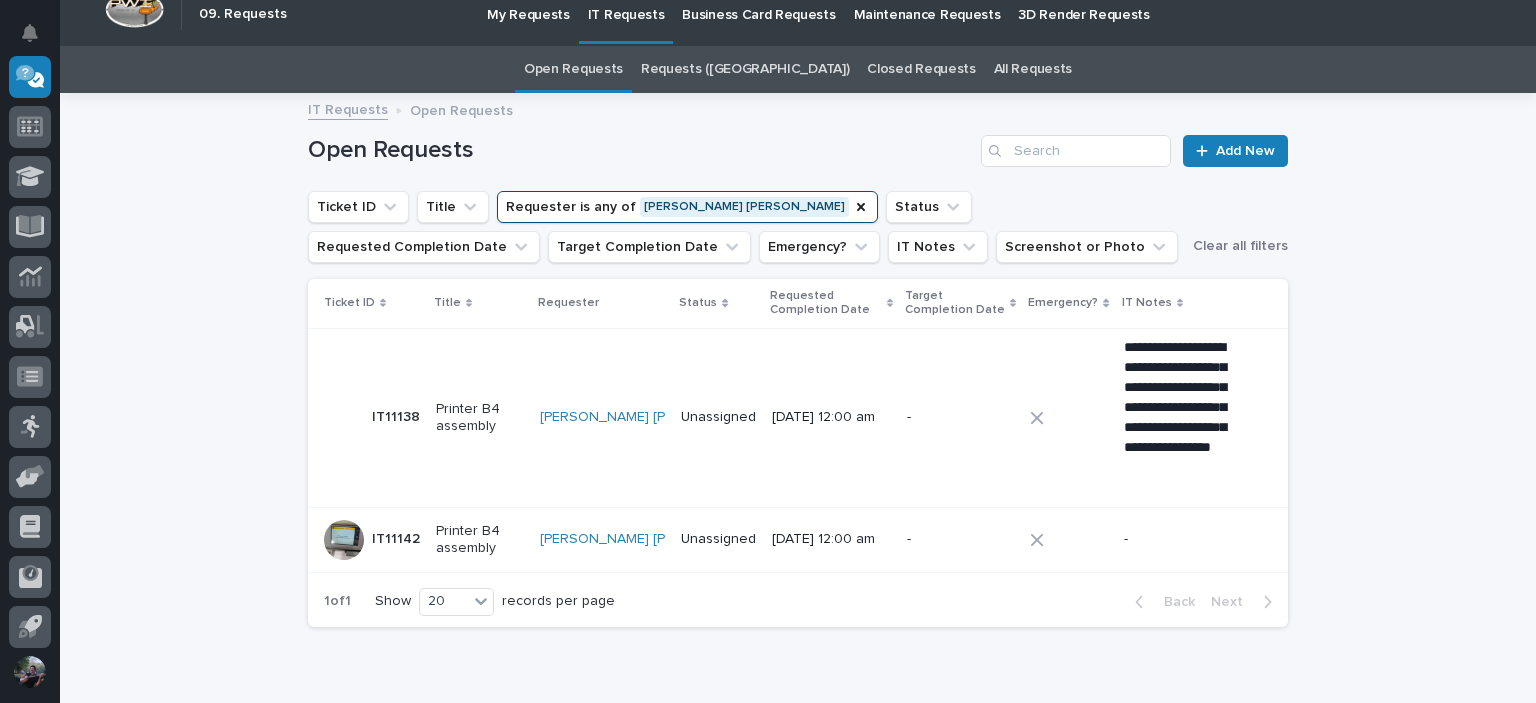 click on "**********" at bounding box center [798, 419] 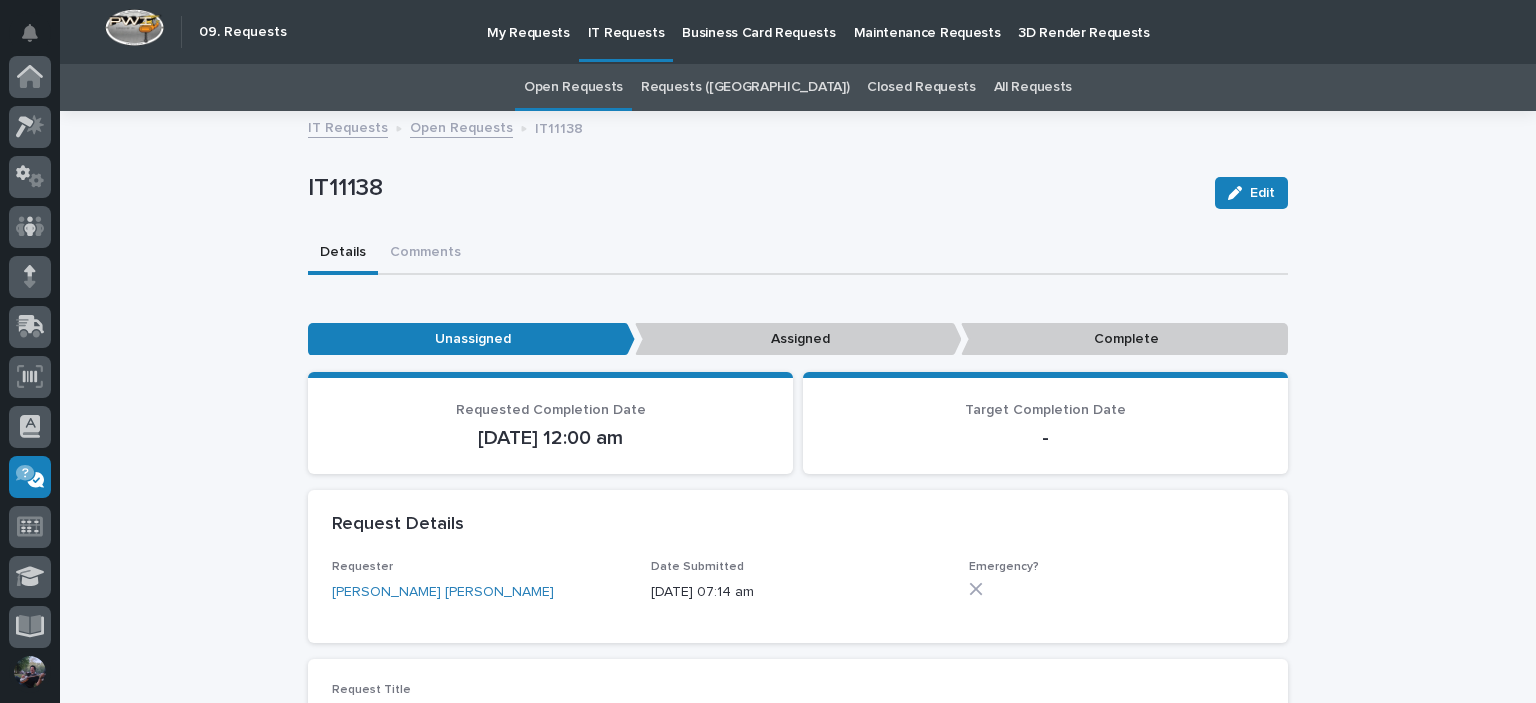 scroll, scrollTop: 64, scrollLeft: 0, axis: vertical 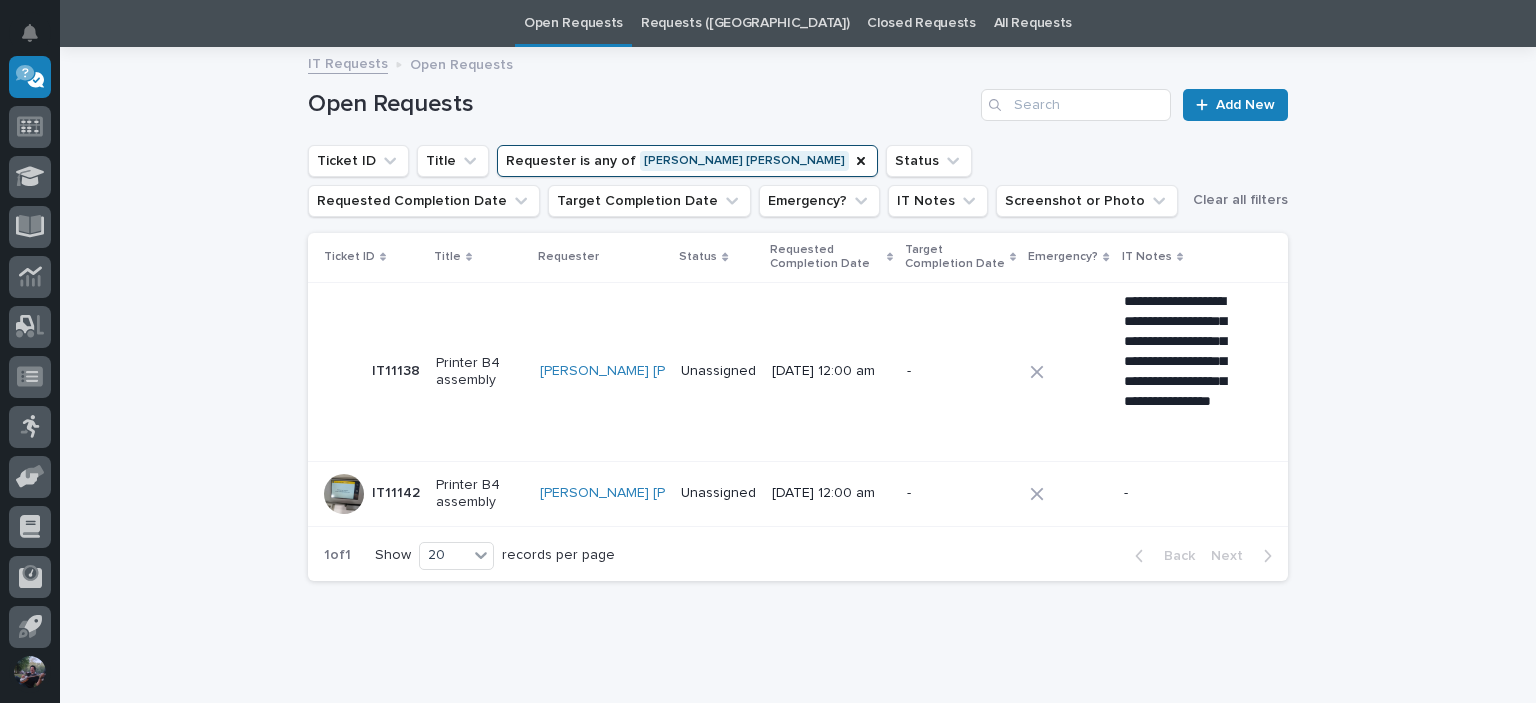 click on "Printer B4 assembly" at bounding box center [480, 494] 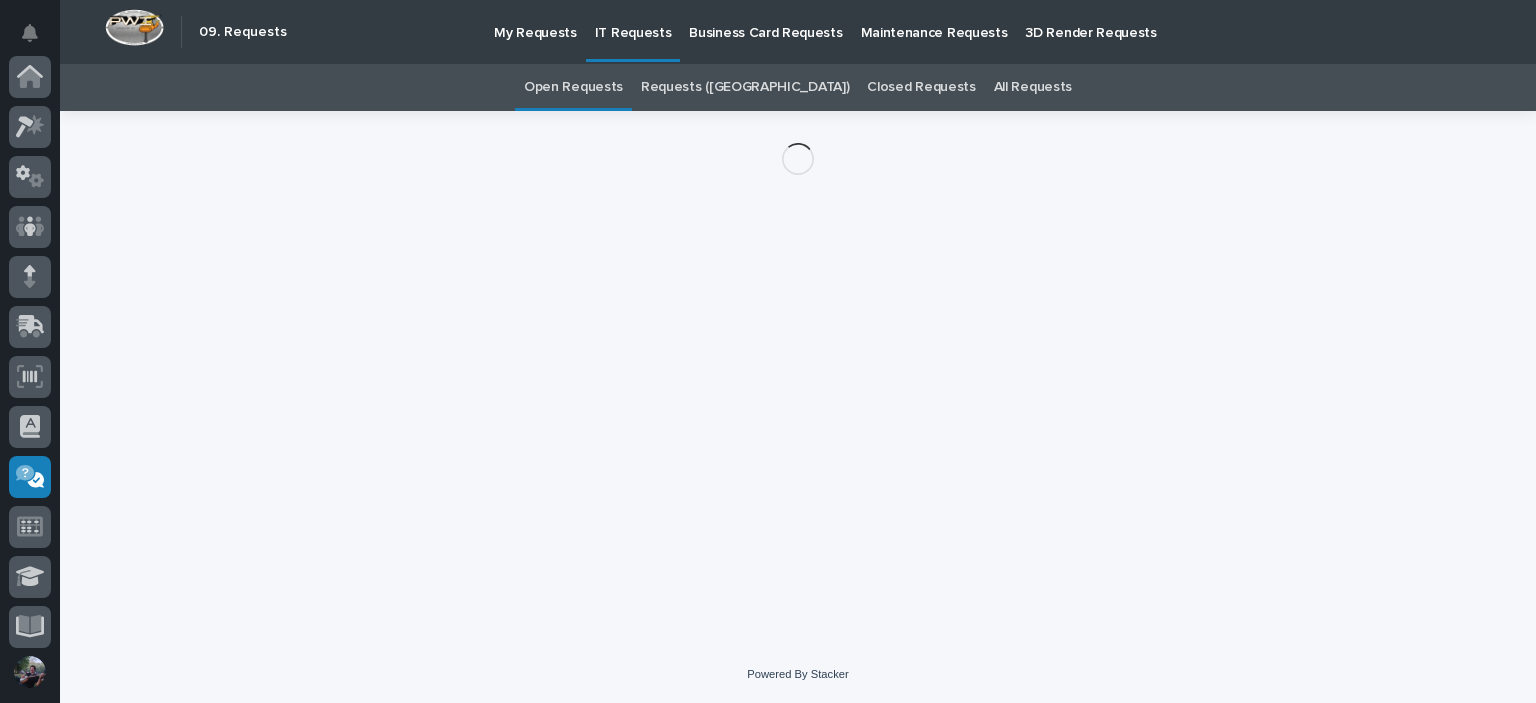 scroll, scrollTop: 400, scrollLeft: 0, axis: vertical 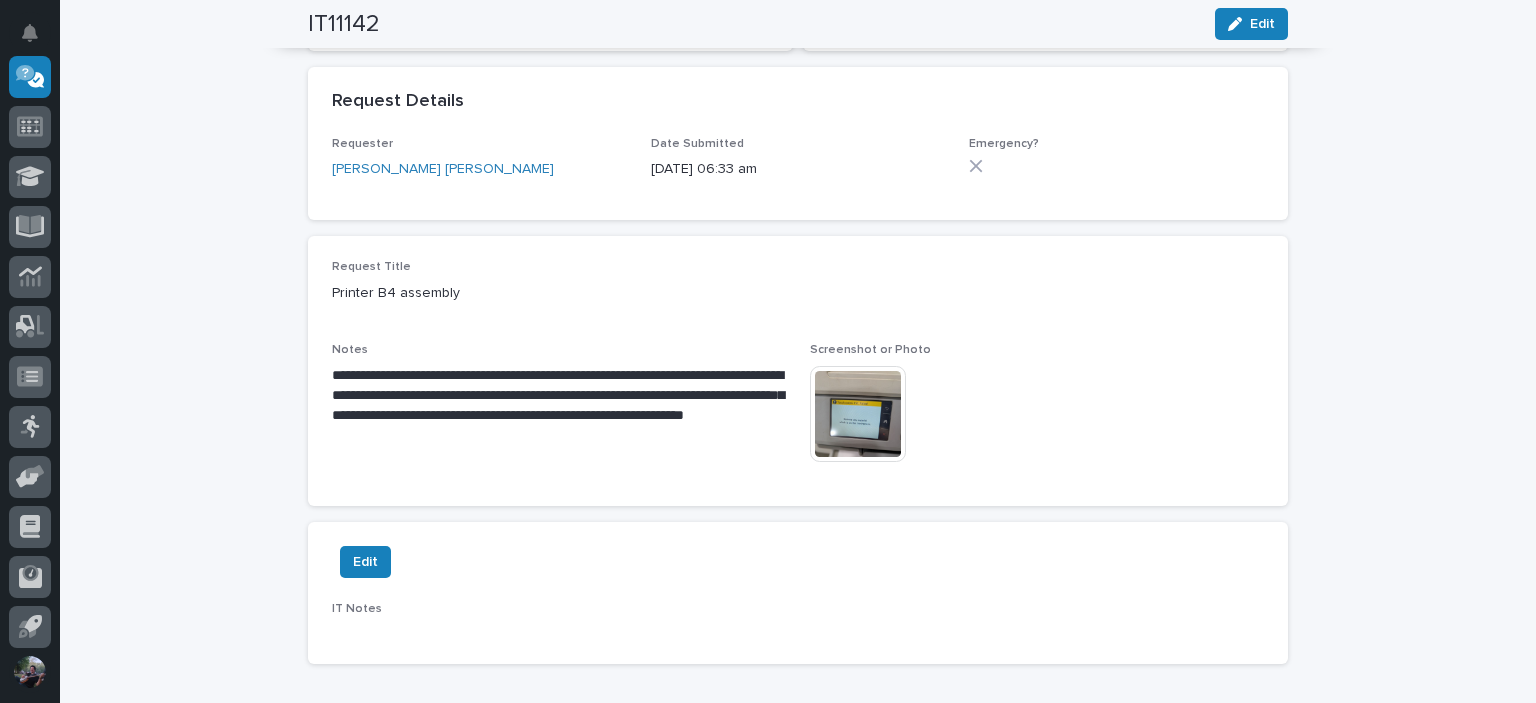 click at bounding box center (858, 414) 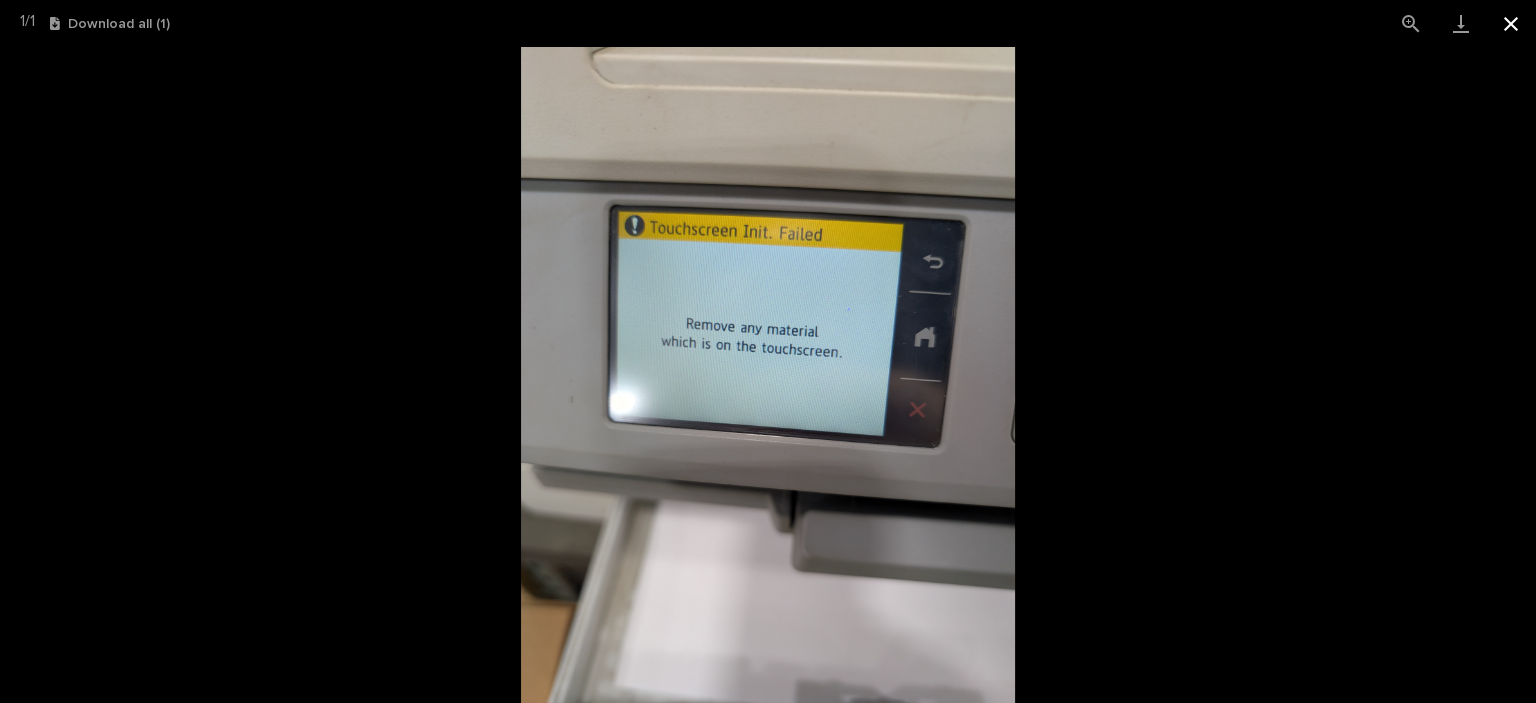 click at bounding box center (1511, 23) 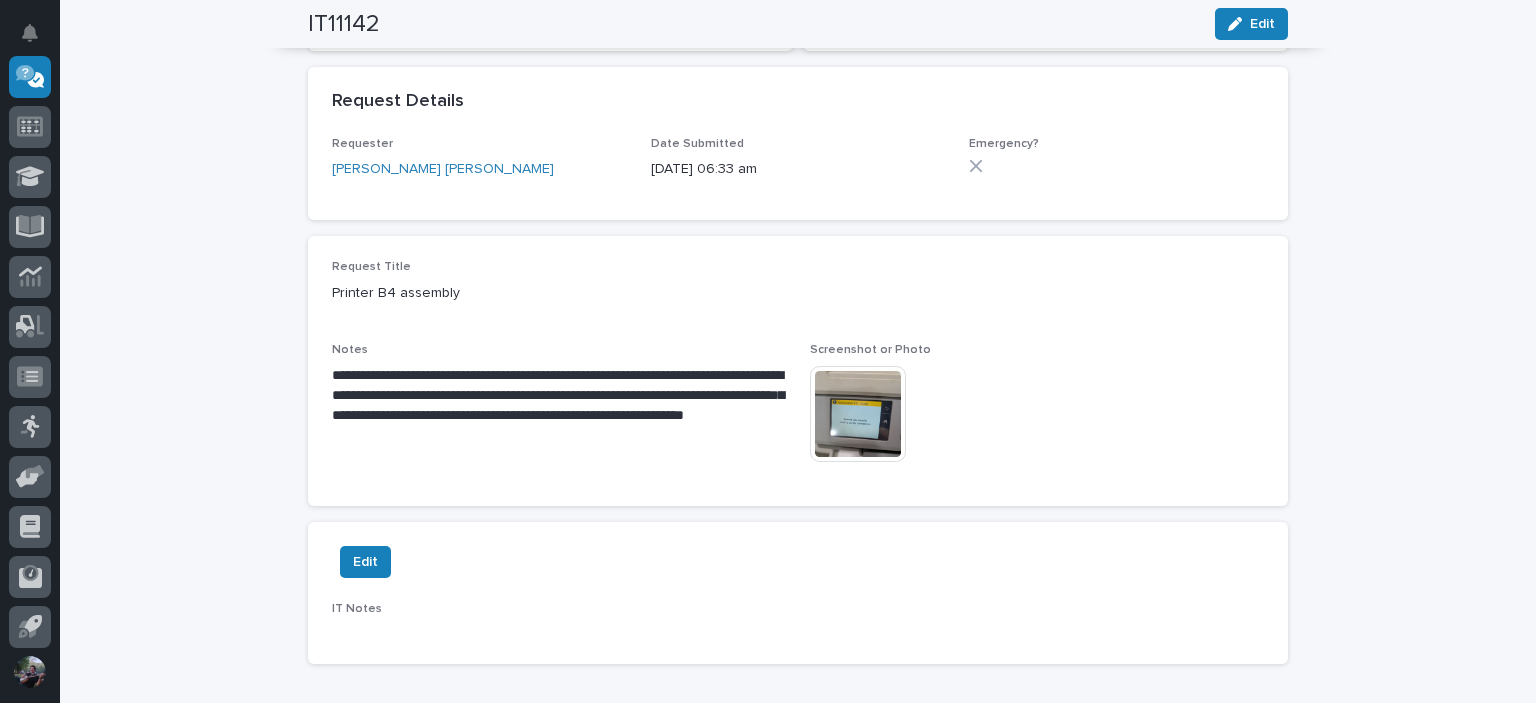 click on "**********" at bounding box center [798, 235] 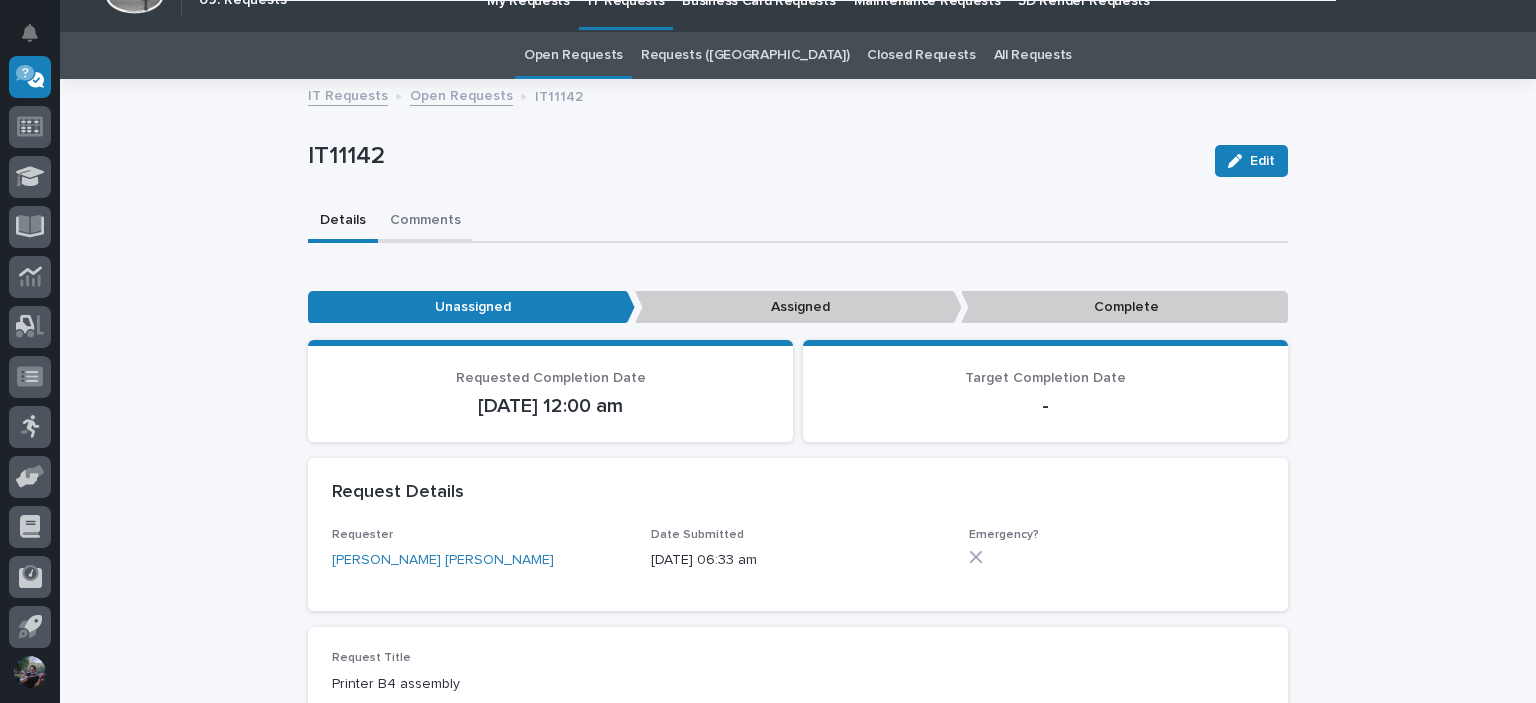 scroll, scrollTop: 0, scrollLeft: 0, axis: both 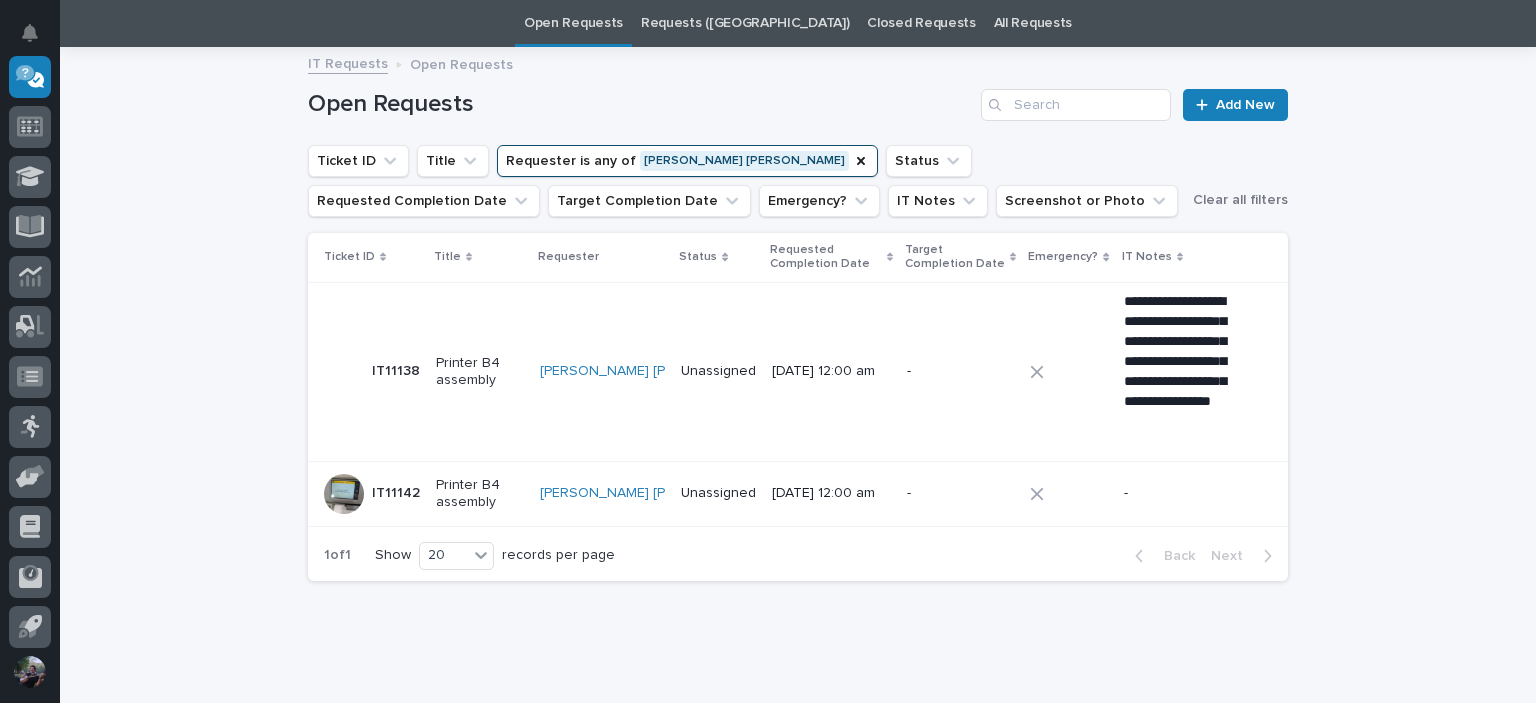 click on "**********" at bounding box center [798, 373] 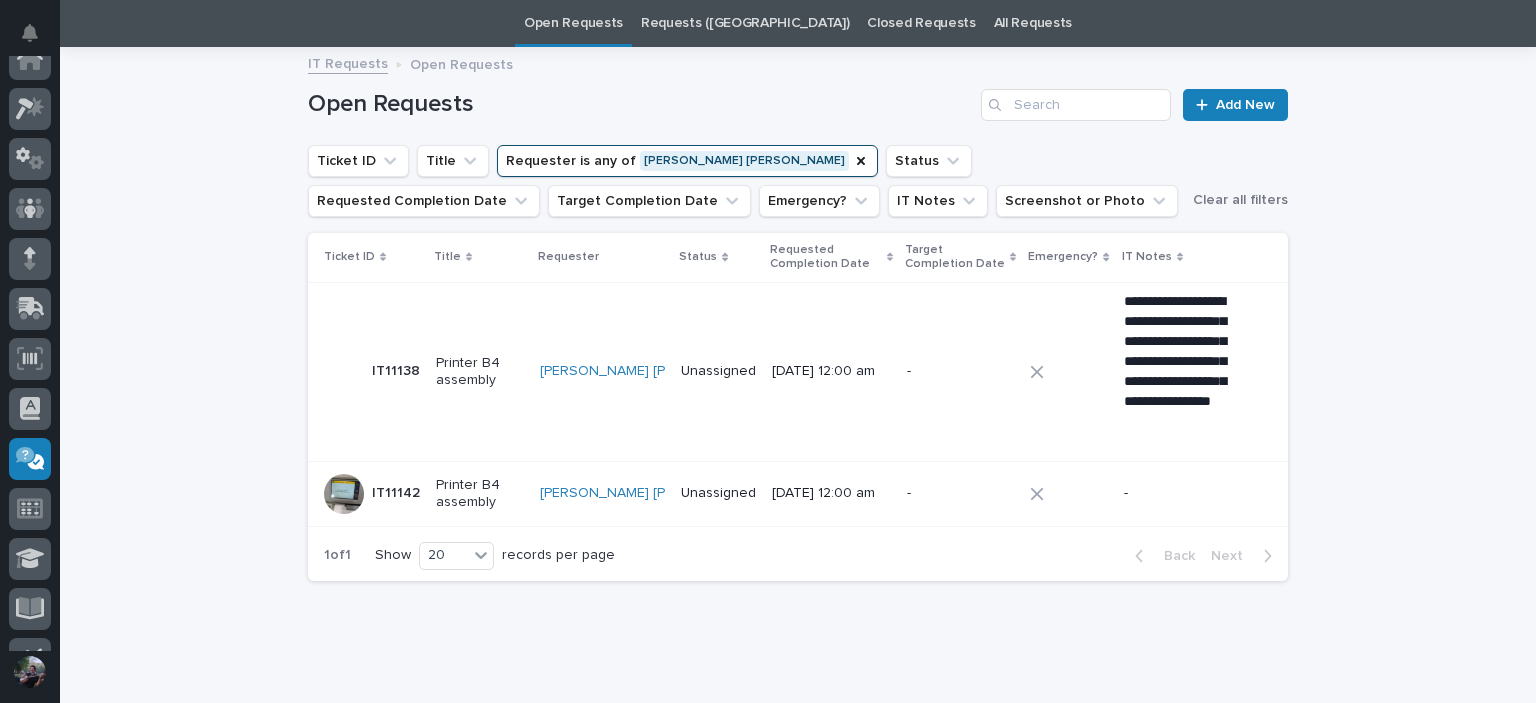 scroll, scrollTop: 0, scrollLeft: 0, axis: both 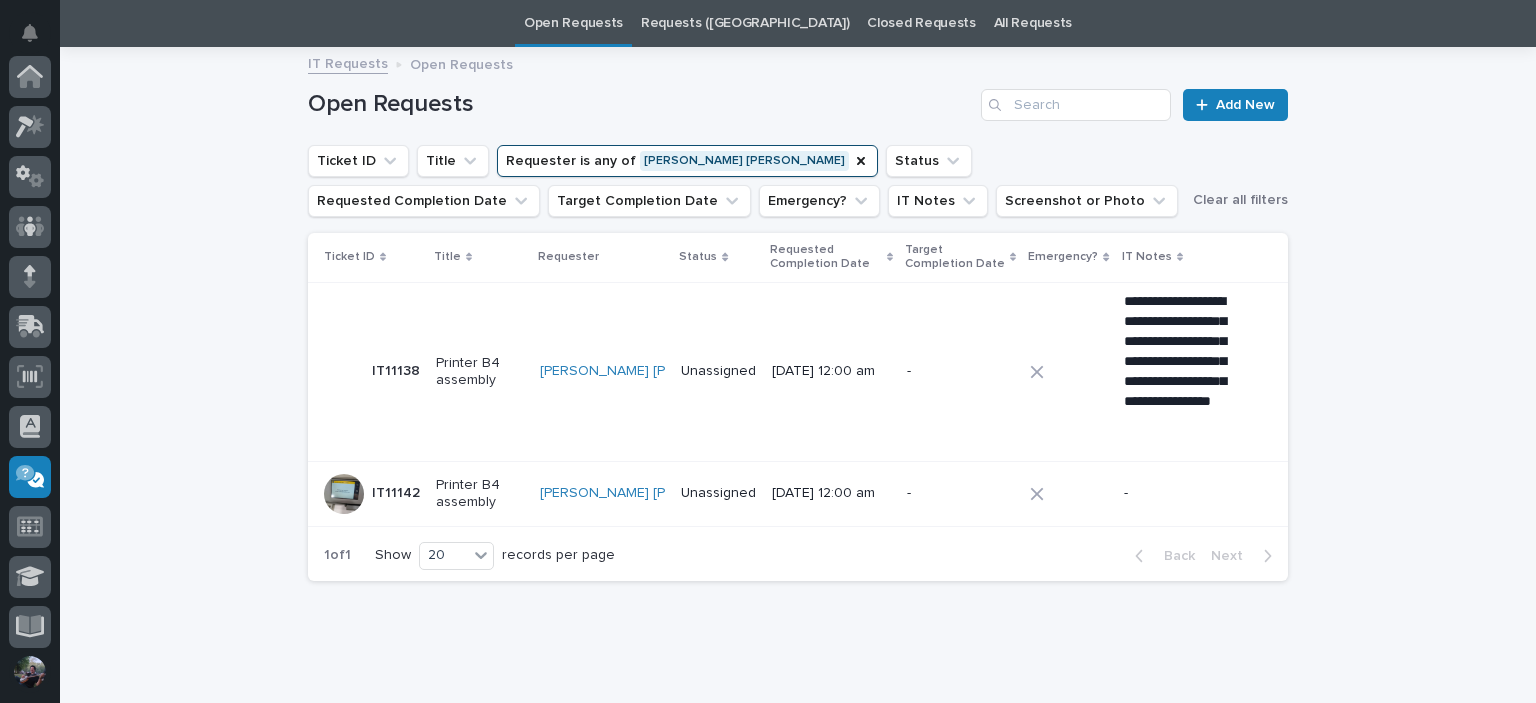 click on "Open Requests" at bounding box center [640, 104] 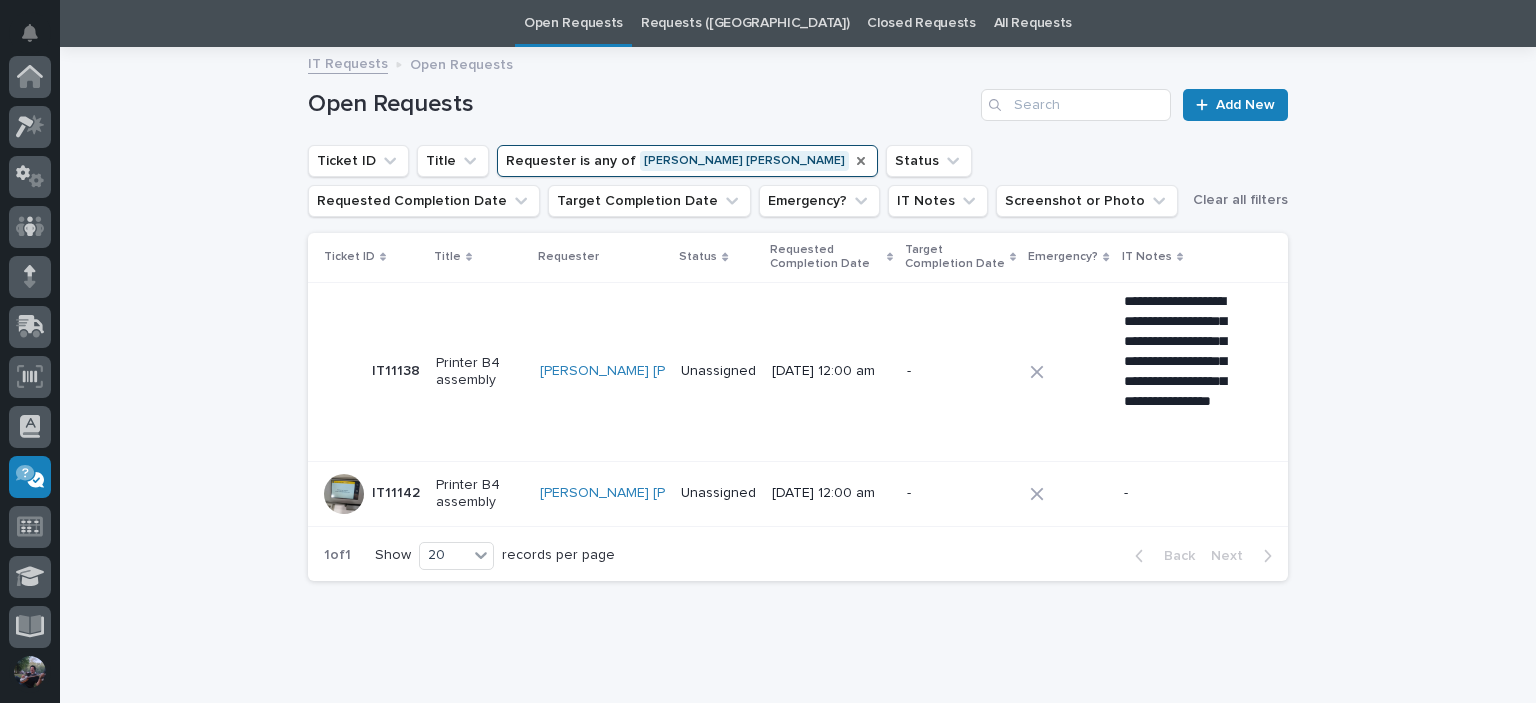 click 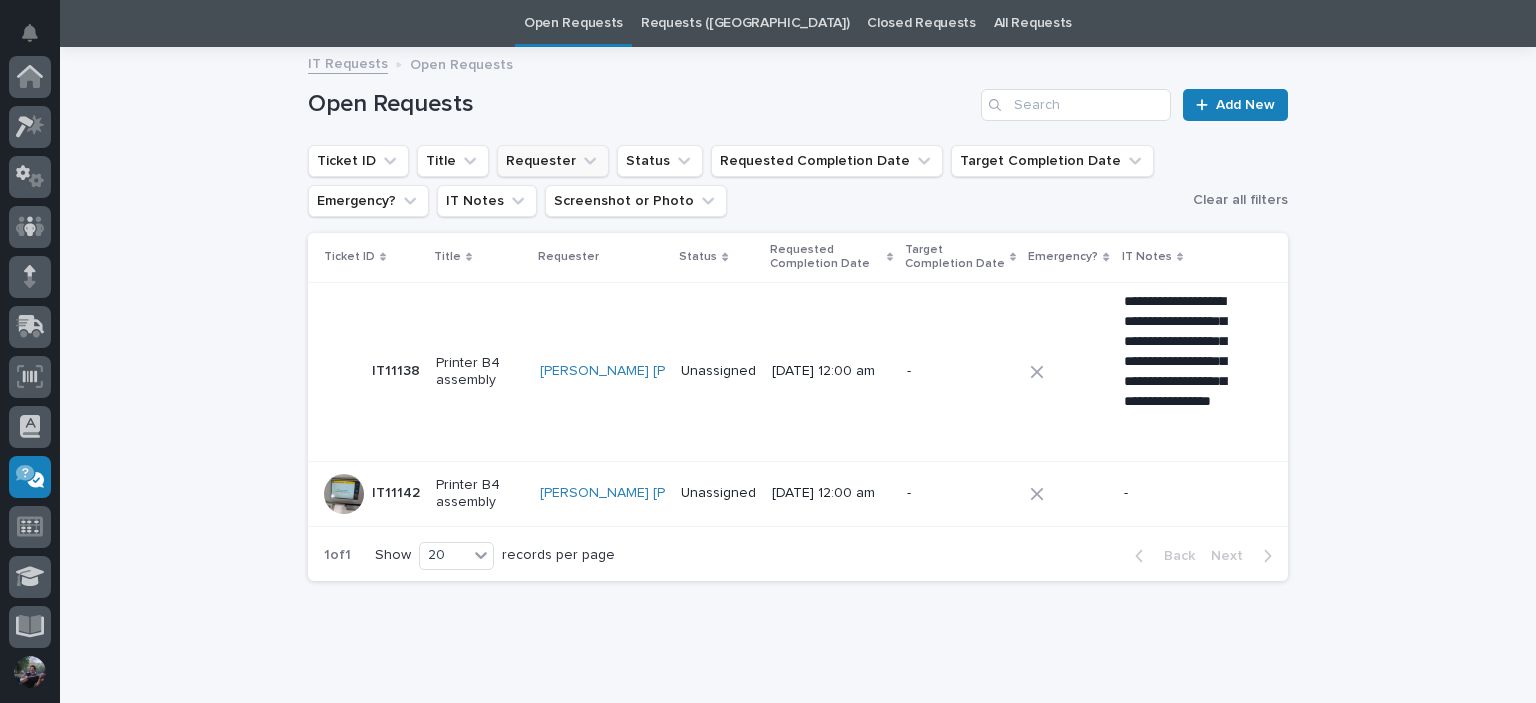 click on "Open Requests" at bounding box center (640, 104) 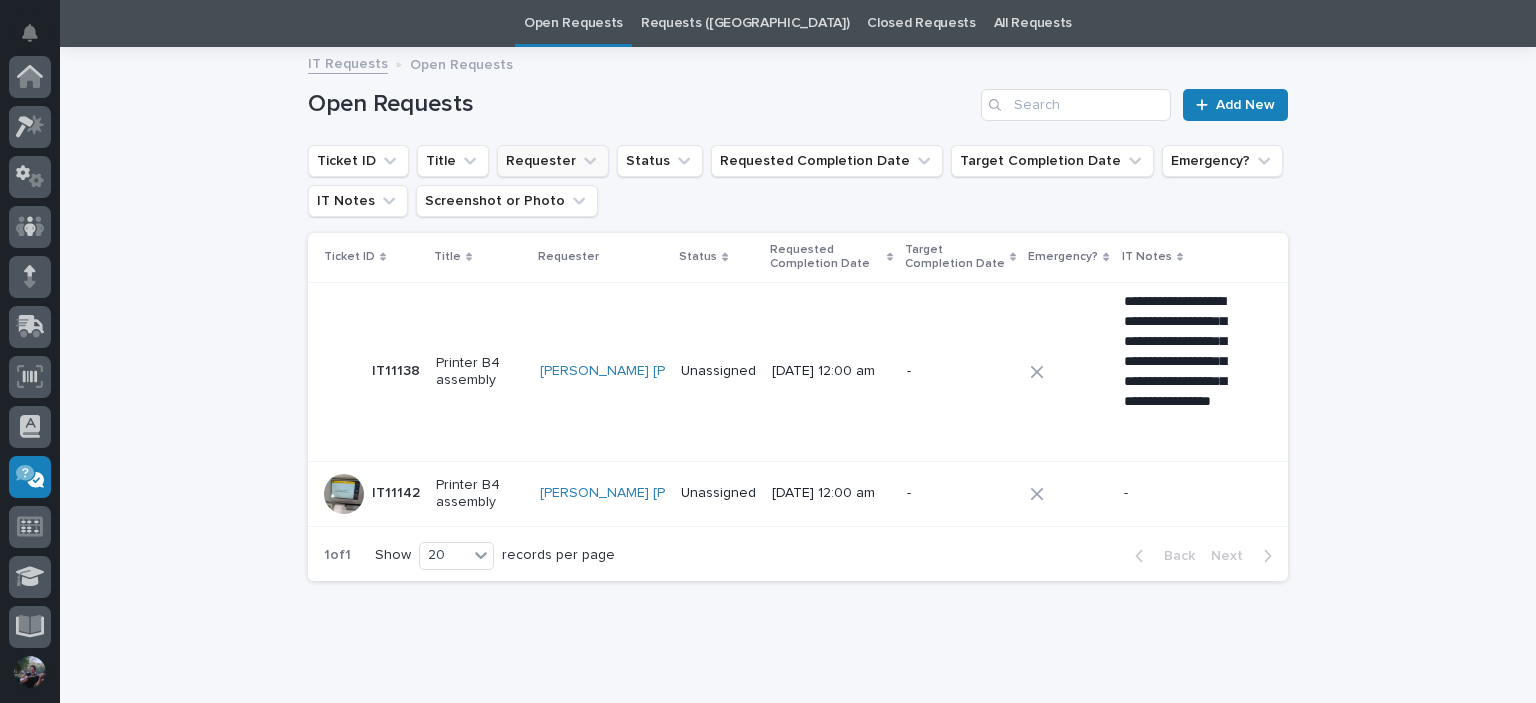 scroll, scrollTop: 400, scrollLeft: 0, axis: vertical 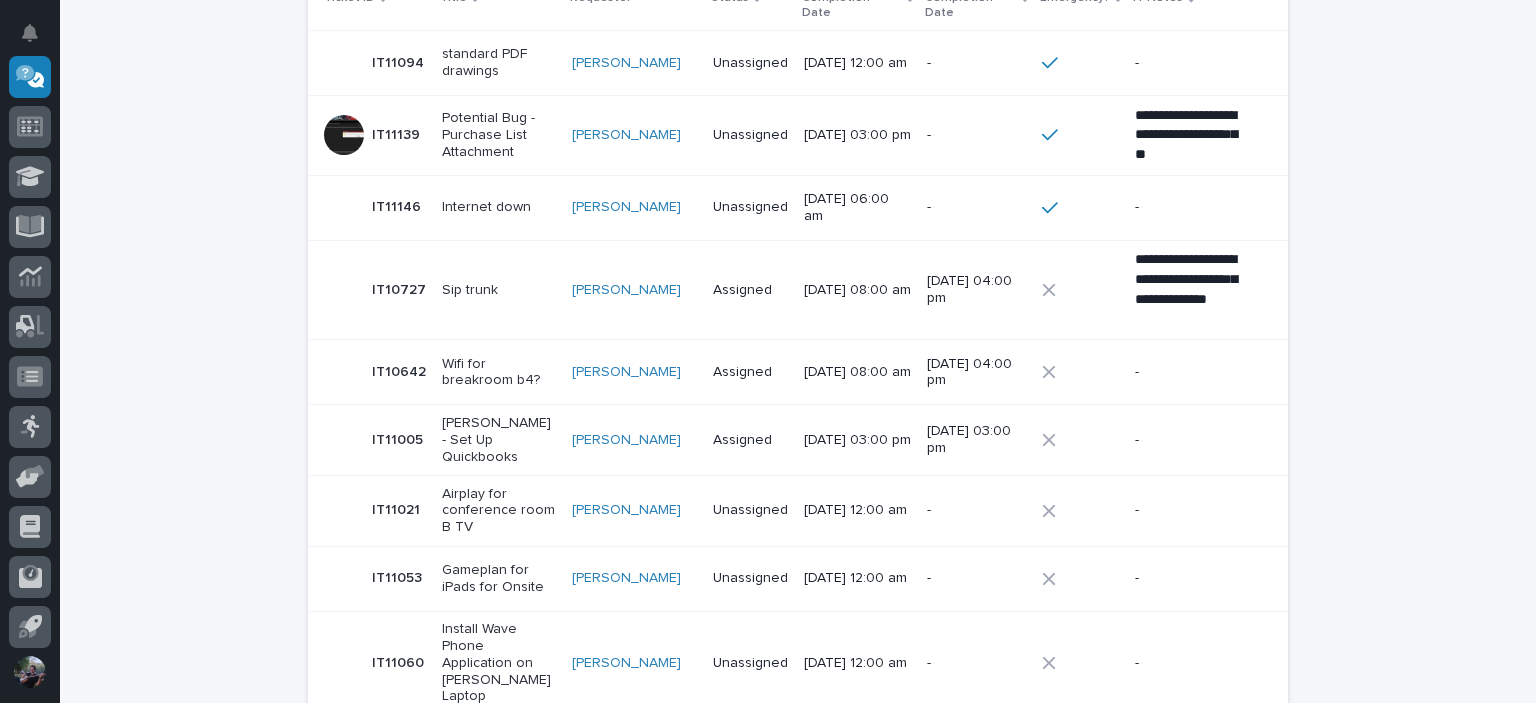 click at bounding box center (344, 135) 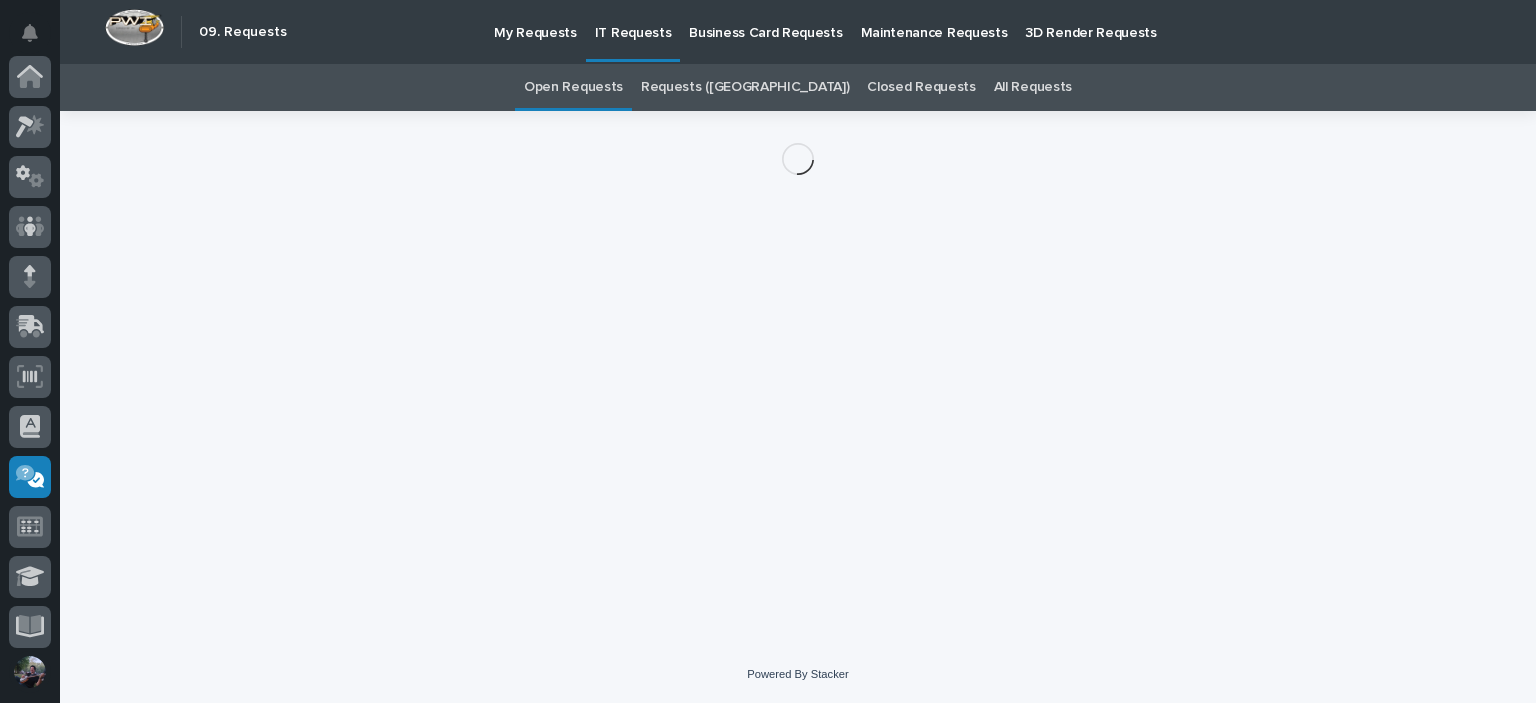scroll, scrollTop: 400, scrollLeft: 0, axis: vertical 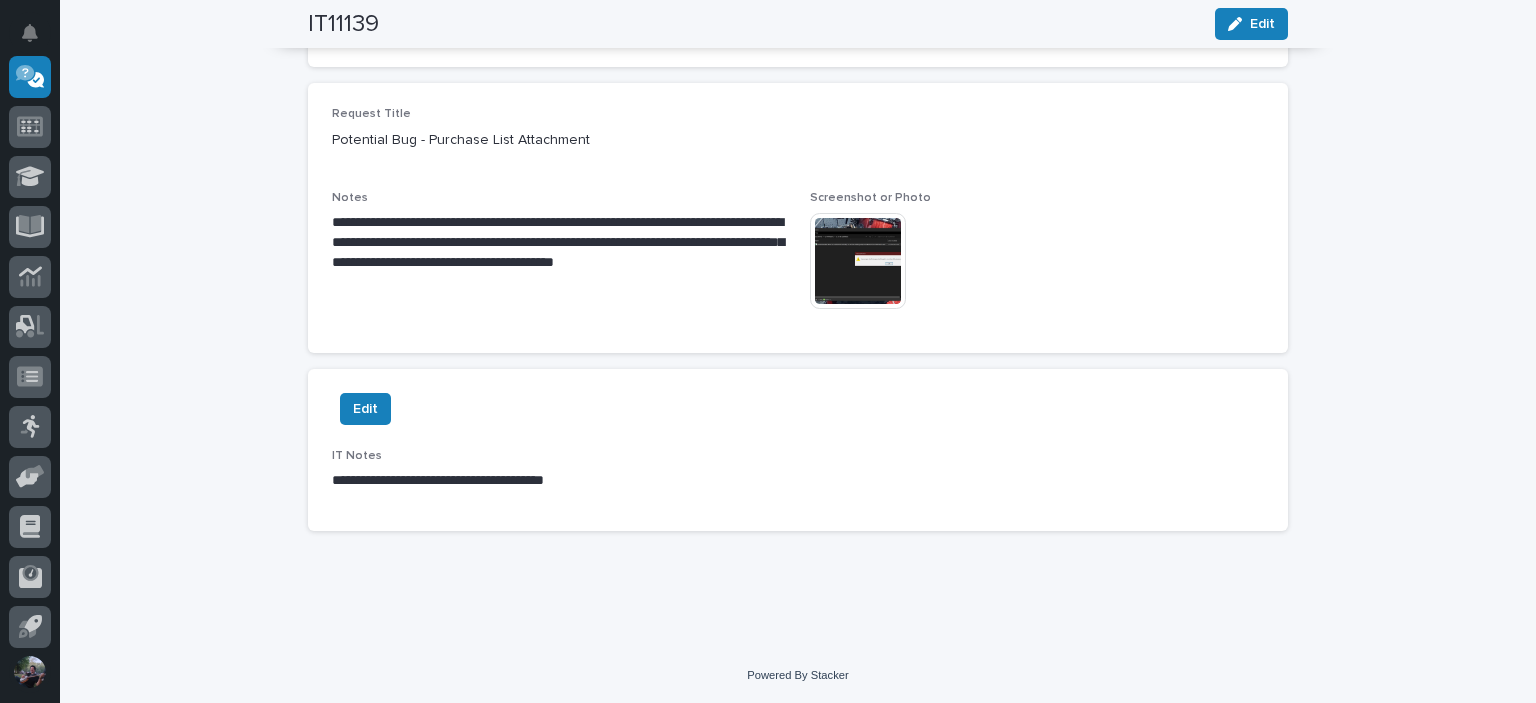 click at bounding box center (858, 261) 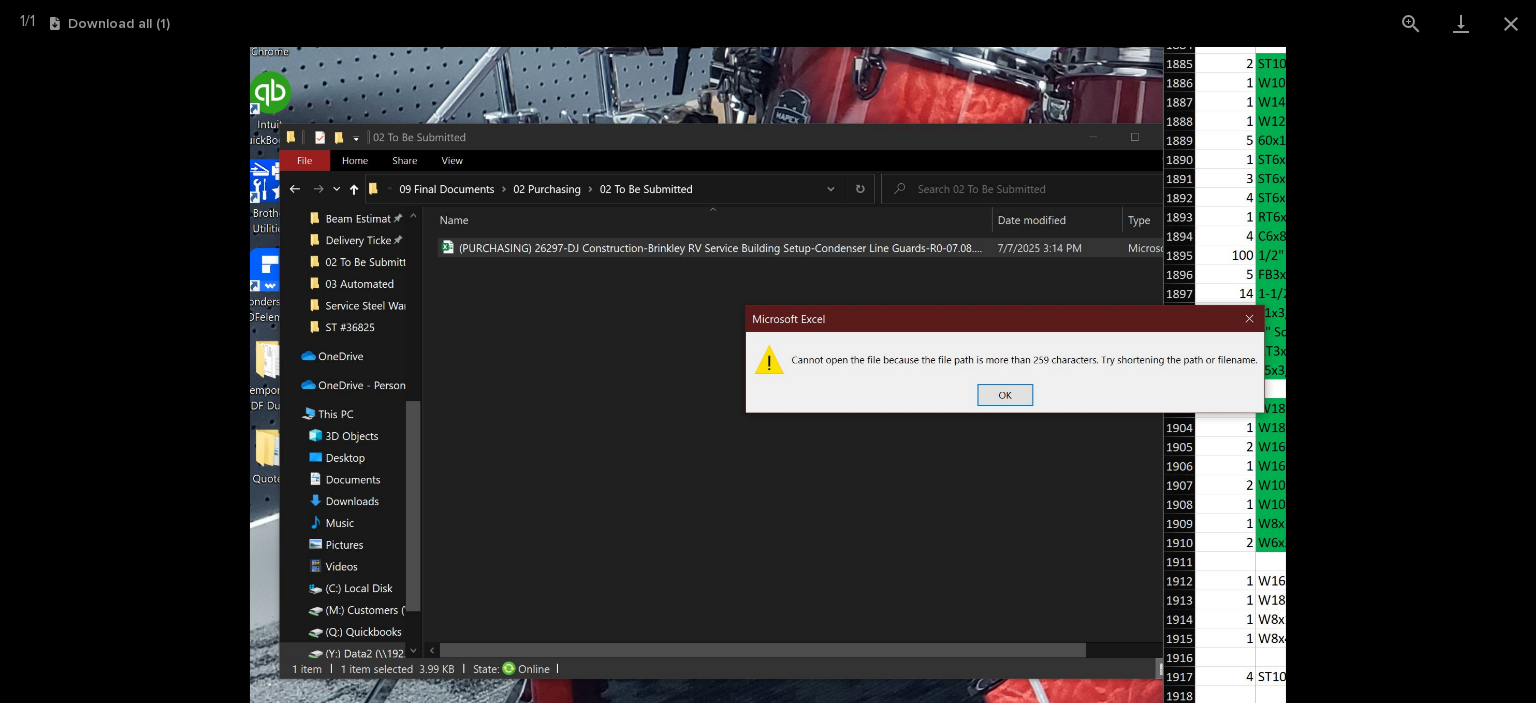 click at bounding box center (768, 375) 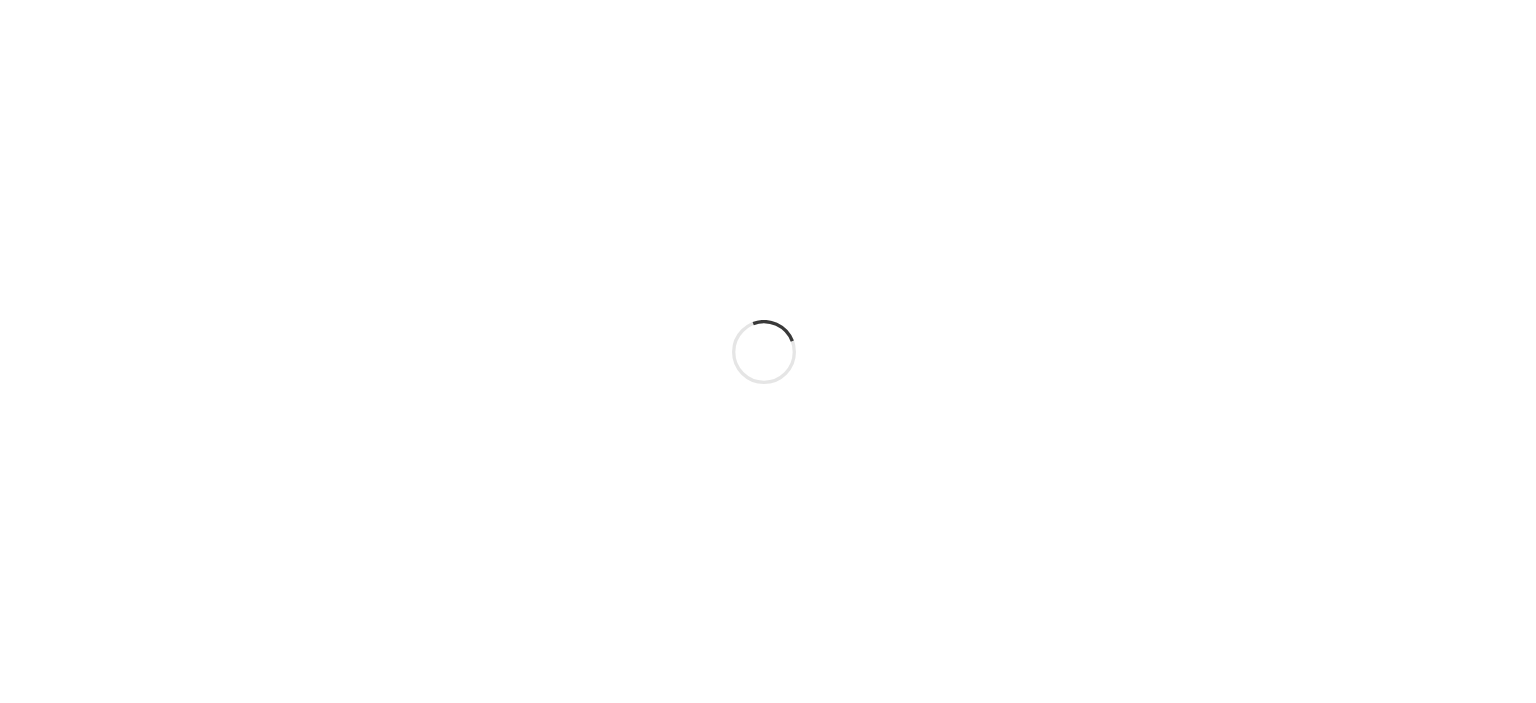 scroll, scrollTop: 0, scrollLeft: 0, axis: both 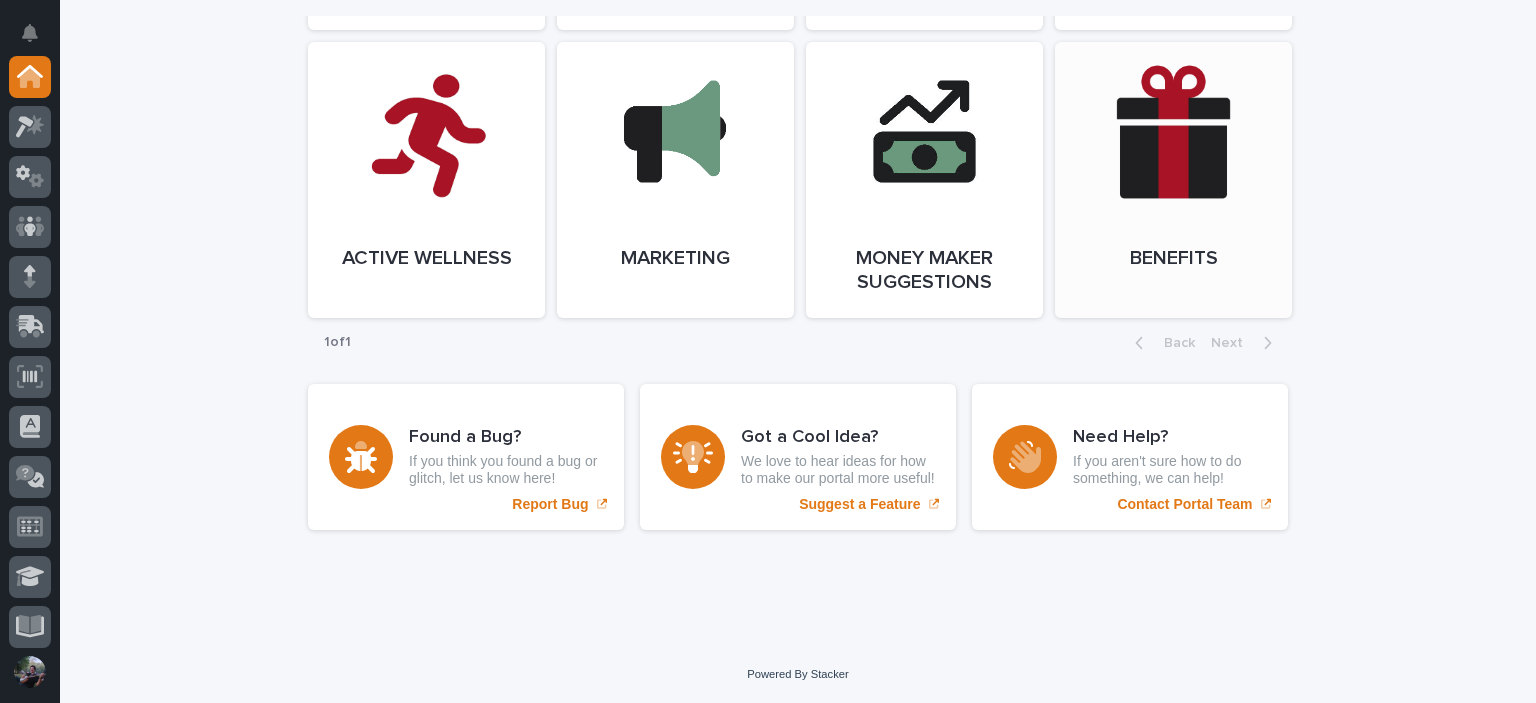 click on "Open Link" at bounding box center [1173, 180] 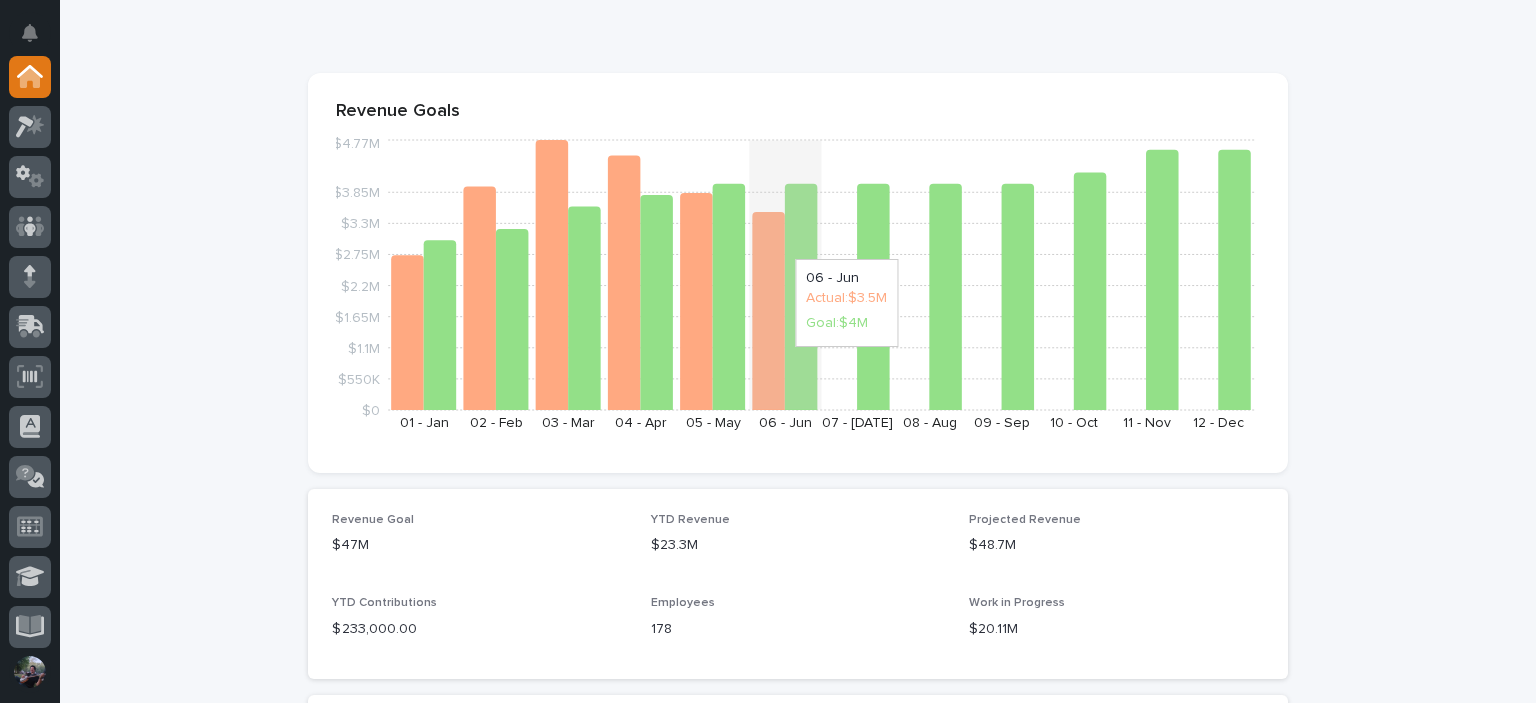 scroll, scrollTop: 0, scrollLeft: 0, axis: both 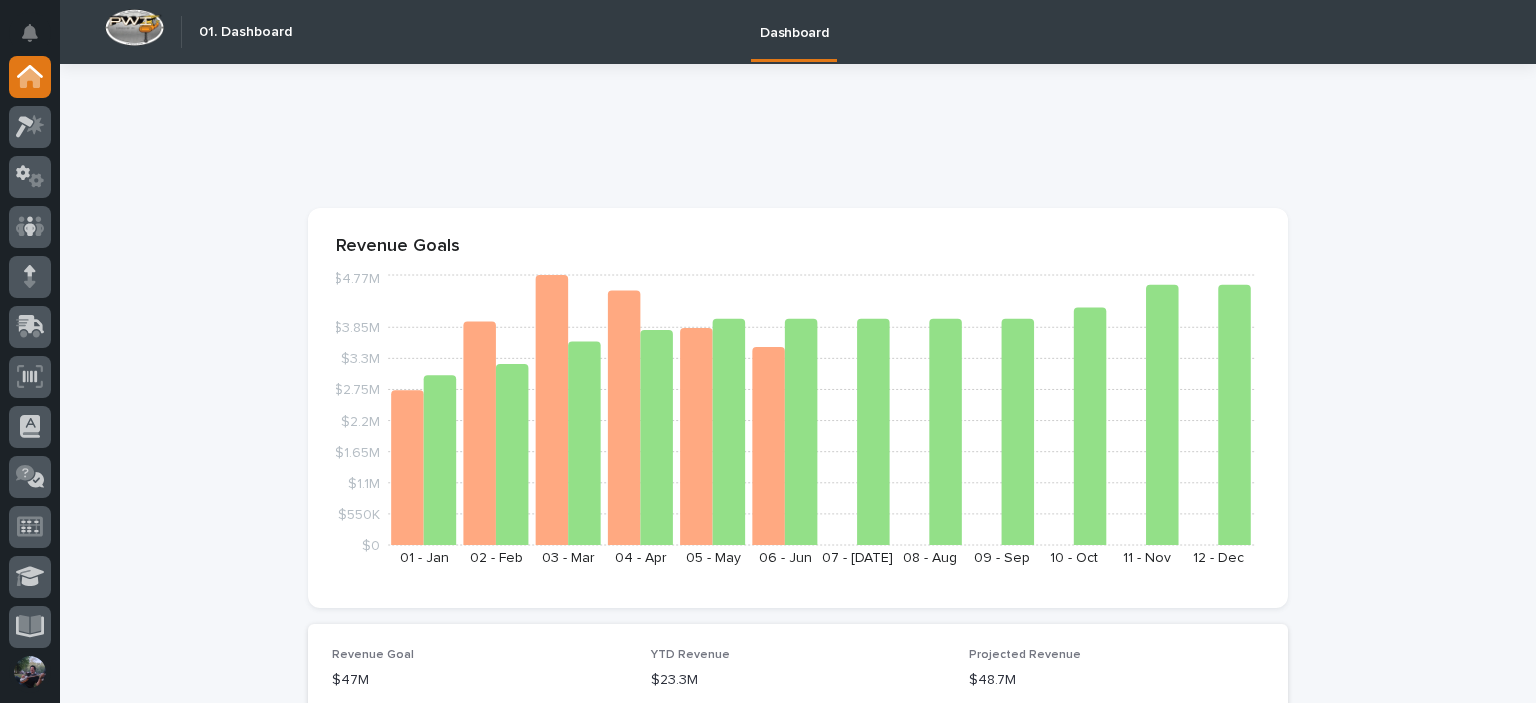 click on "**********" at bounding box center [798, 2339] 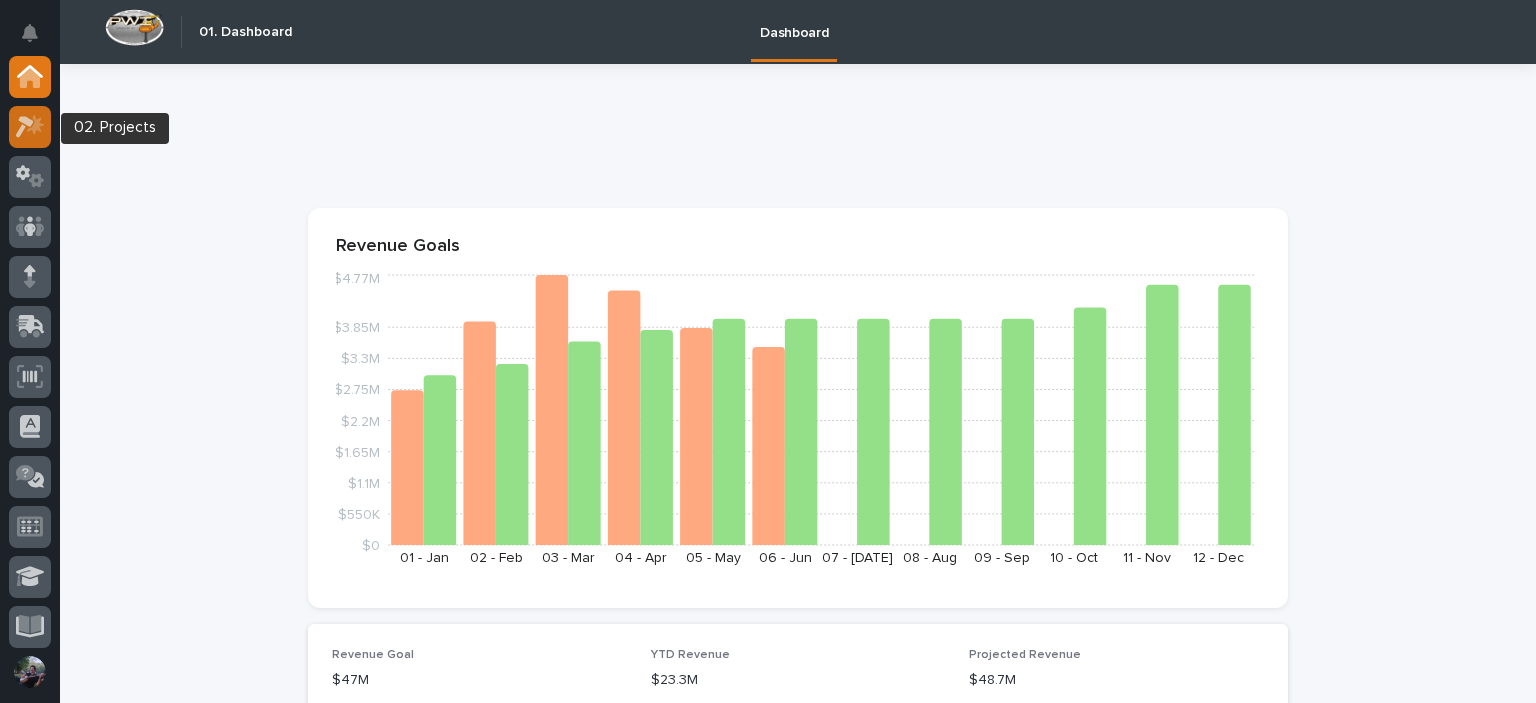 click at bounding box center [30, 127] 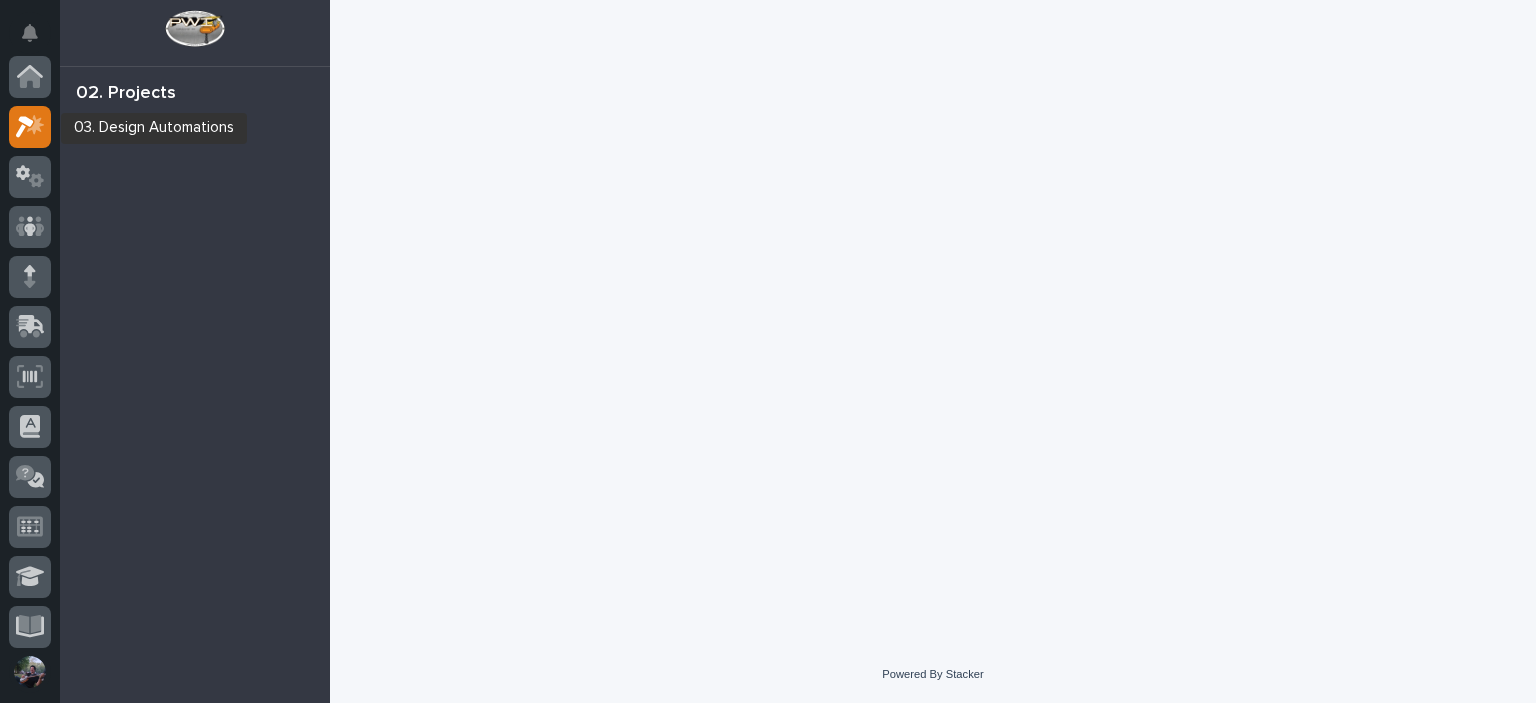 scroll, scrollTop: 50, scrollLeft: 0, axis: vertical 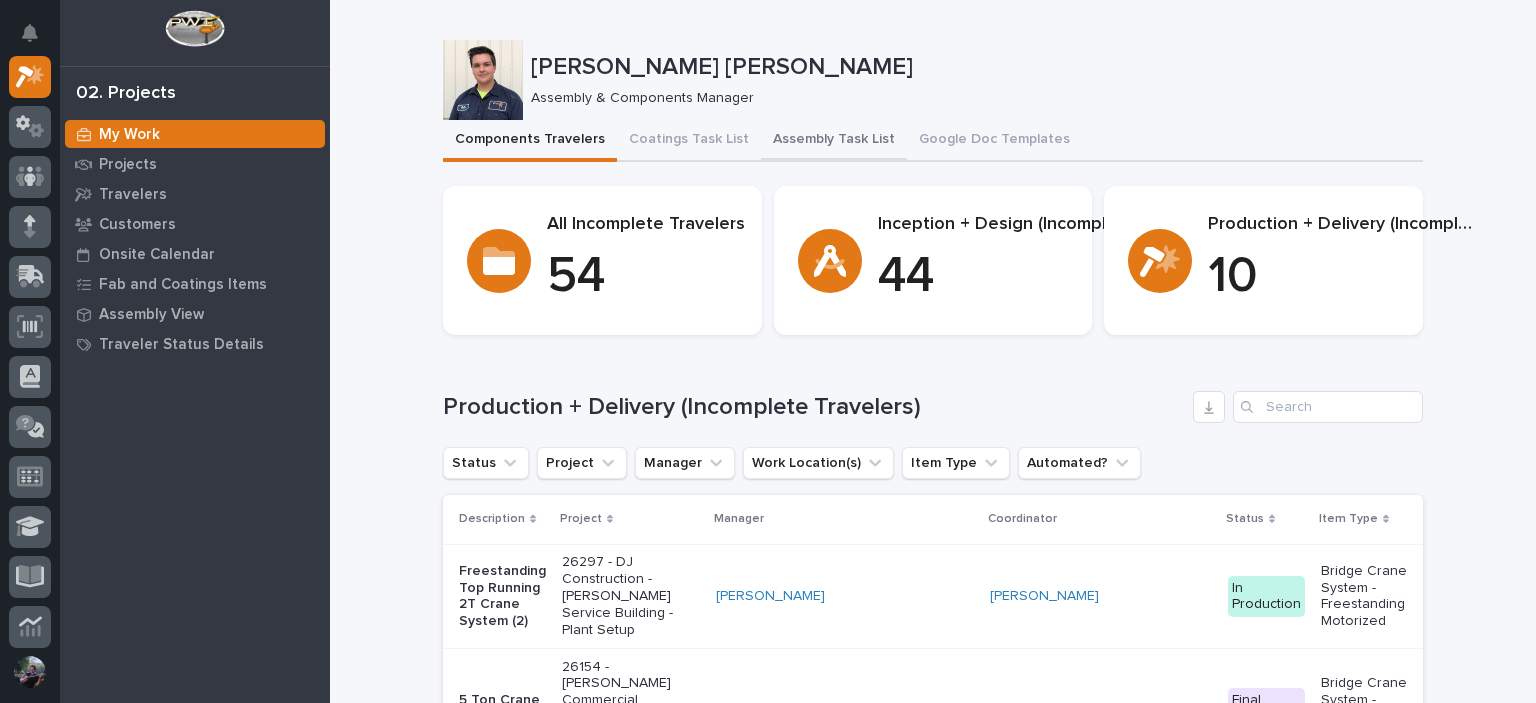 click on "Assembly Task List" at bounding box center [834, 141] 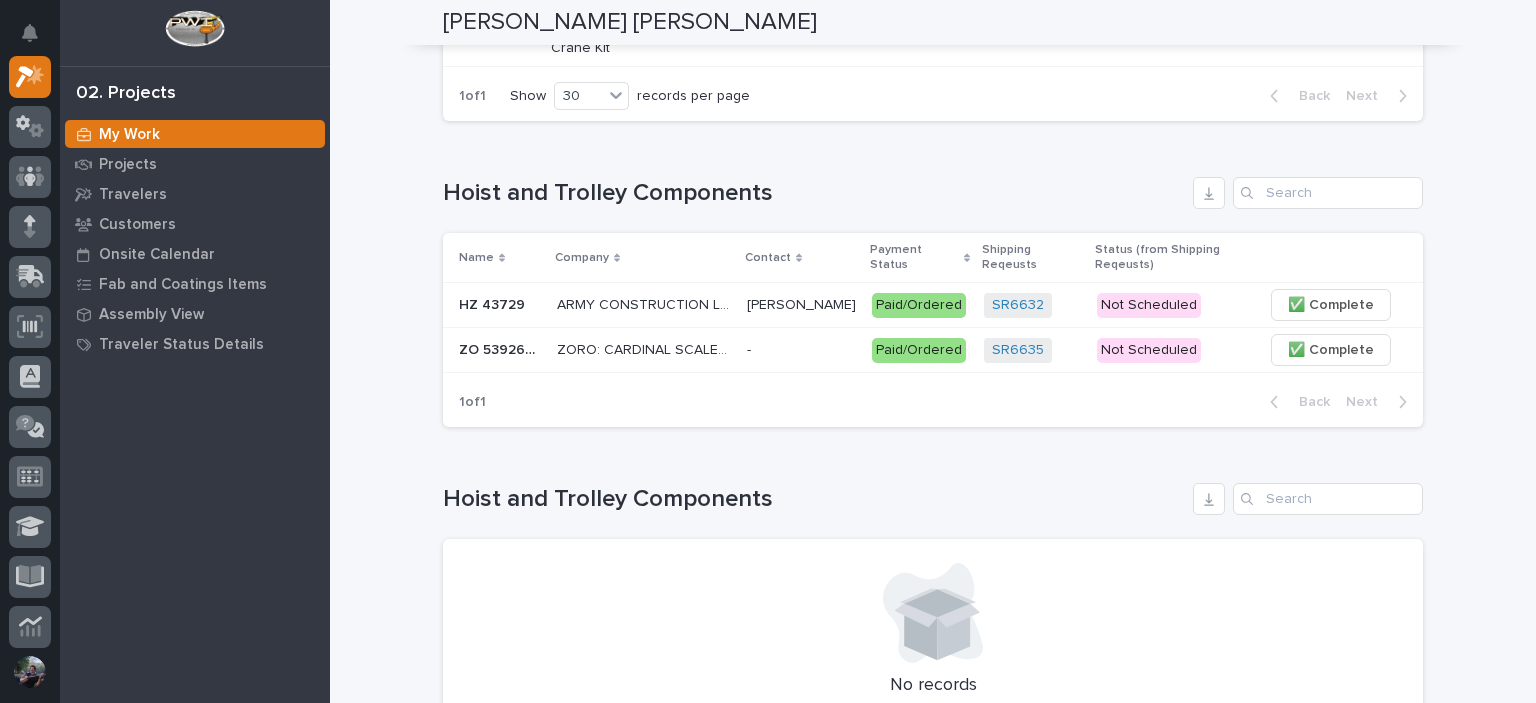 scroll, scrollTop: 0, scrollLeft: 0, axis: both 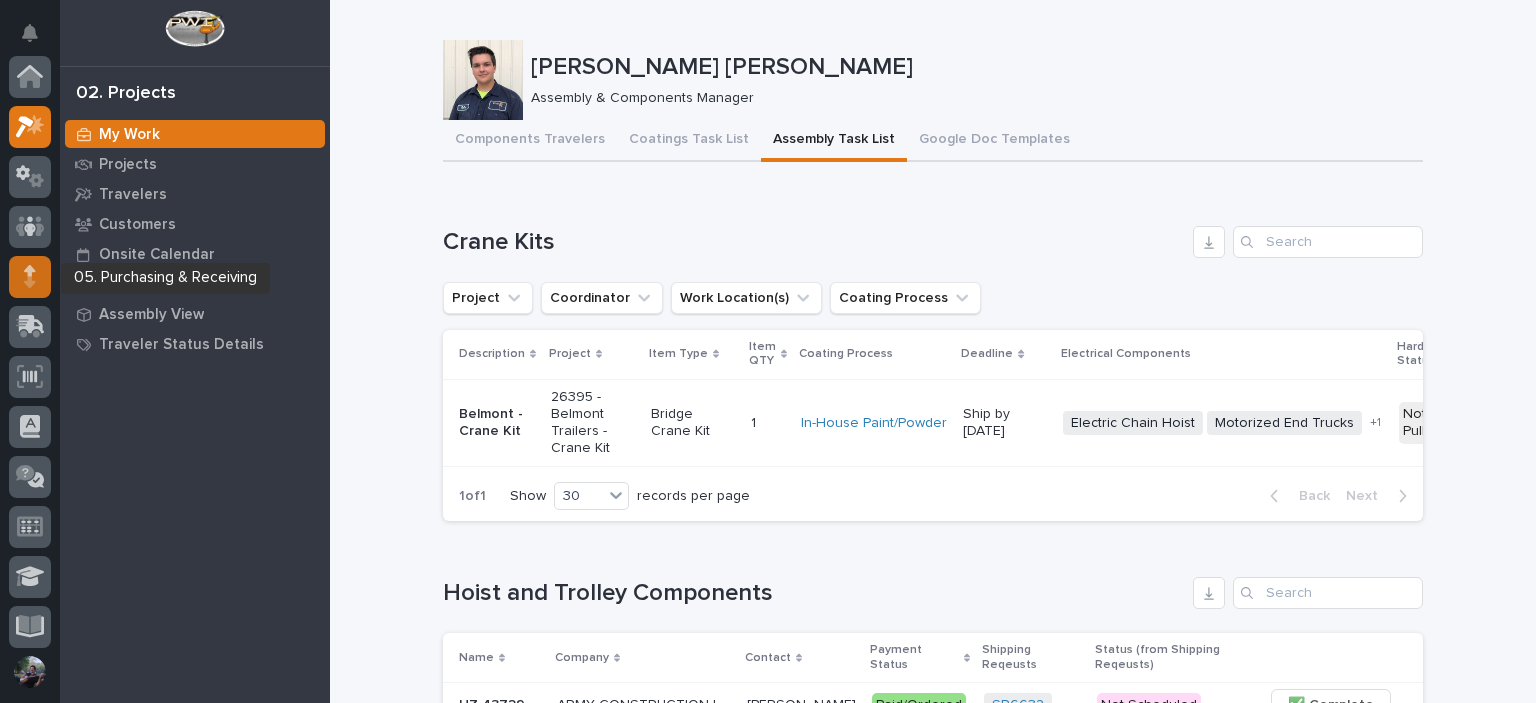 click 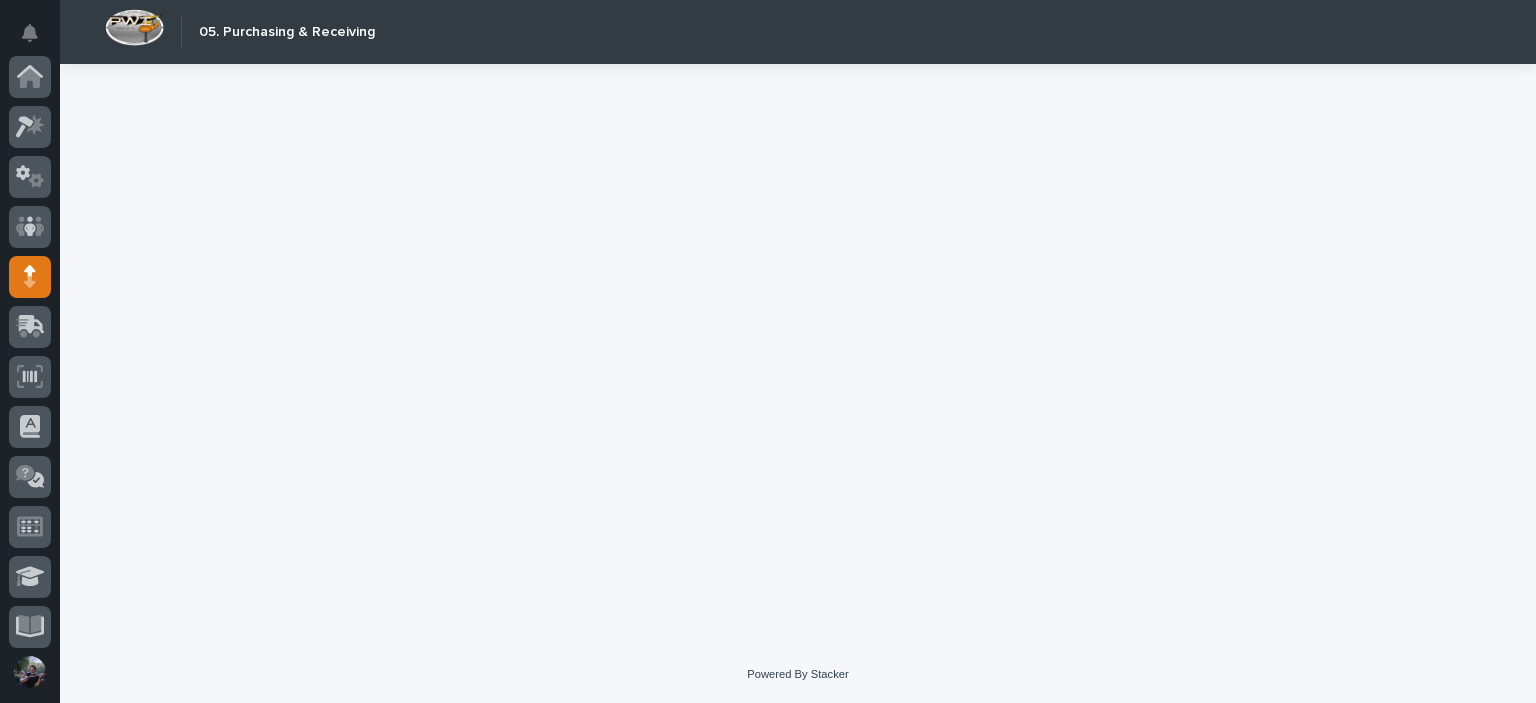 scroll, scrollTop: 200, scrollLeft: 0, axis: vertical 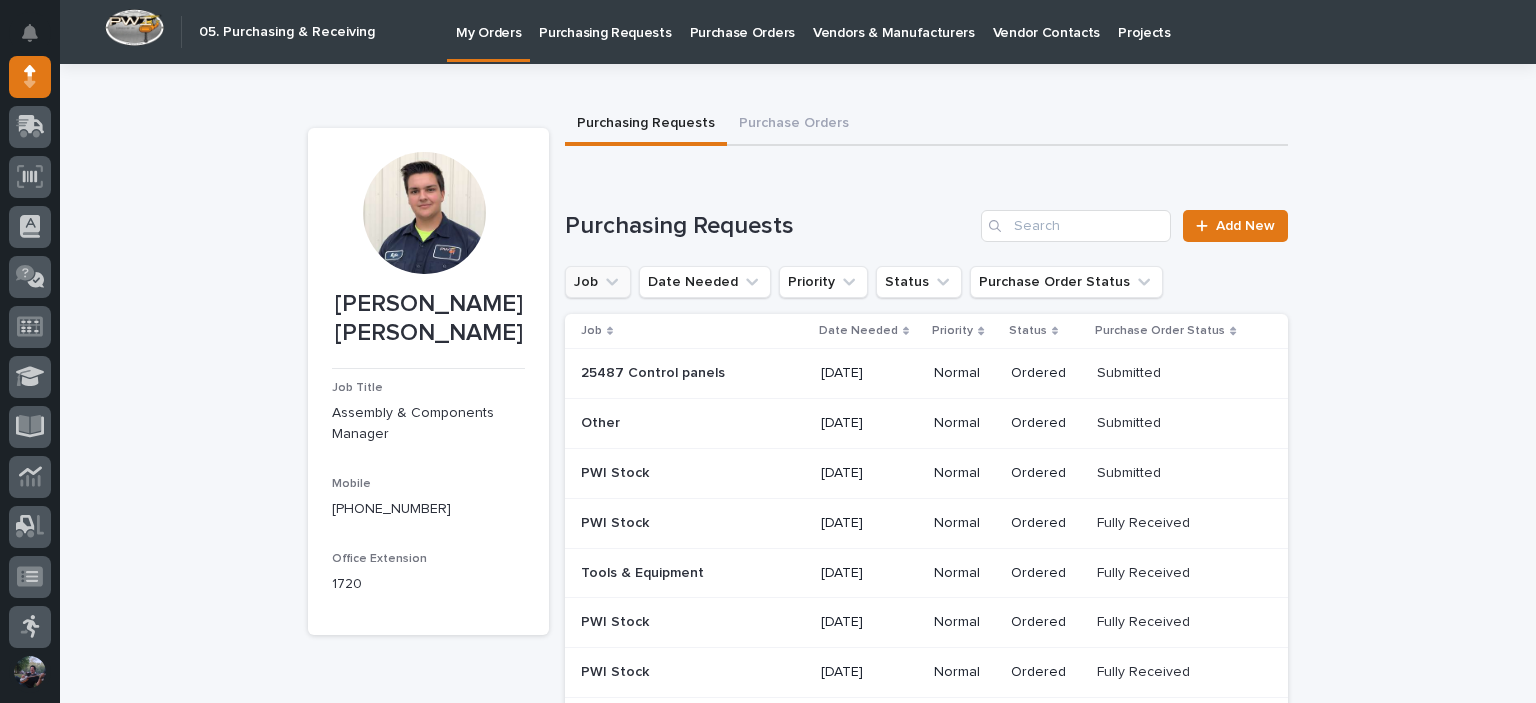 click 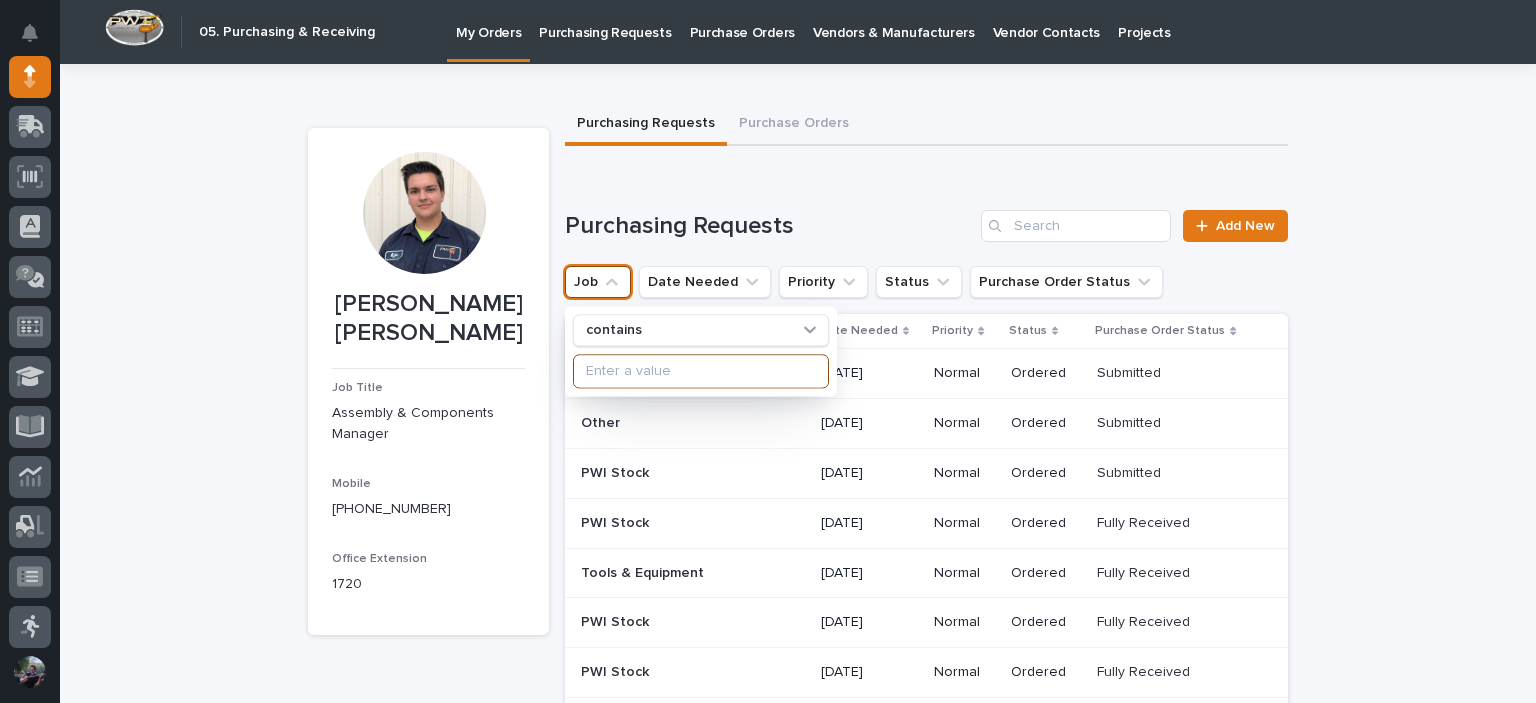 click at bounding box center (701, 371) 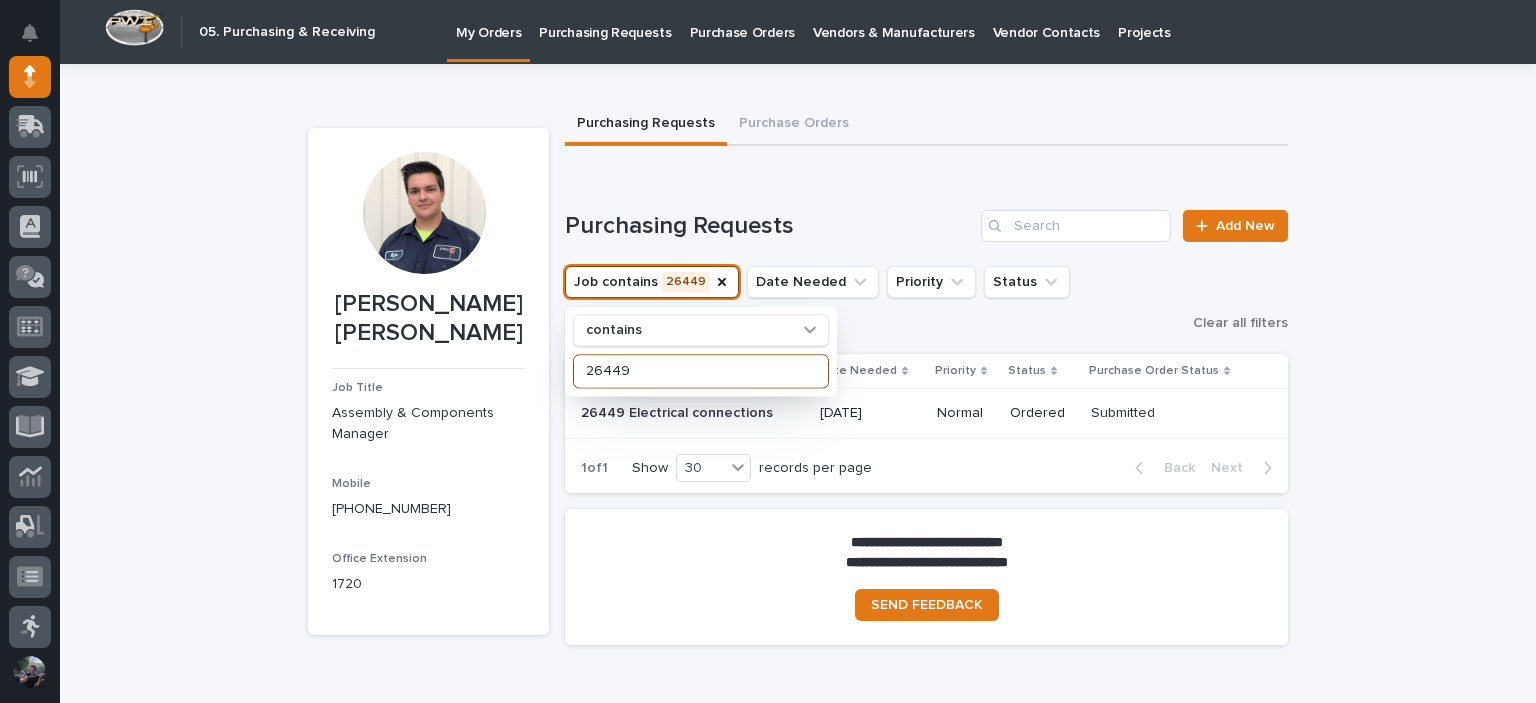 type on "26449" 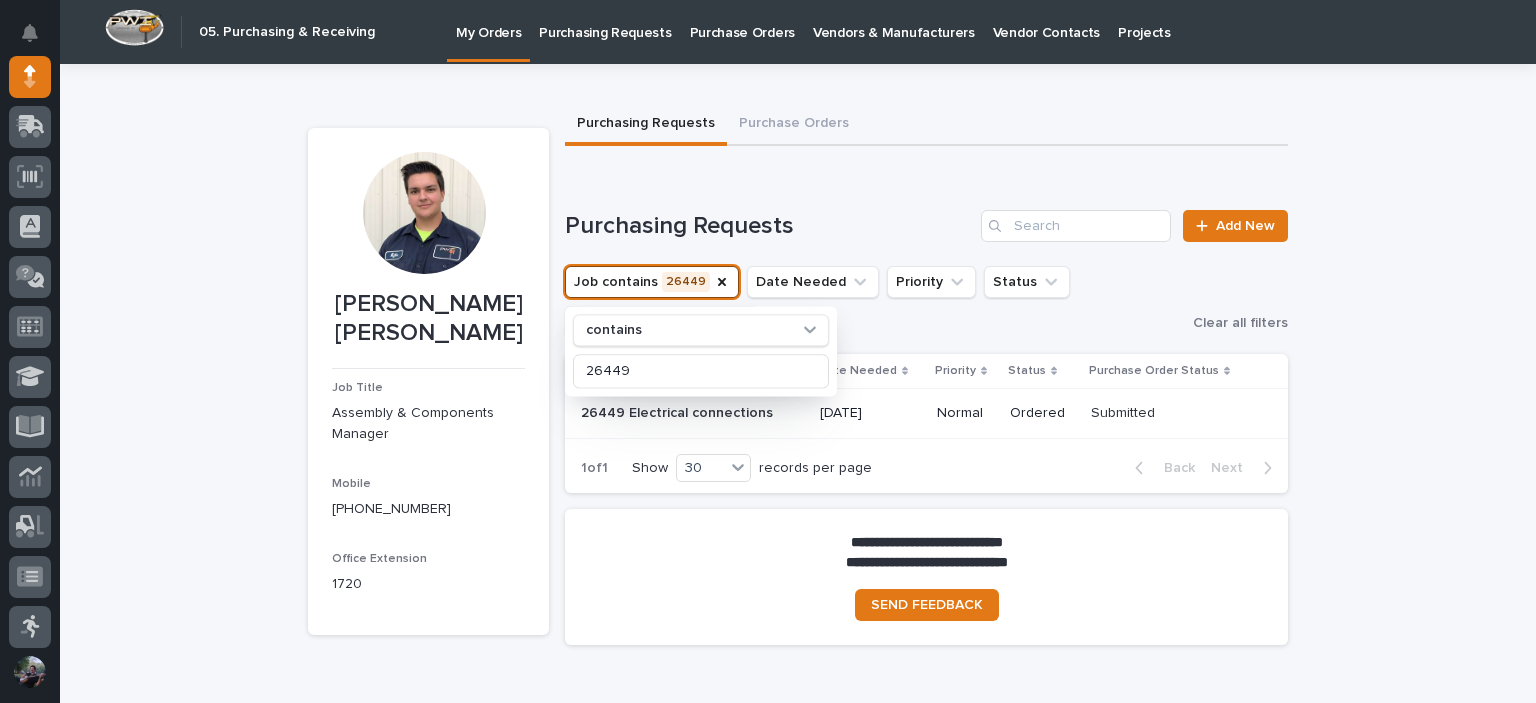 click on "Job contains 26449 contains 26449 Date Needed Priority Status Purchase Order Status" at bounding box center (875, 302) 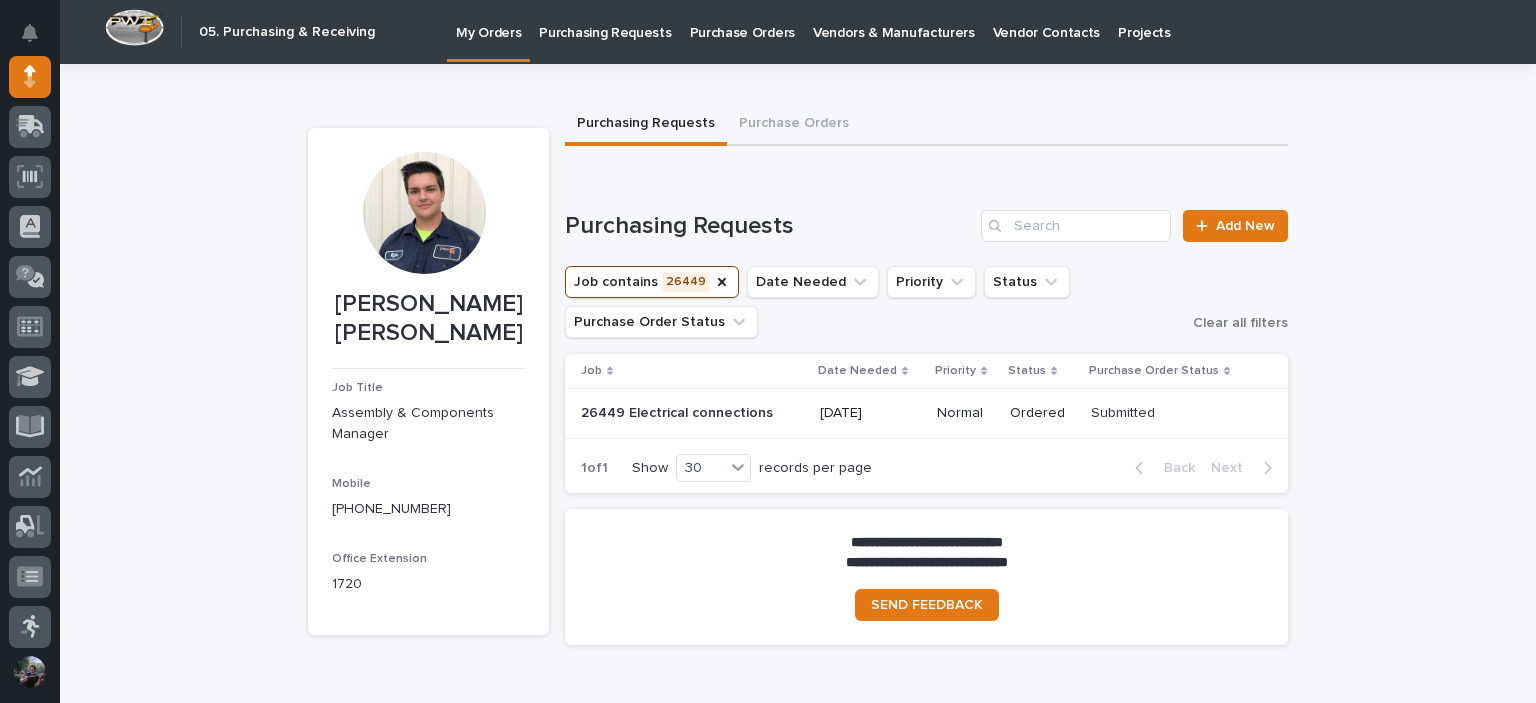click on "Normal" at bounding box center [965, 413] 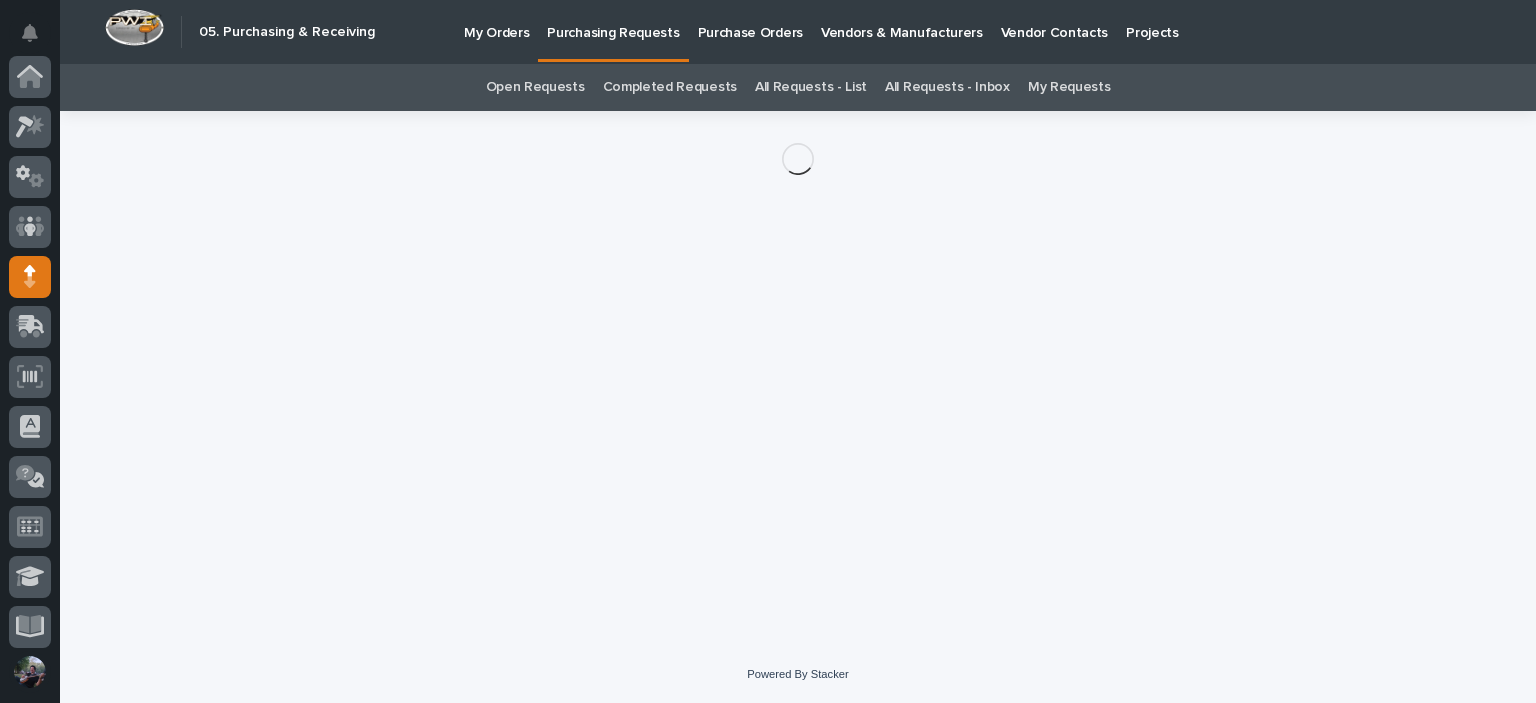 scroll, scrollTop: 200, scrollLeft: 0, axis: vertical 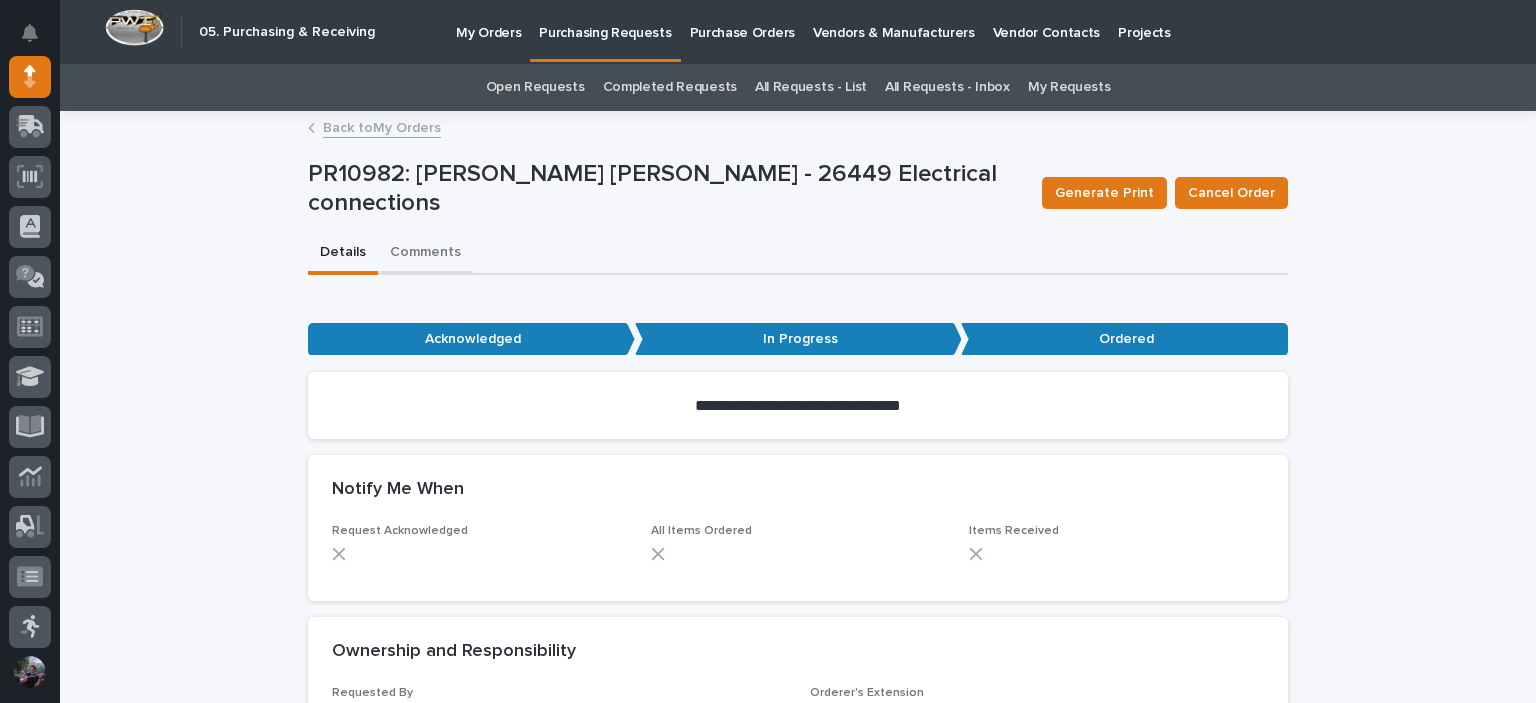 click on "Comments" at bounding box center (425, 254) 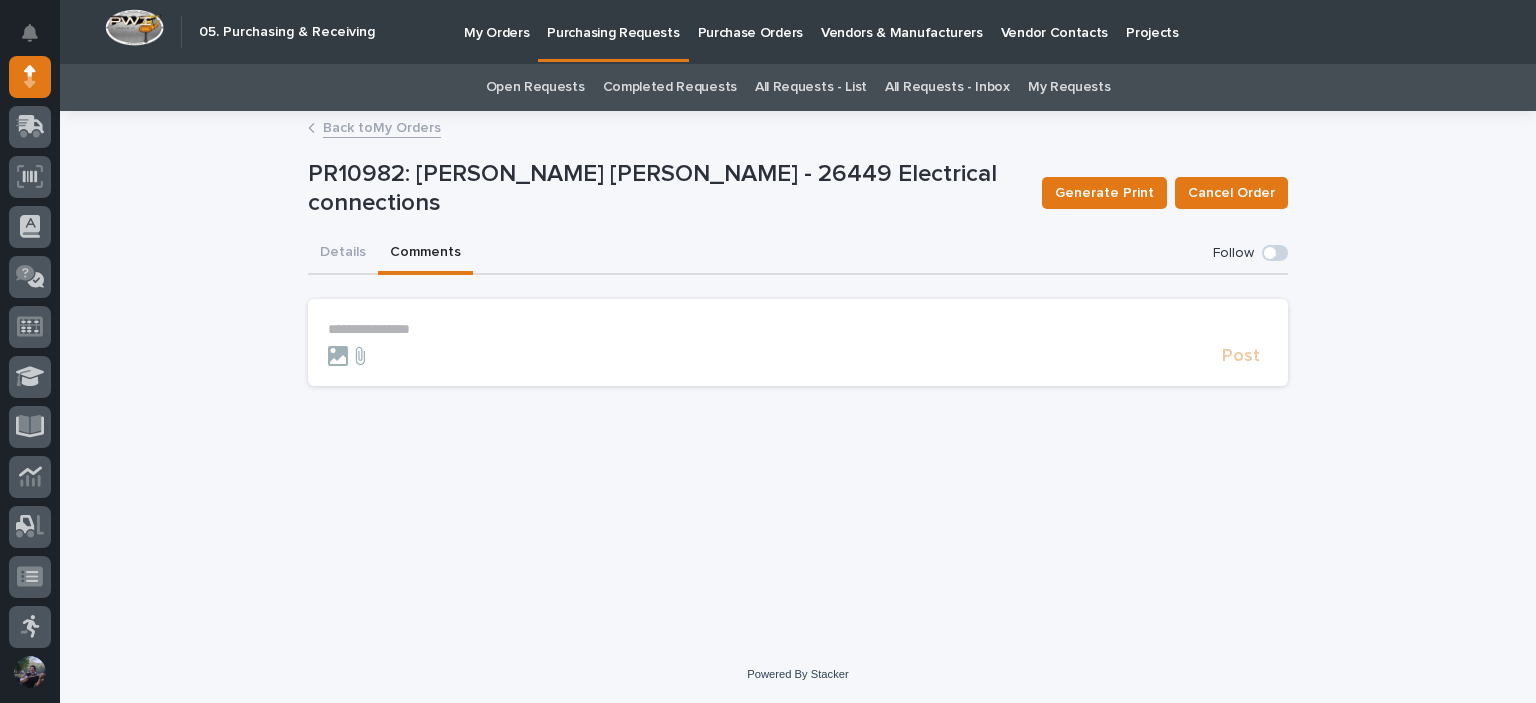 click on "**********" at bounding box center [798, 329] 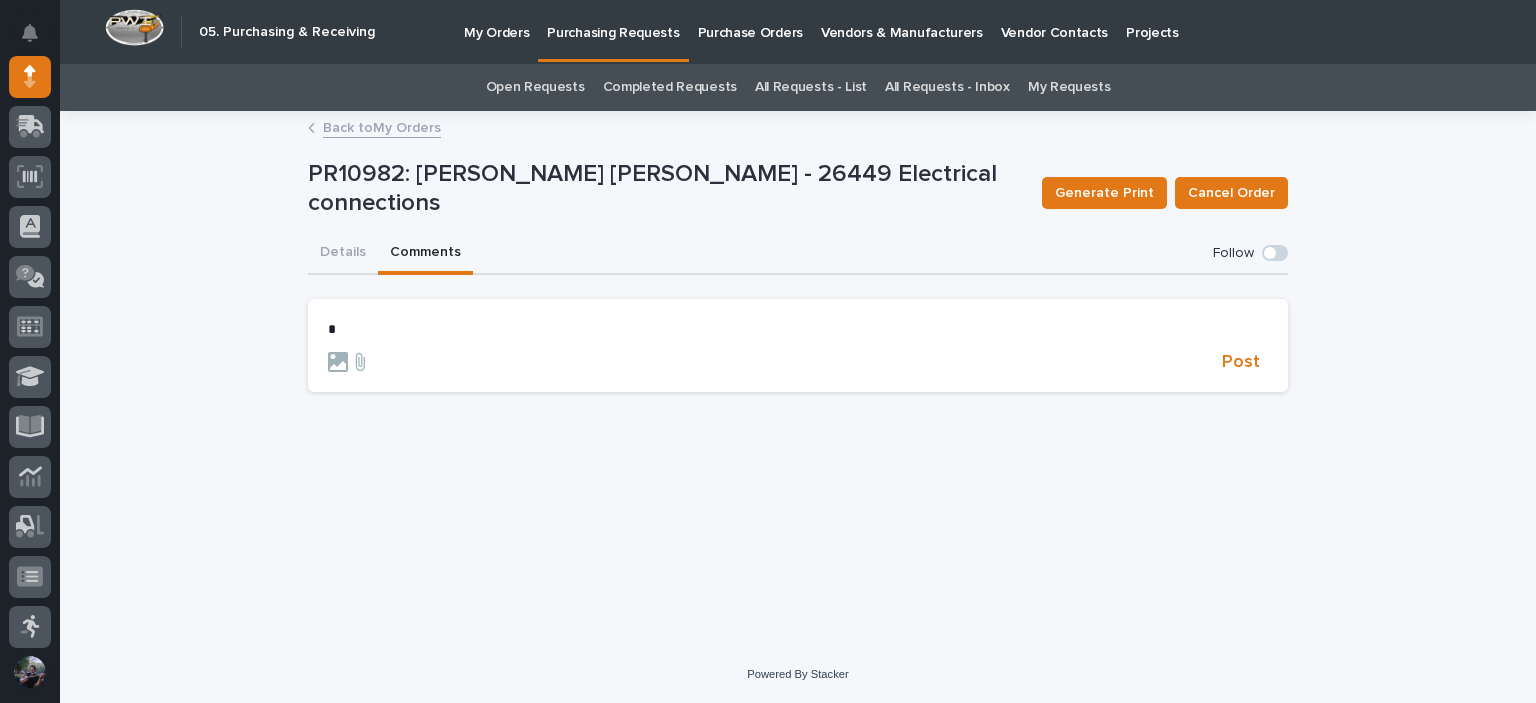 type 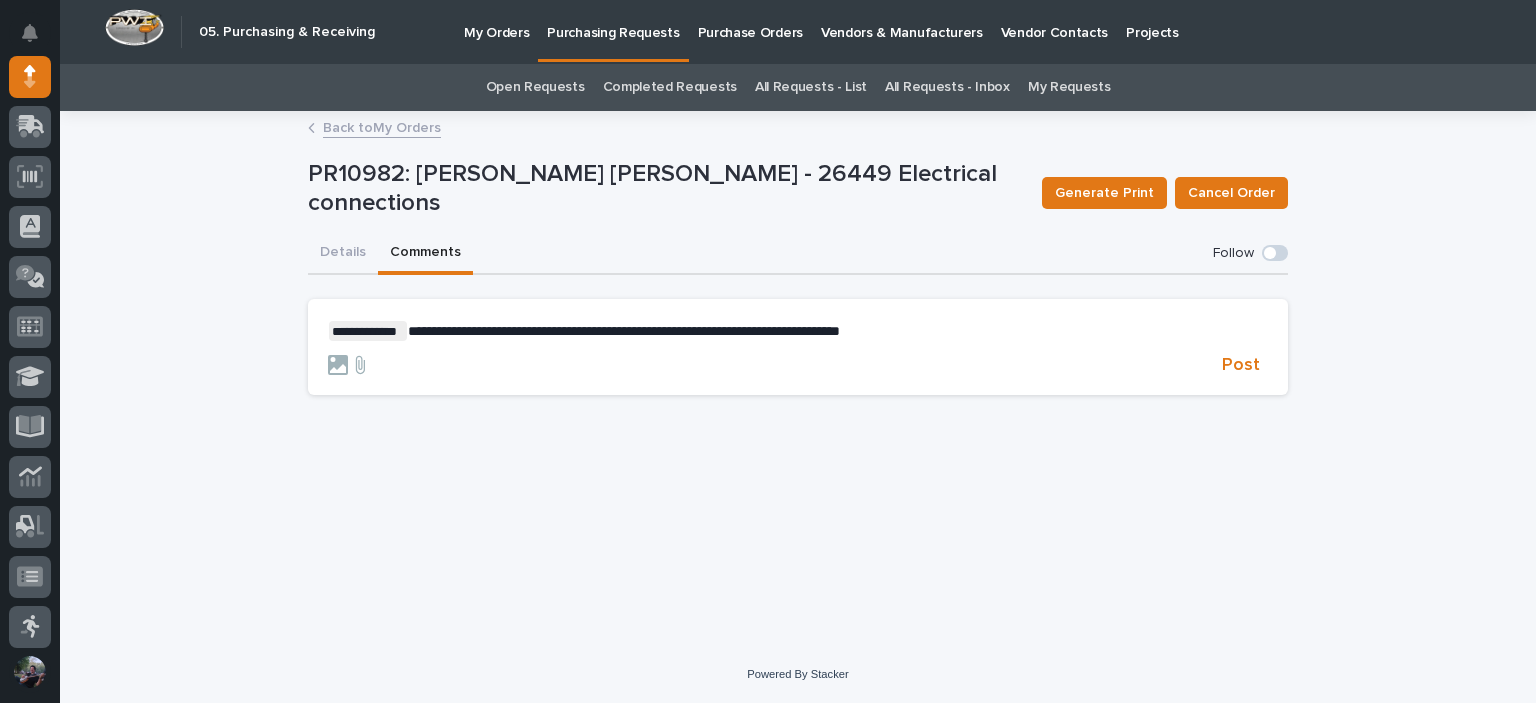 click on "**********" at bounding box center [798, 348] 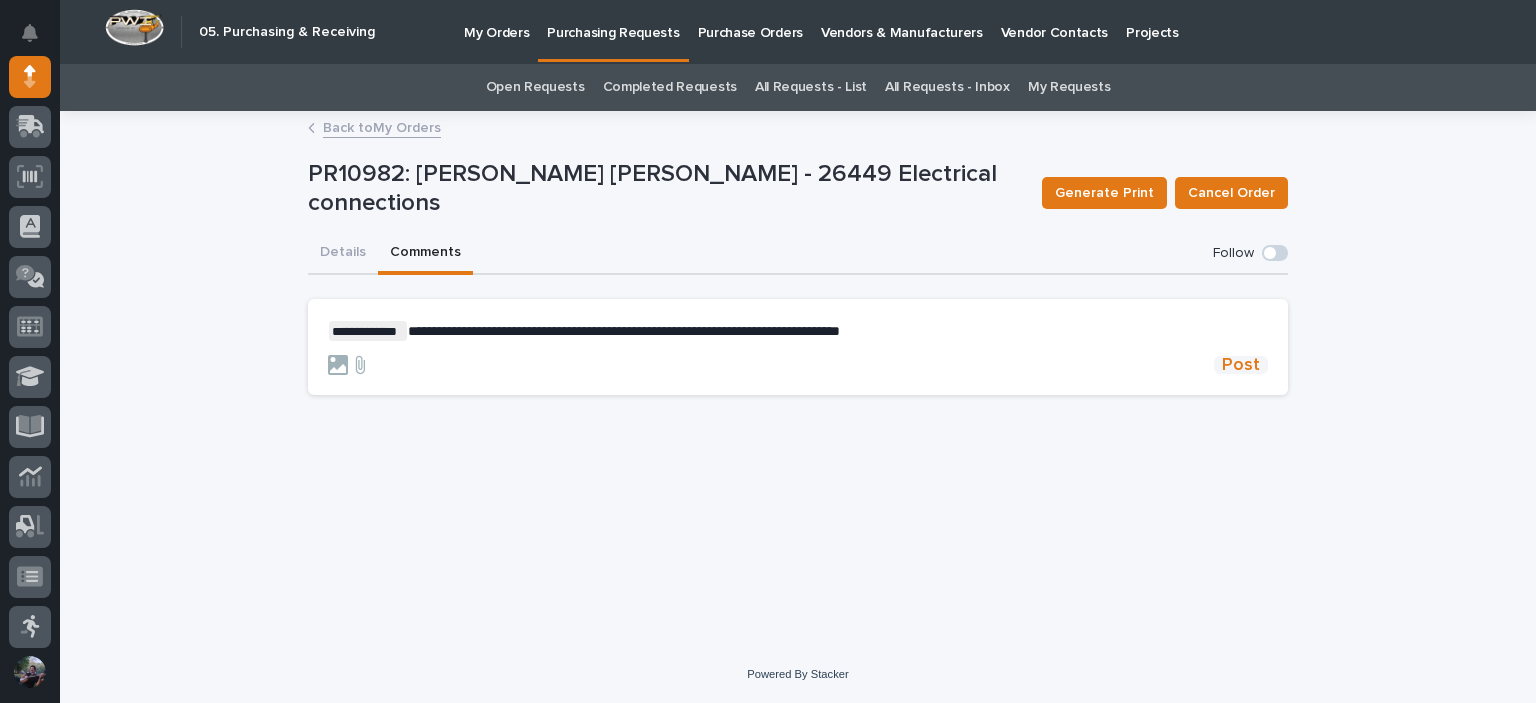 click on "Post" at bounding box center (1241, 365) 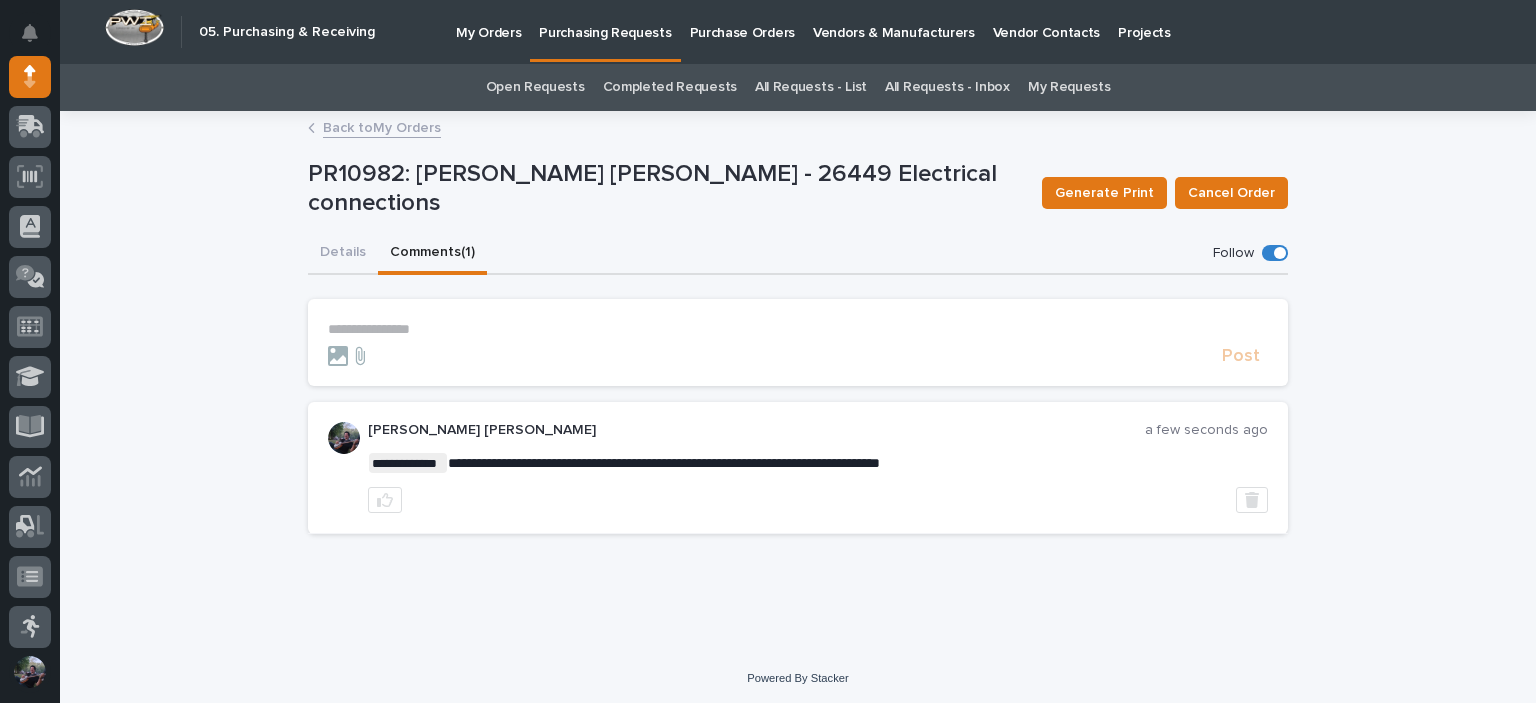 click on "Open Requests Completed Requests All Requests - List All Requests - Inbox My Requests" at bounding box center (798, 87) 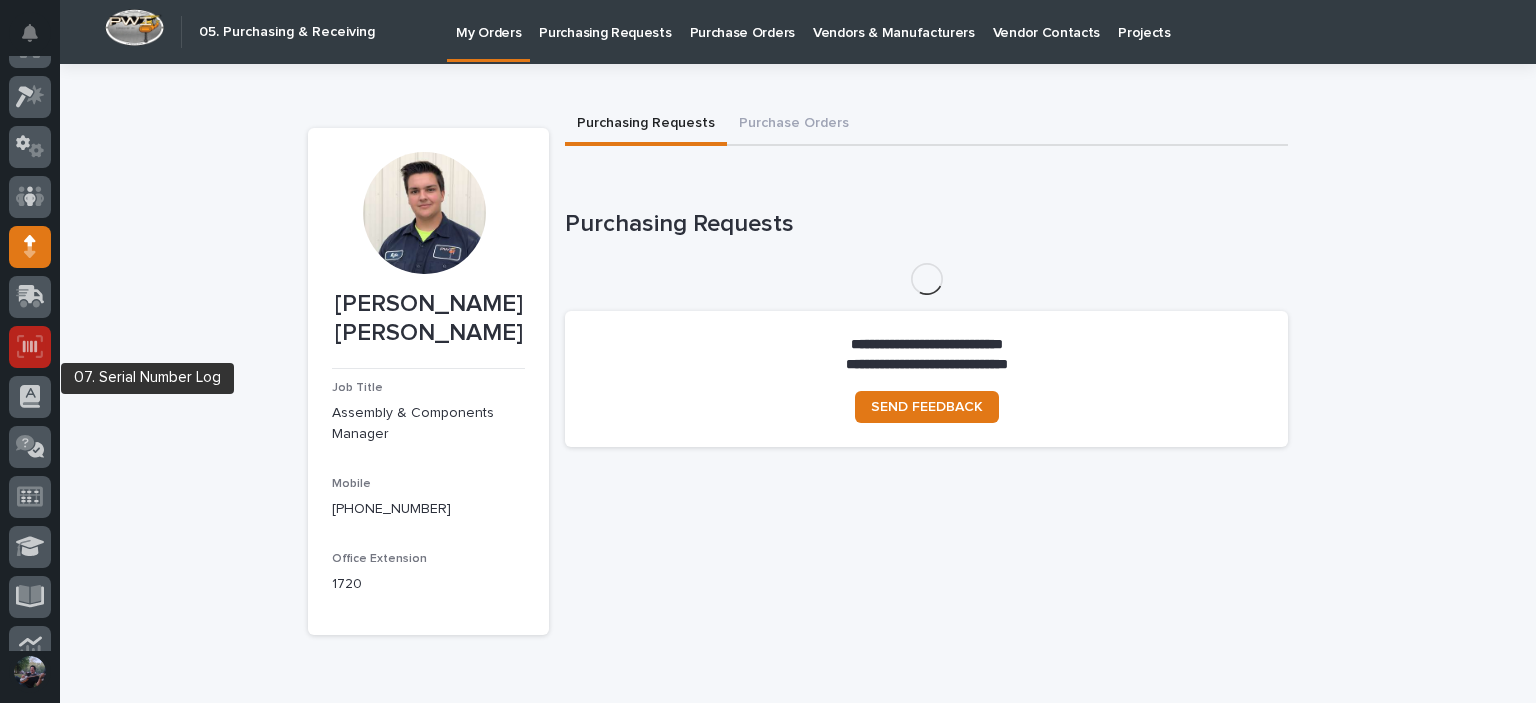 scroll, scrollTop: 0, scrollLeft: 0, axis: both 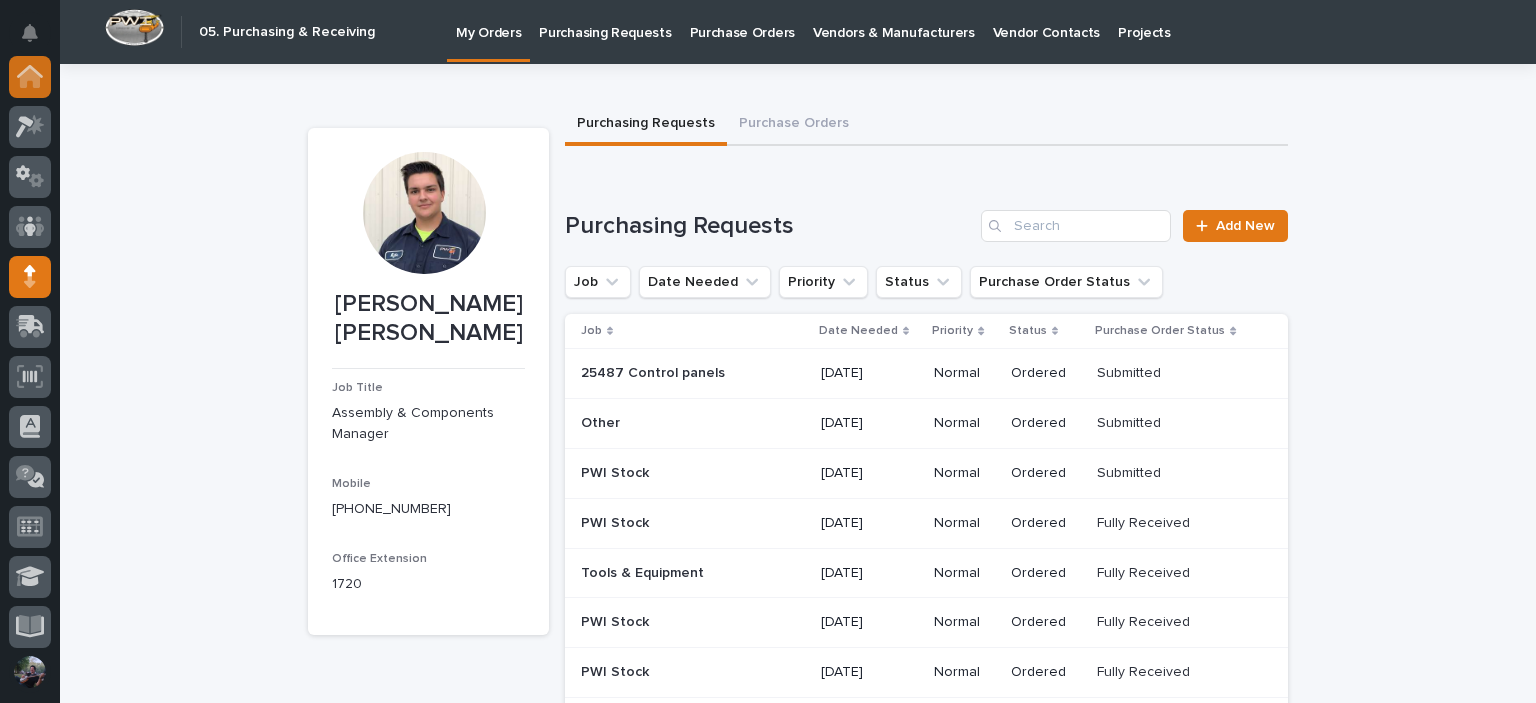 click at bounding box center (30, 77) 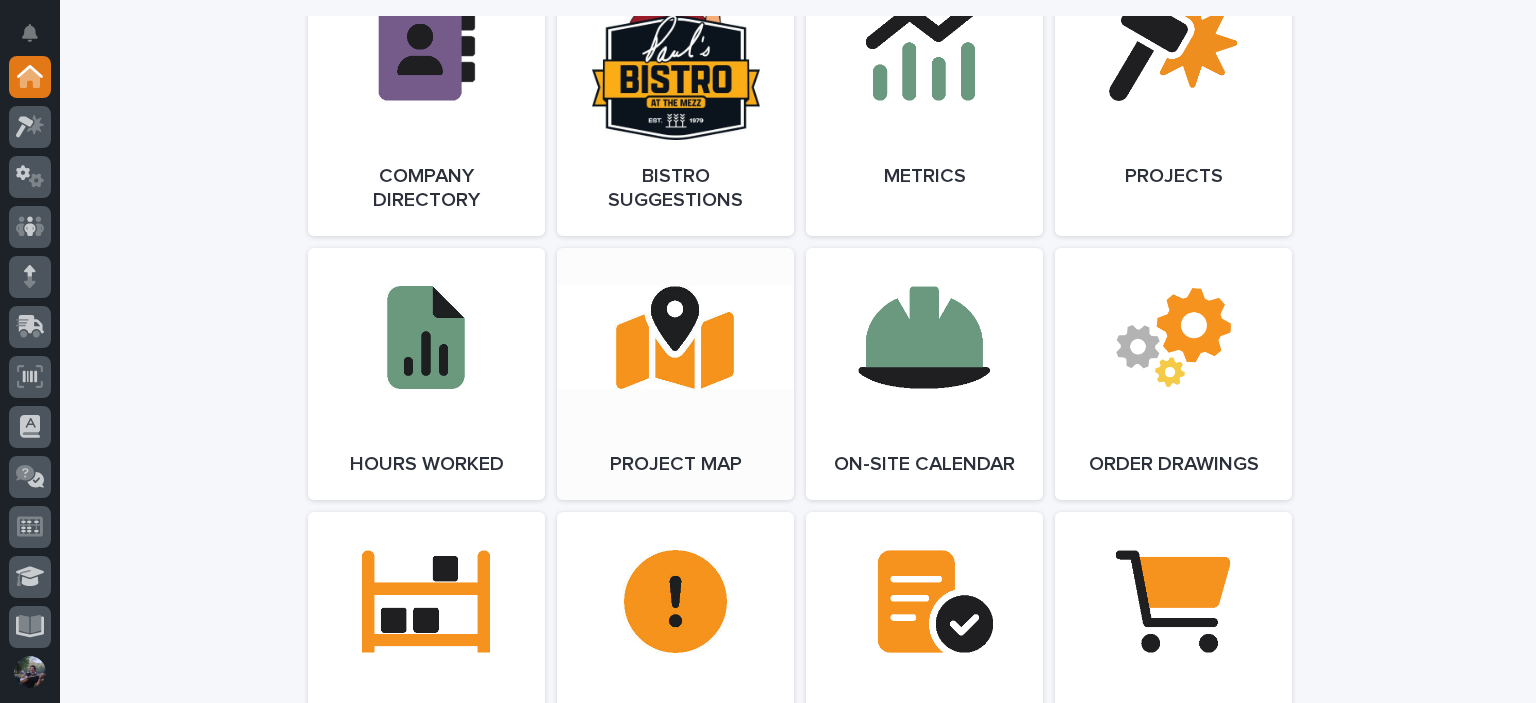 scroll, scrollTop: 1933, scrollLeft: 0, axis: vertical 